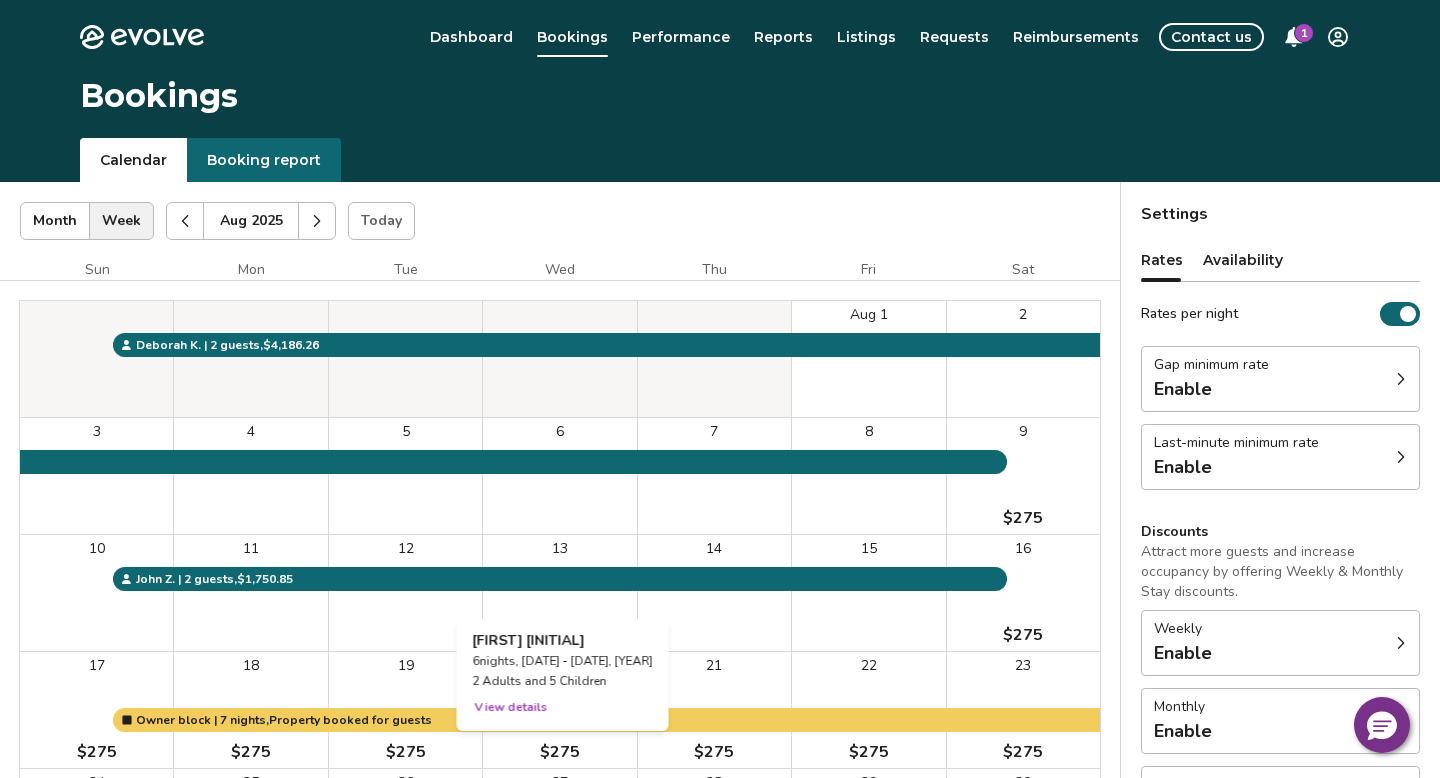 scroll, scrollTop: 0, scrollLeft: 0, axis: both 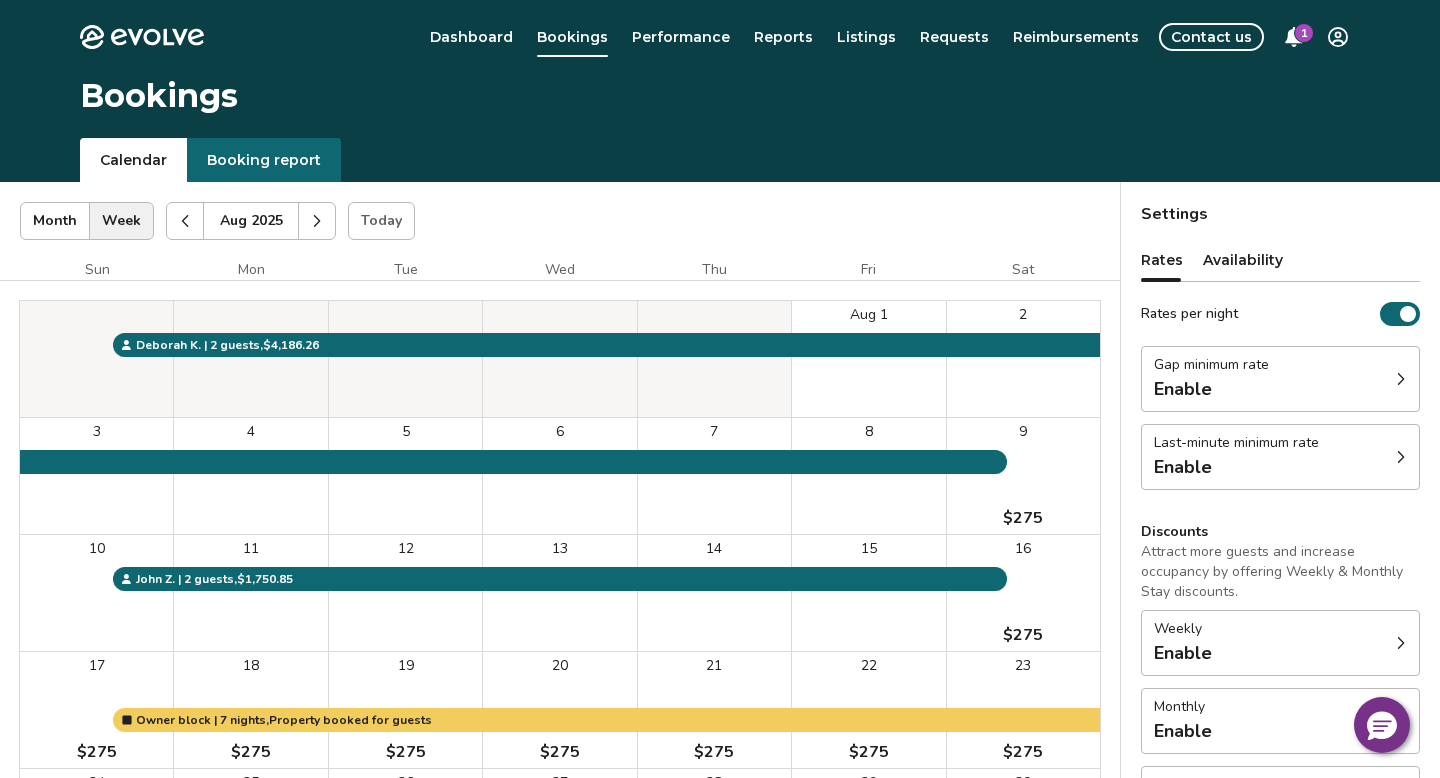 click on "Aug 2025" at bounding box center (251, 221) 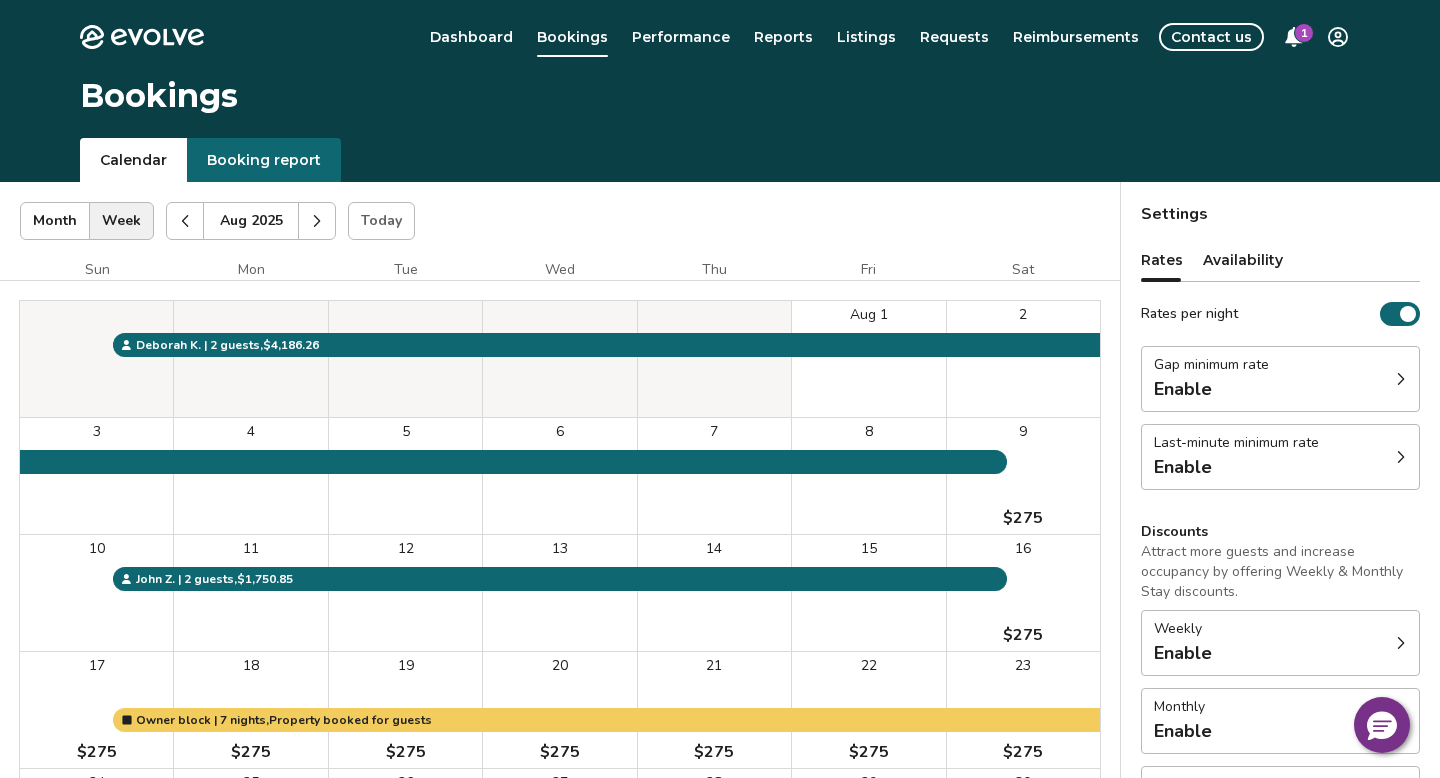 click at bounding box center [317, 221] 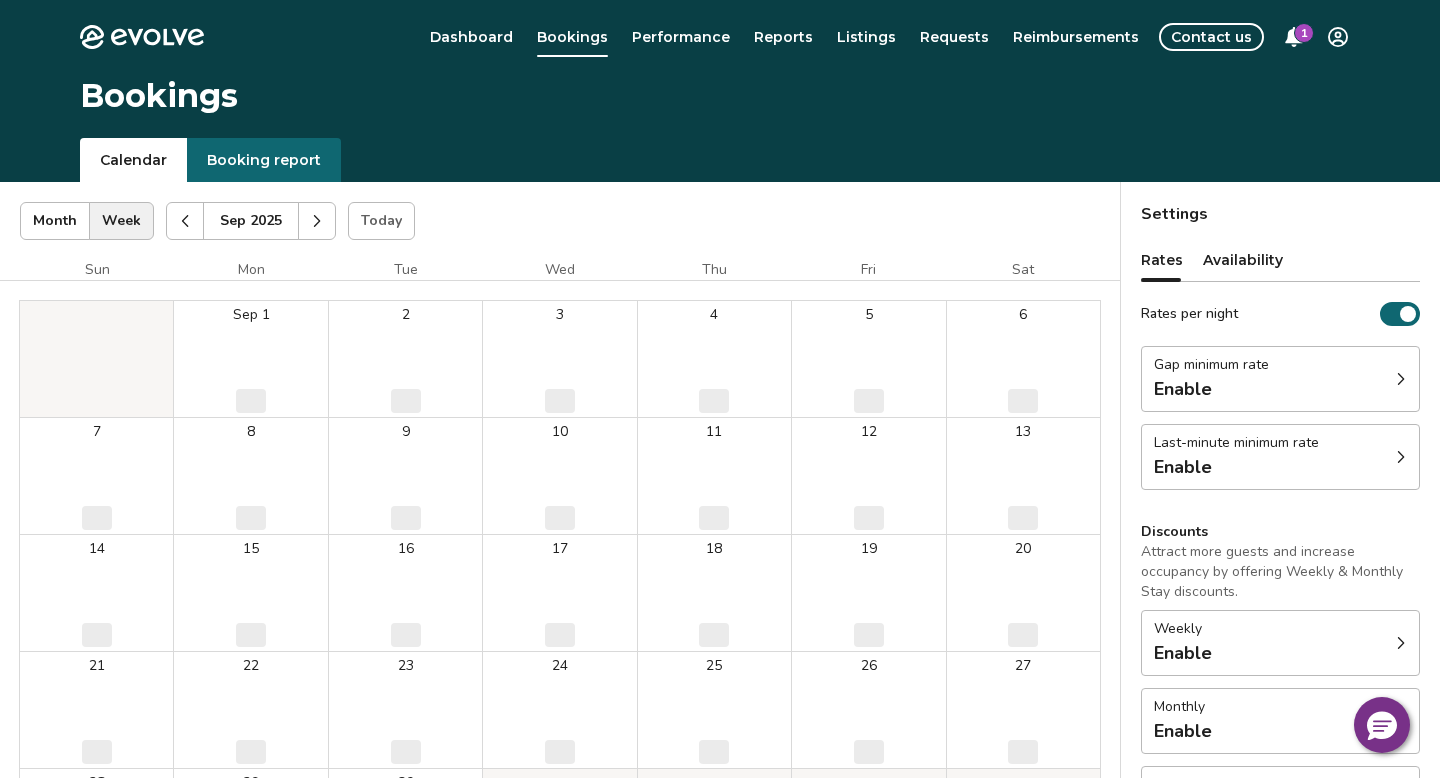 click at bounding box center [317, 221] 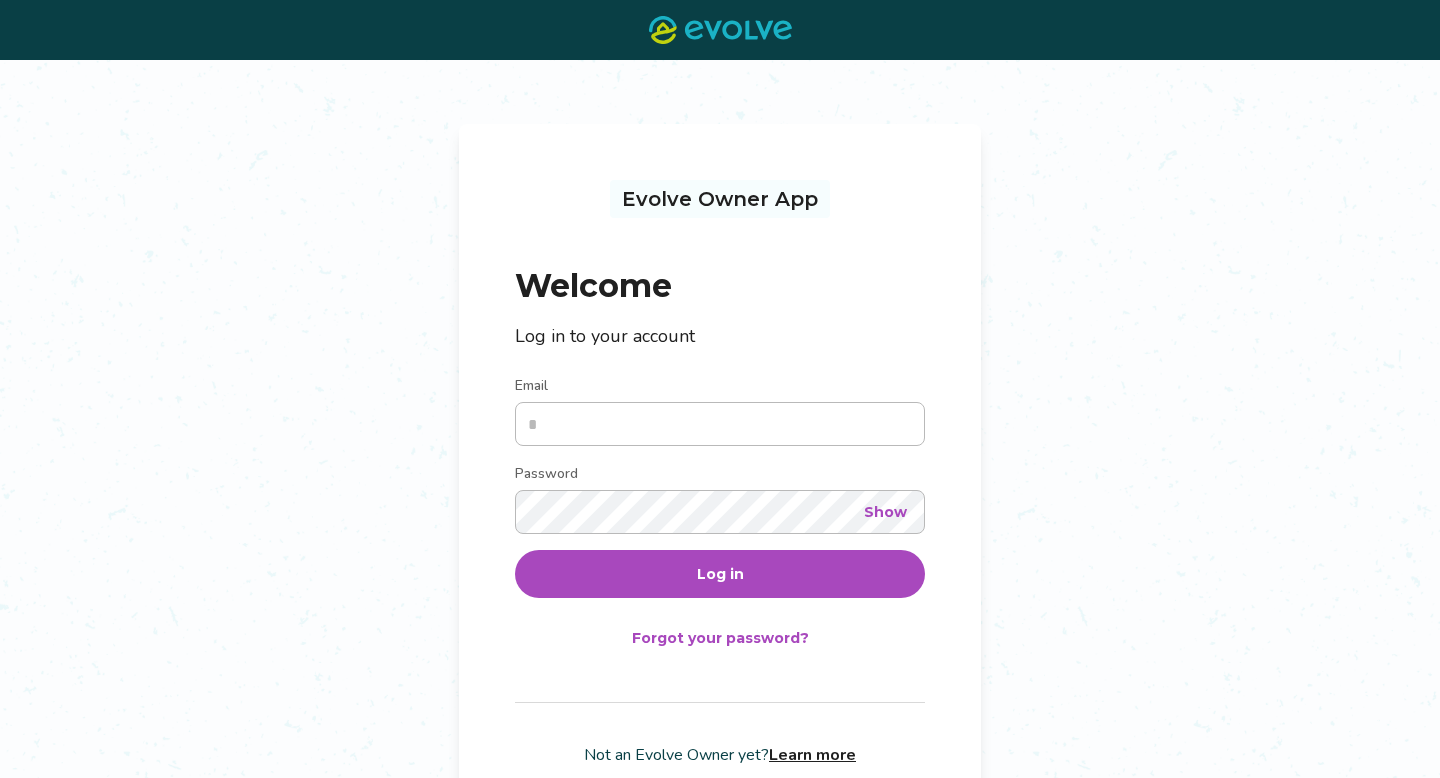 scroll, scrollTop: 0, scrollLeft: 0, axis: both 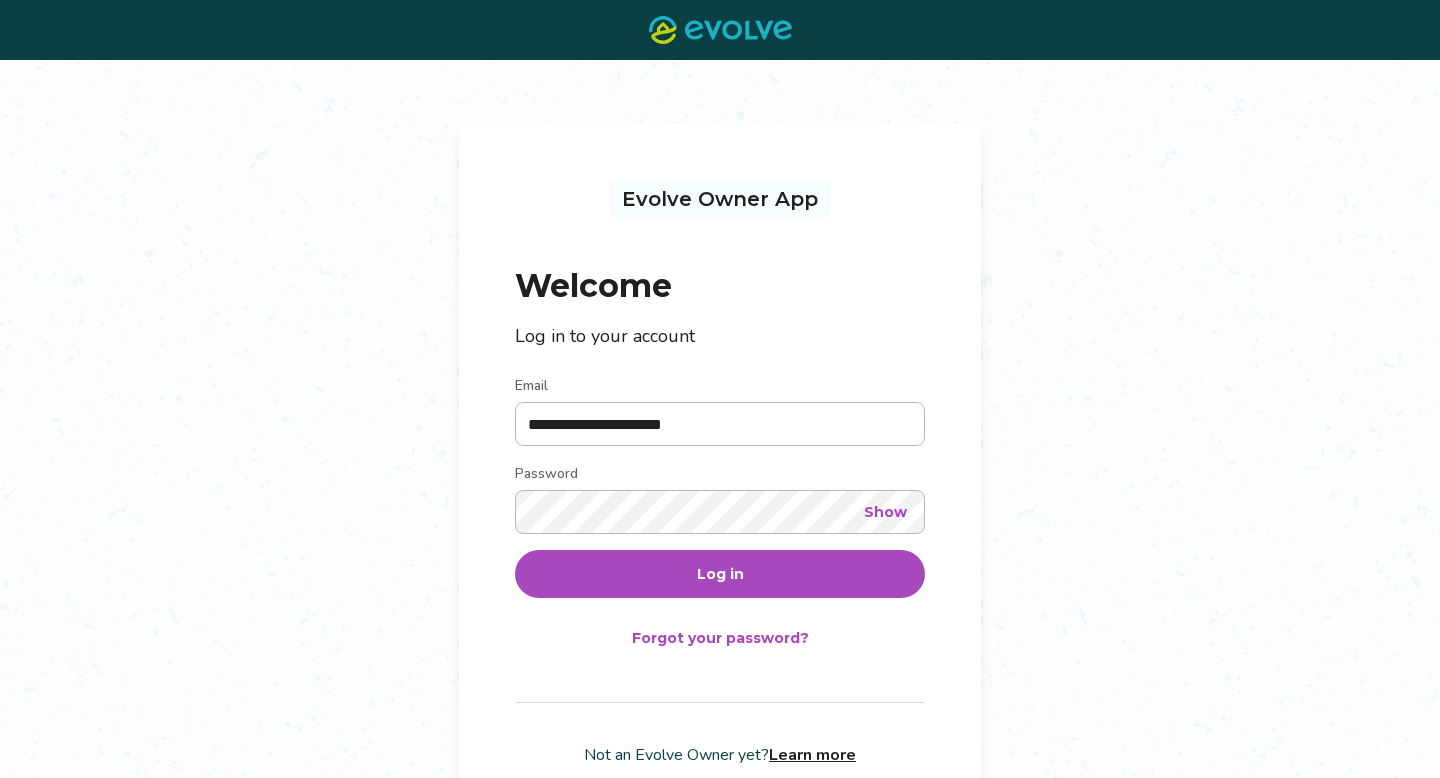 click on "Log in" at bounding box center (720, 574) 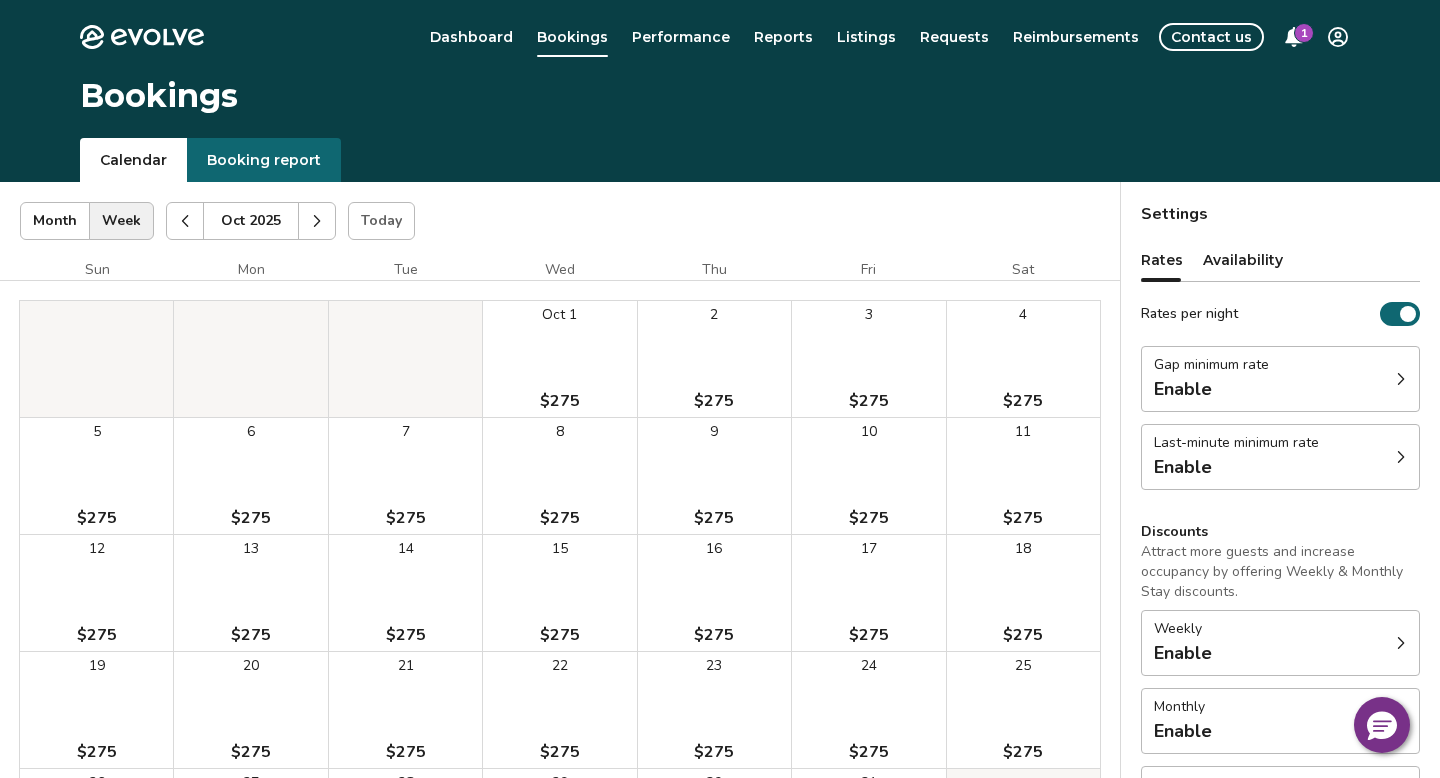 click at bounding box center (317, 221) 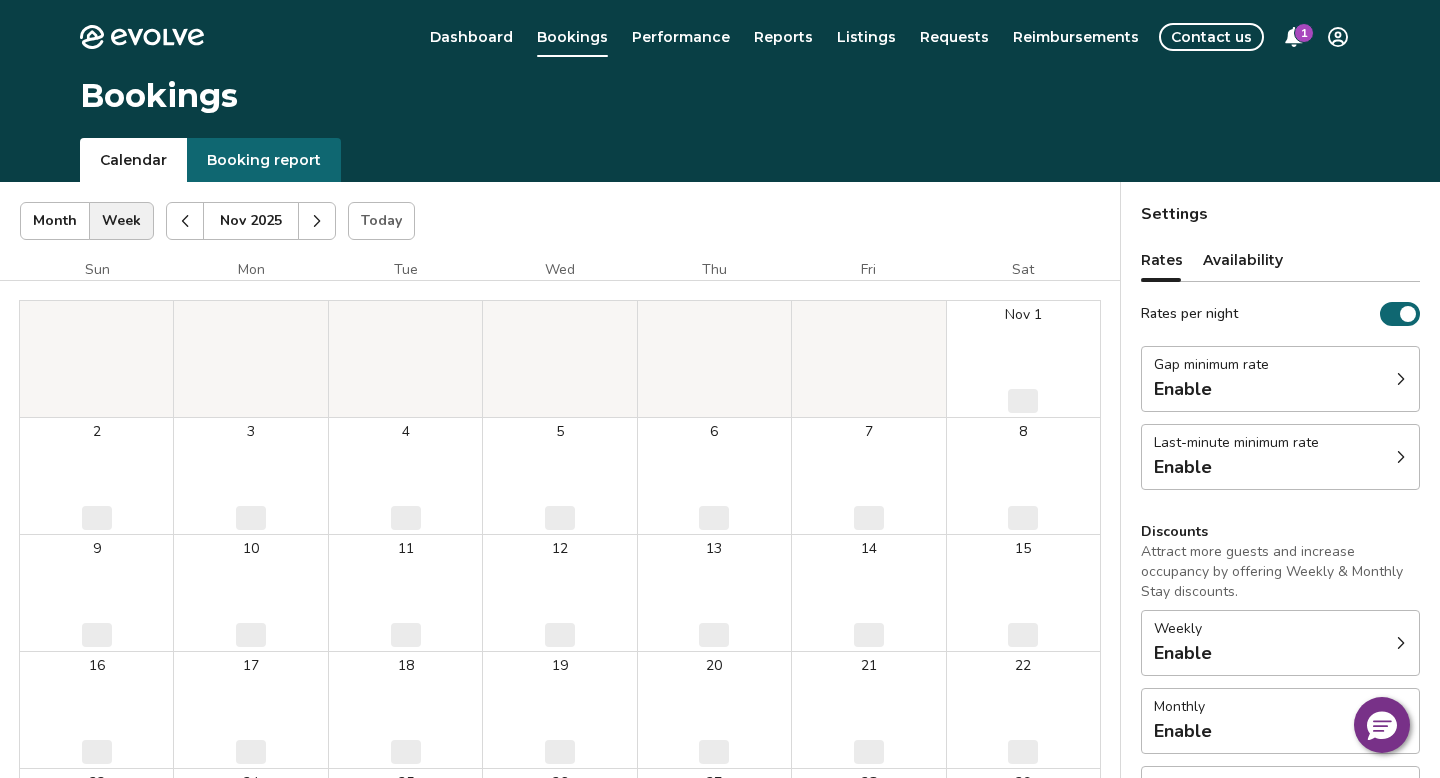 click at bounding box center (317, 221) 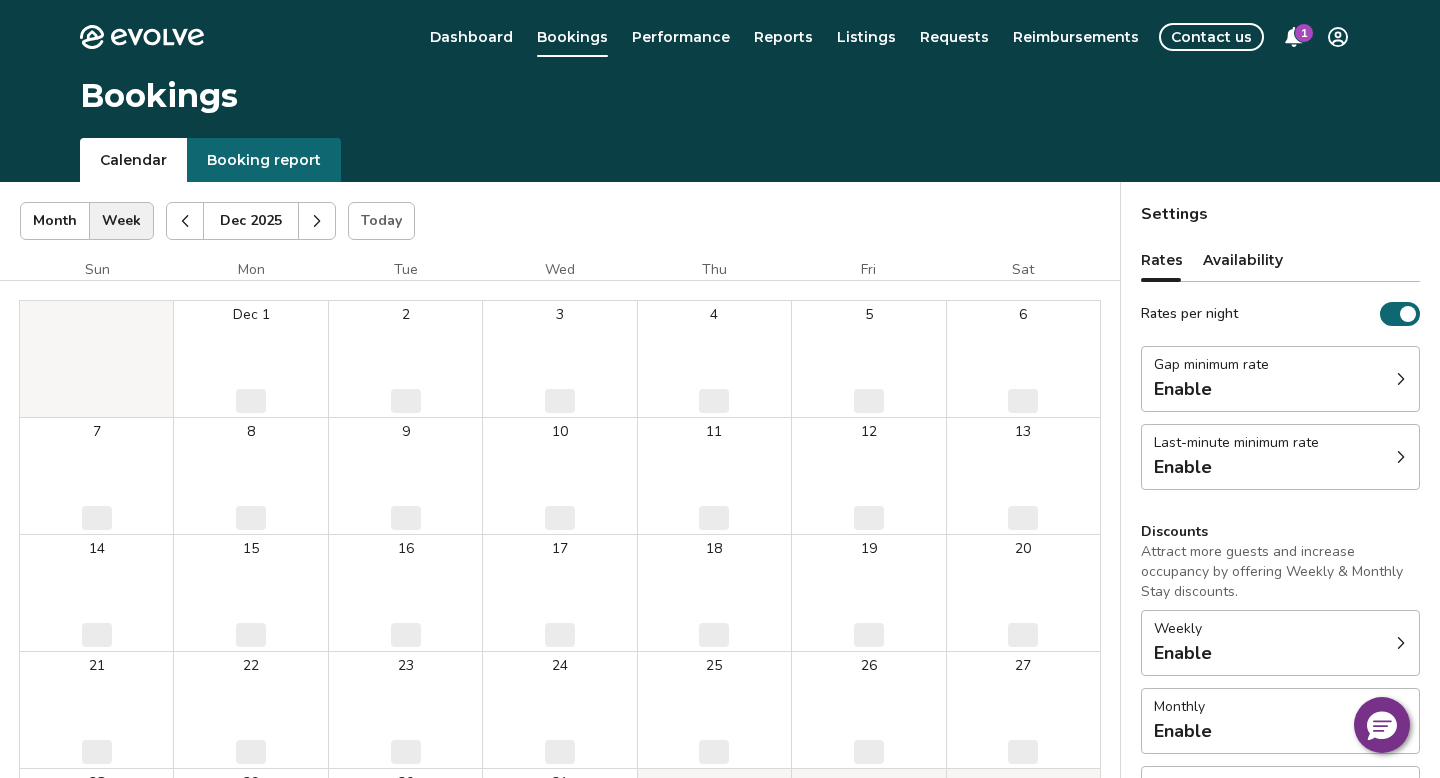 click at bounding box center [317, 221] 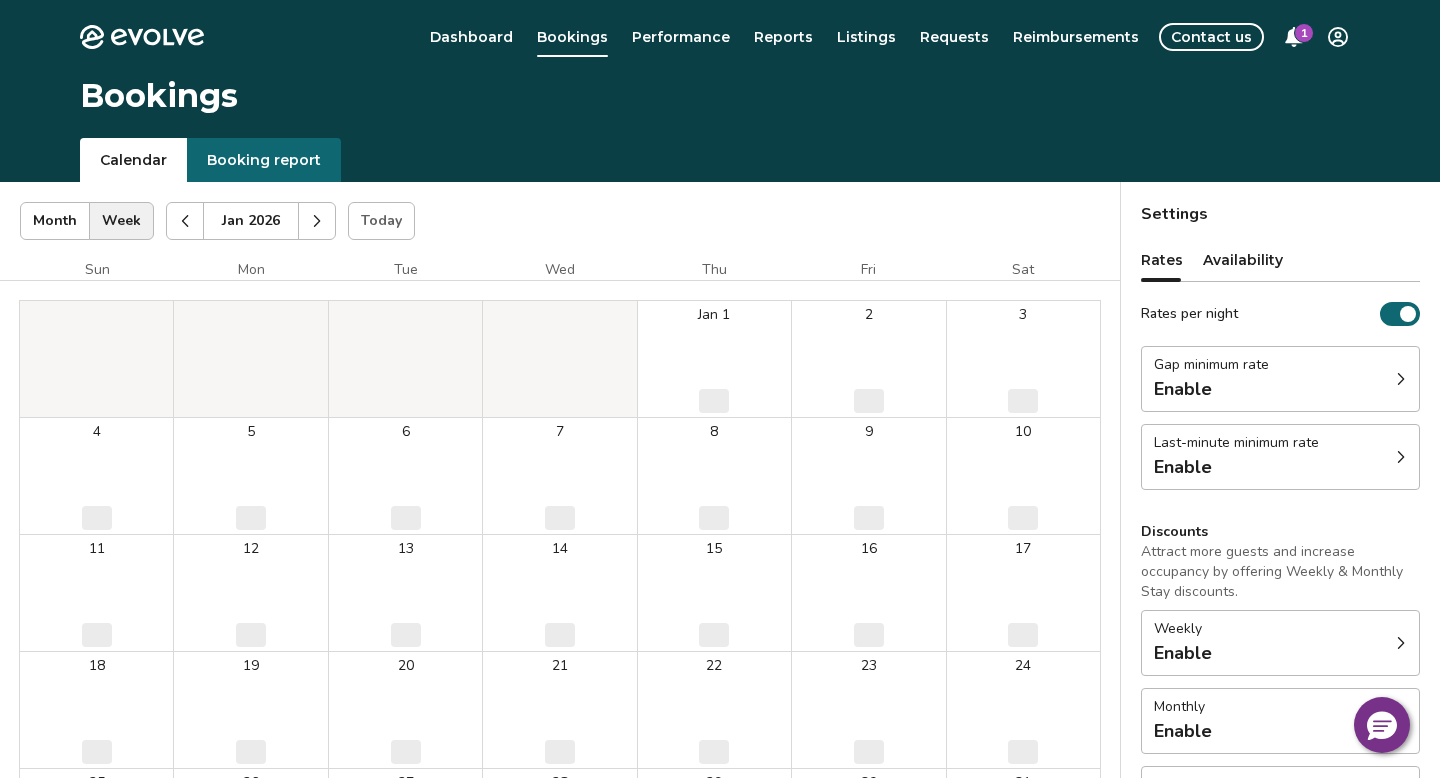 click at bounding box center (317, 221) 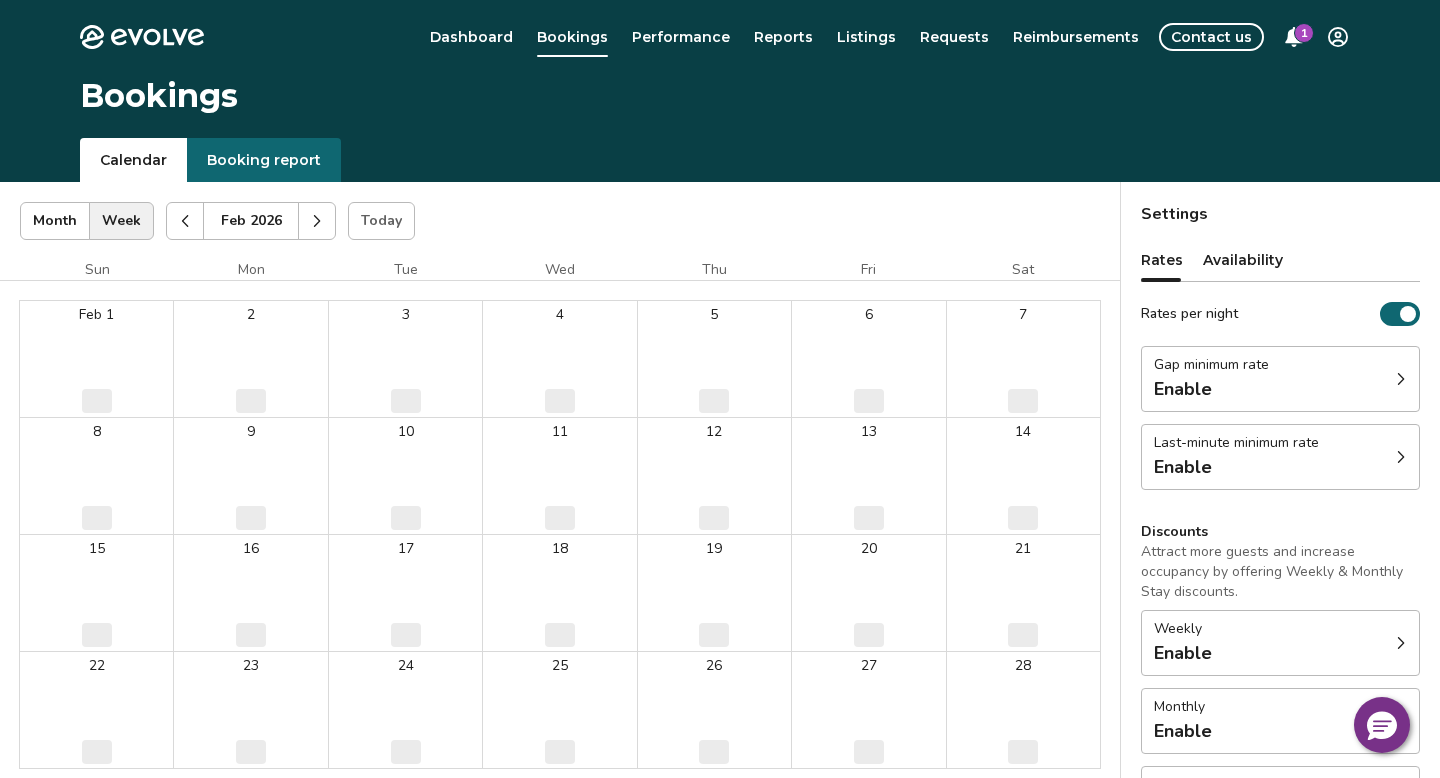 click at bounding box center [317, 221] 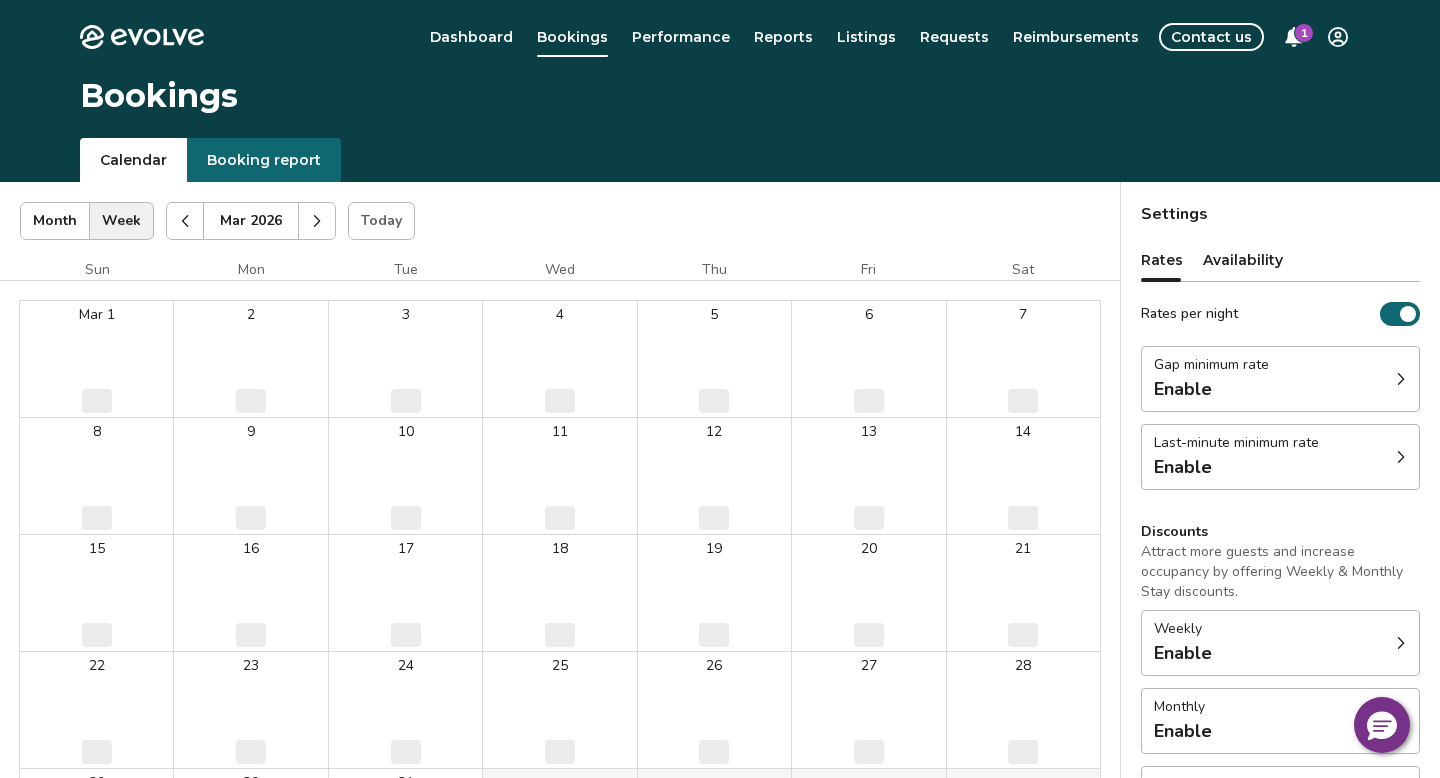 click at bounding box center [317, 221] 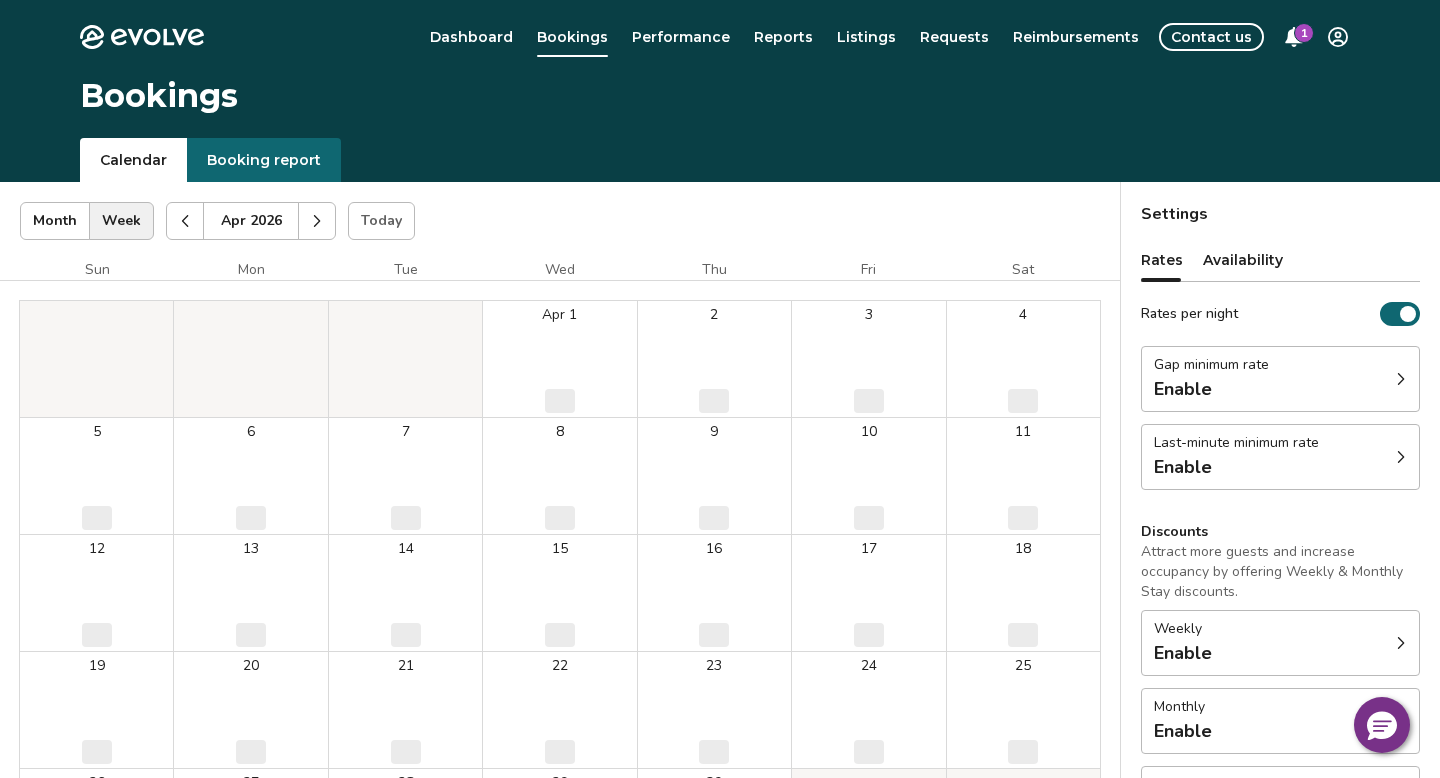 click at bounding box center [317, 221] 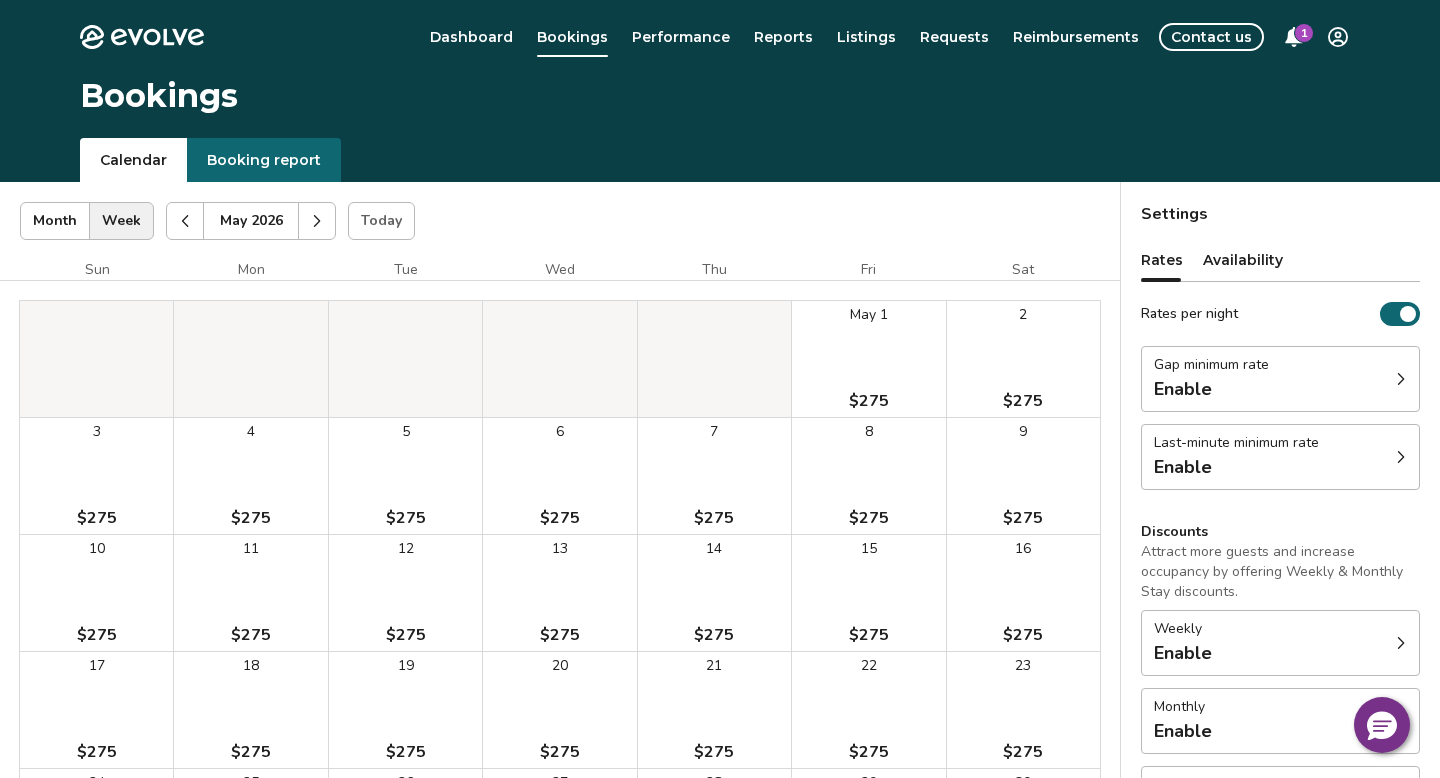 click at bounding box center (317, 221) 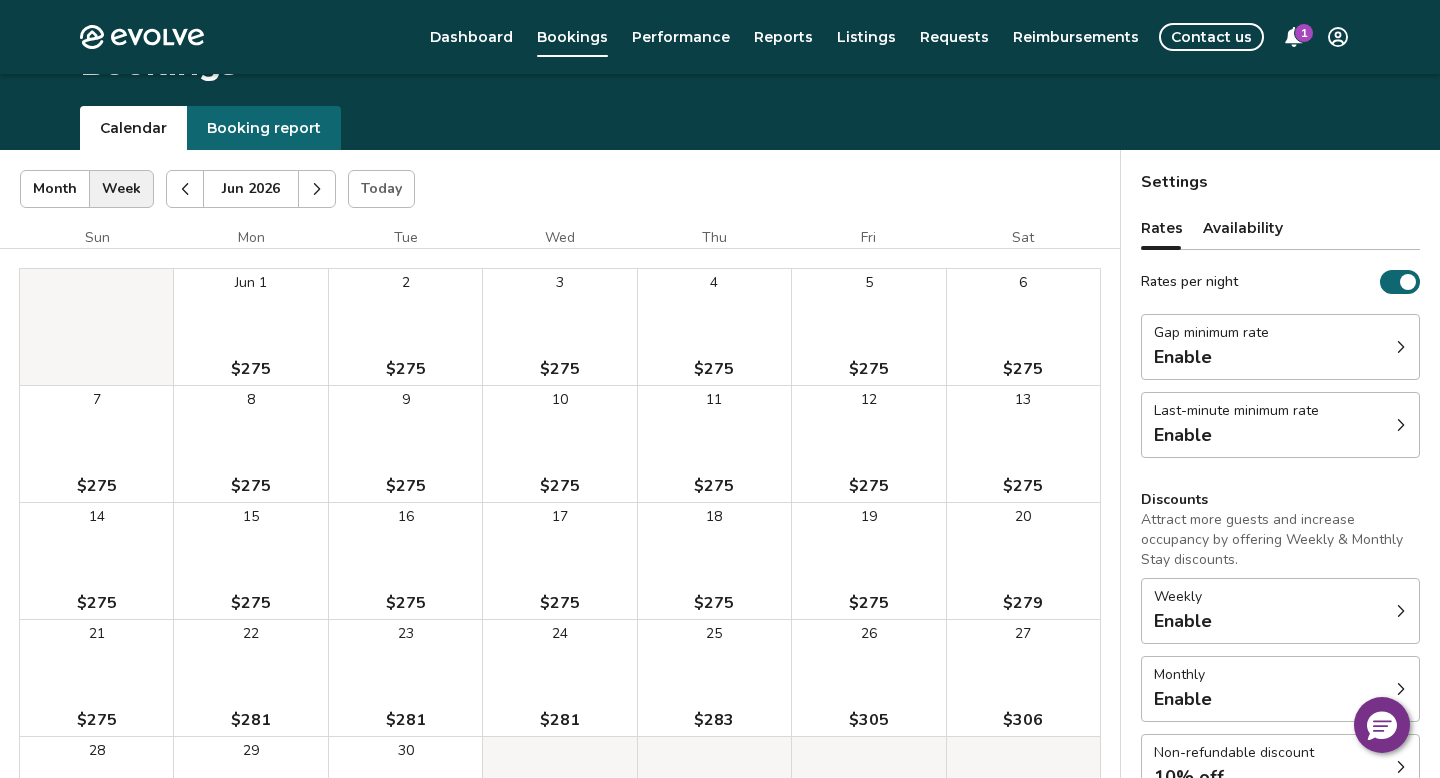 scroll, scrollTop: 29, scrollLeft: 0, axis: vertical 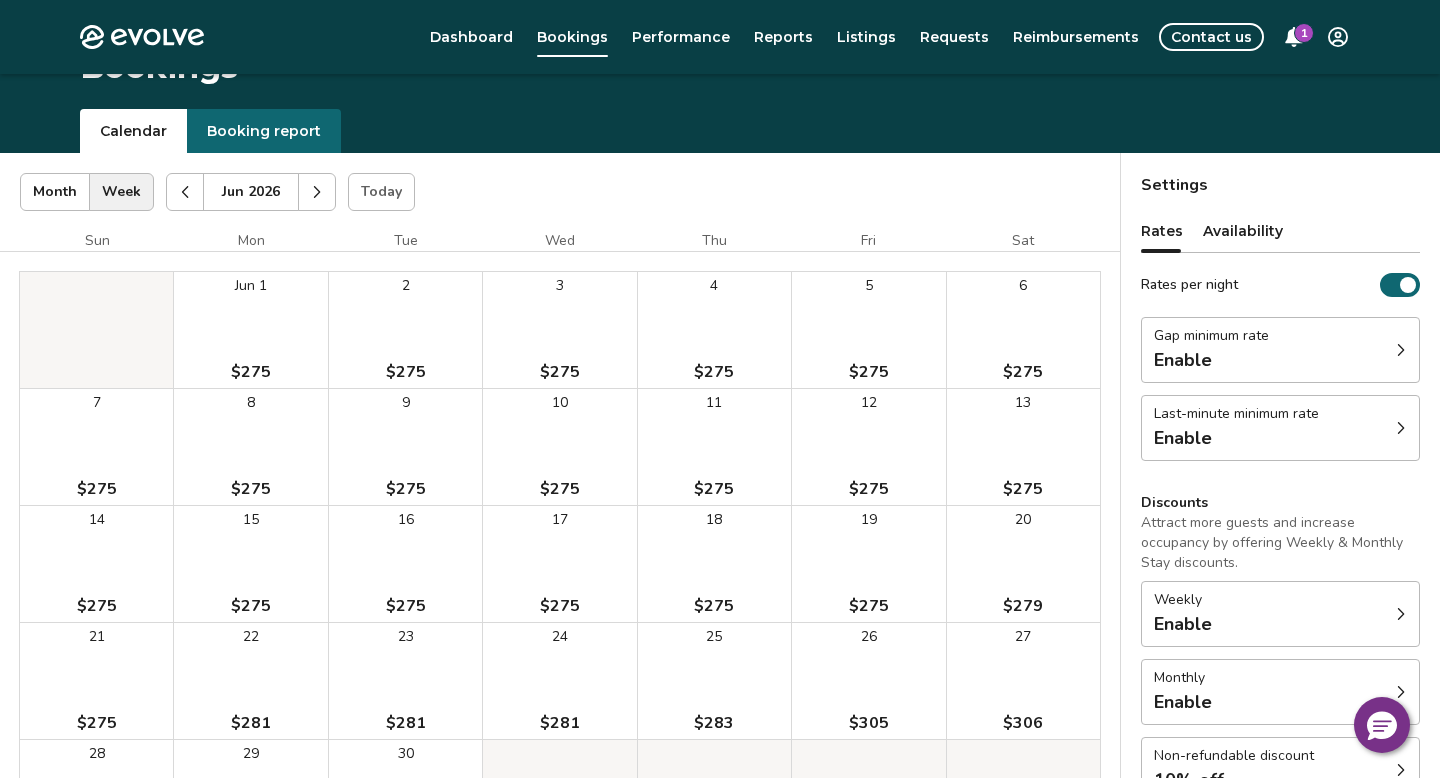 click at bounding box center [317, 192] 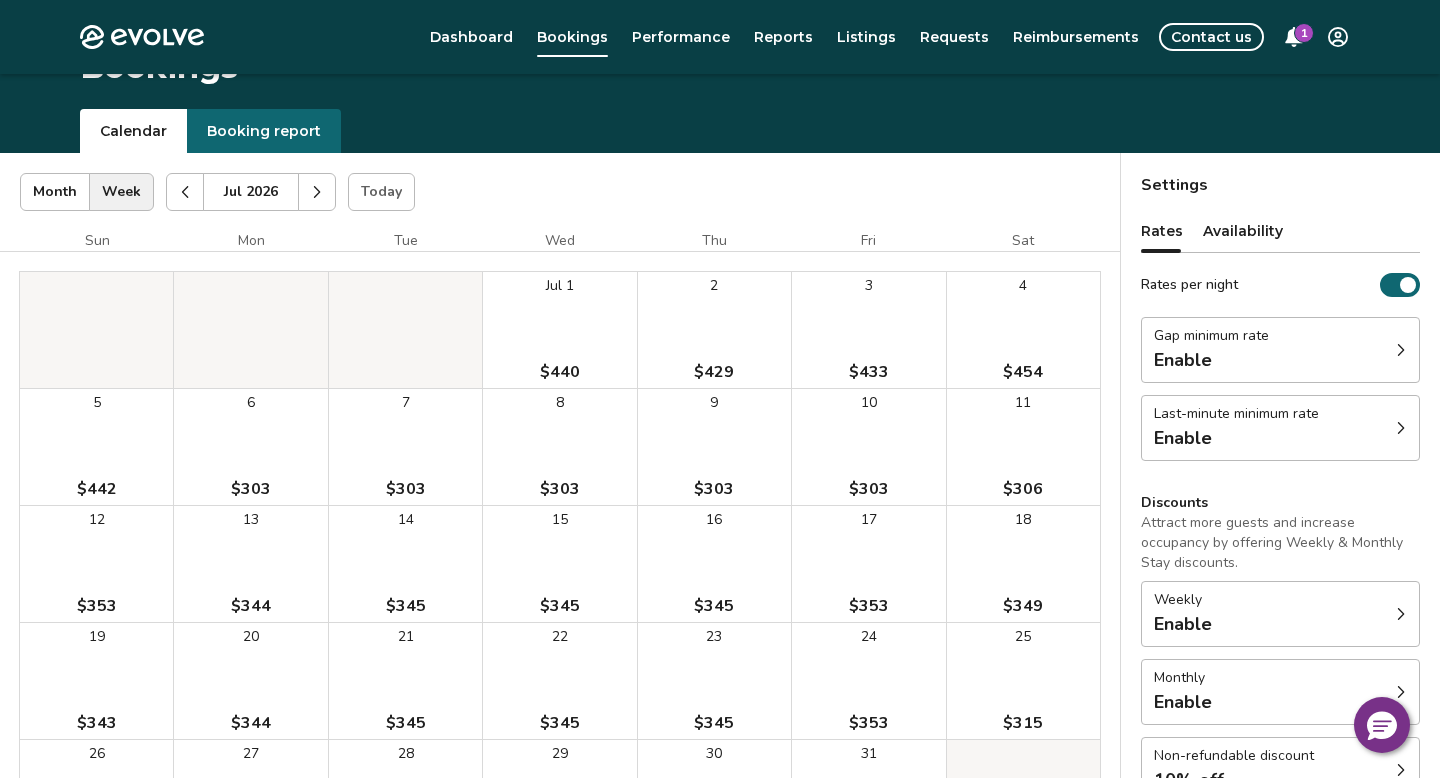 click at bounding box center [185, 192] 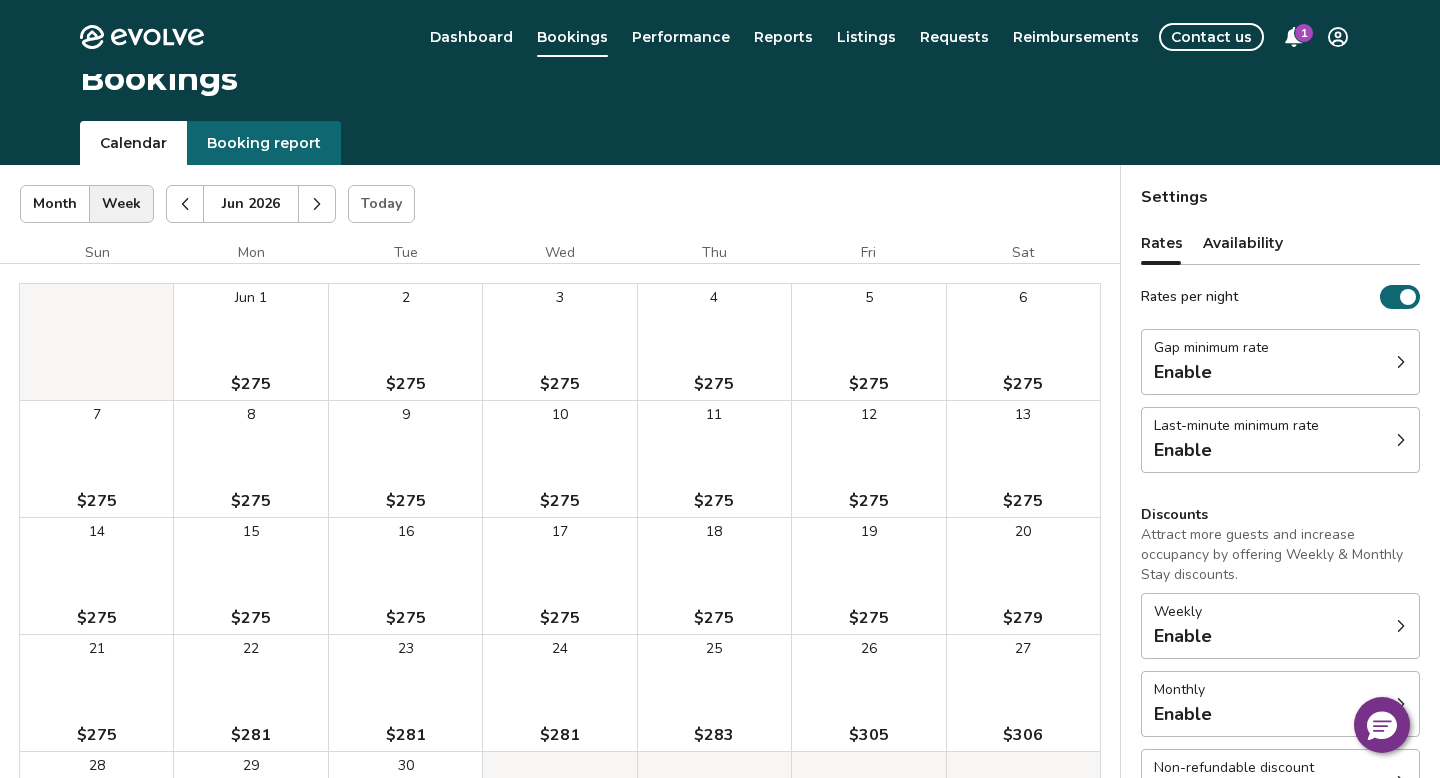 scroll, scrollTop: 0, scrollLeft: 0, axis: both 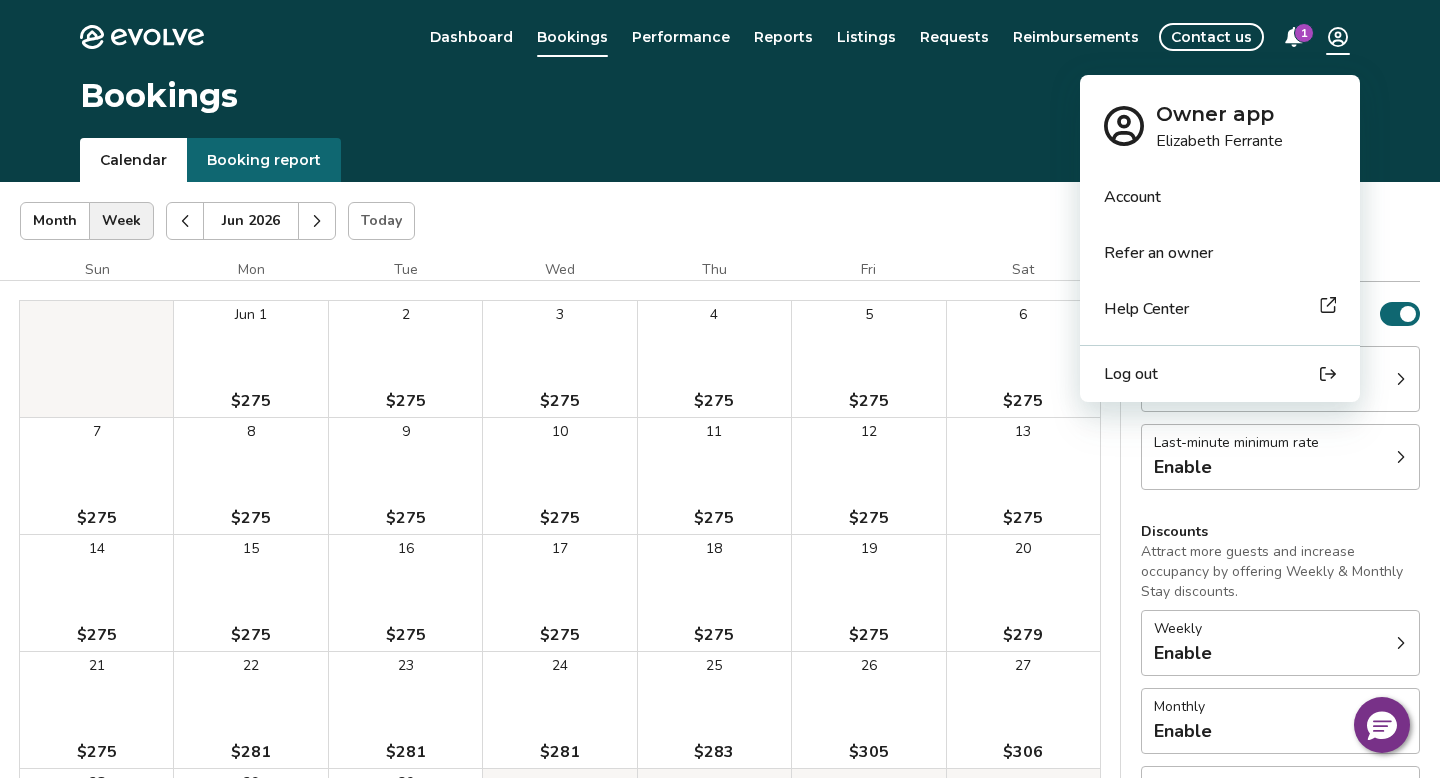click on "Evolve Dashboard Bookings Performance Reports Listings Requests Reimbursements Contact us Bookings Calendar Booking report [MONTH] [YEAR]  | Views Month Week [MONTH] [YEAR] Today Settings 32 Mohawk [MONTH] [YEAR] Sun Mon Tue Wed Thu Fri Sat [MONTH] 1 $[PRICE] 2 $[PRICE] 3 $[PRICE] 4 $[PRICE] 5 $[PRICE] 6 $[PRICE] 7 $[PRICE] 8 $[PRICE] 9 $[PRICE] 10 $[PRICE] 11 $[PRICE] 12 $[PRICE] 13 $[PRICE] 14 $[PRICE] 15 $[PRICE] 16 $[PRICE] 17 $[PRICE] 18 $[PRICE] 19 $[PRICE] 20 $[PRICE] 21 $[PRICE] 22 $[PRICE] 23 $[PRICE] 24 $[PRICE] 25 $[PRICE] 26 $[PRICE] 27 $[PRICE] 28 $[PRICE] 29 $[PRICE] 30 $[PRICE] Booking Pending Evolve/Owner Settings Rates Availability Rates per night Gap minimum rate Enable Last-minute minimum rate Enable Discounts Attract more guests and increase occupancy by offering Weekly & Monthly Stay discounts. Weekly Enable Monthly Enable Non-refundable discount 10% off View rates, policies, & fees Gap minimum rate Reduce your minimum rate by 20%  to help fill nights between bookings  (Fridays and Saturdays excluded). Enable Once enabled, the % off may take up to 24 hours to activate and will stay active until you disable. Enable   Enable" at bounding box center (720, 517) 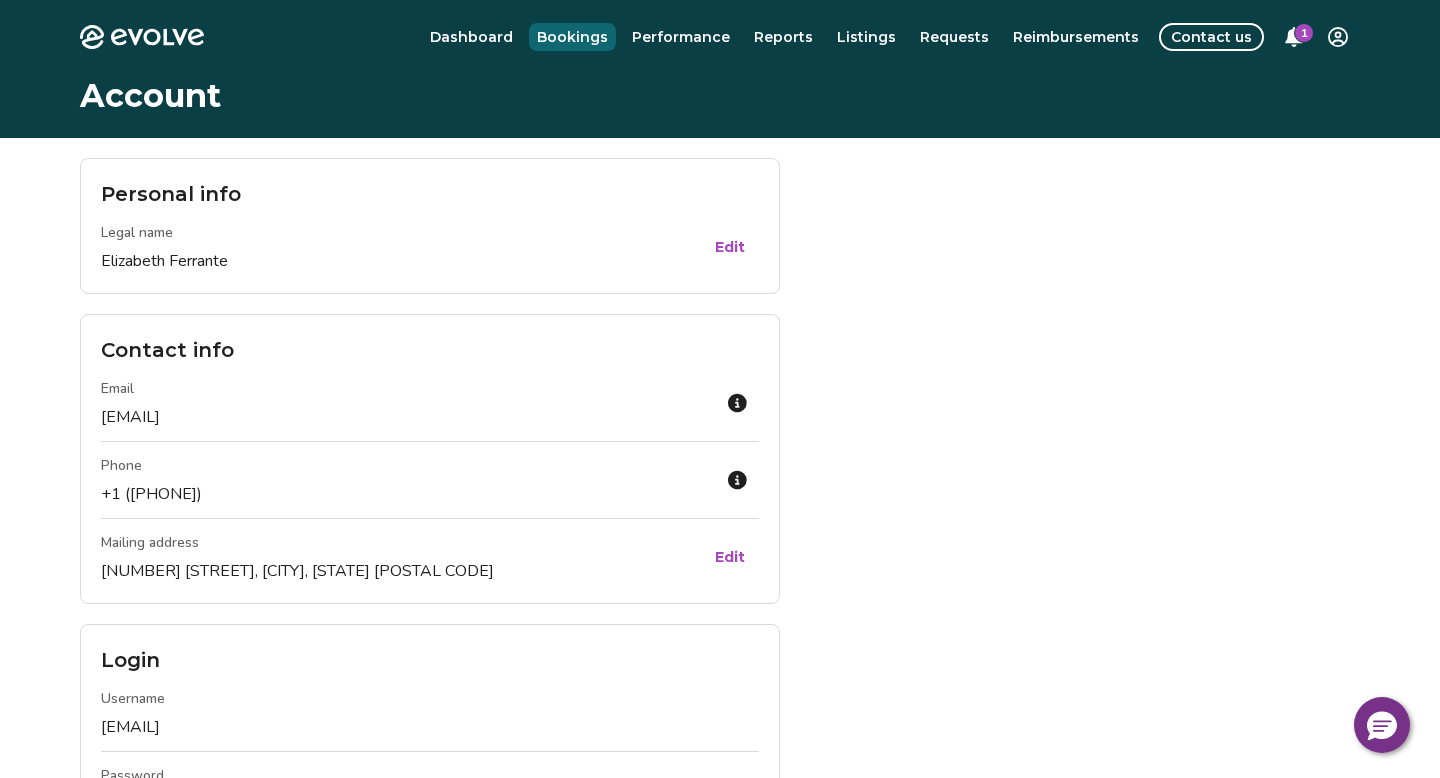 click on "Bookings" at bounding box center [572, 37] 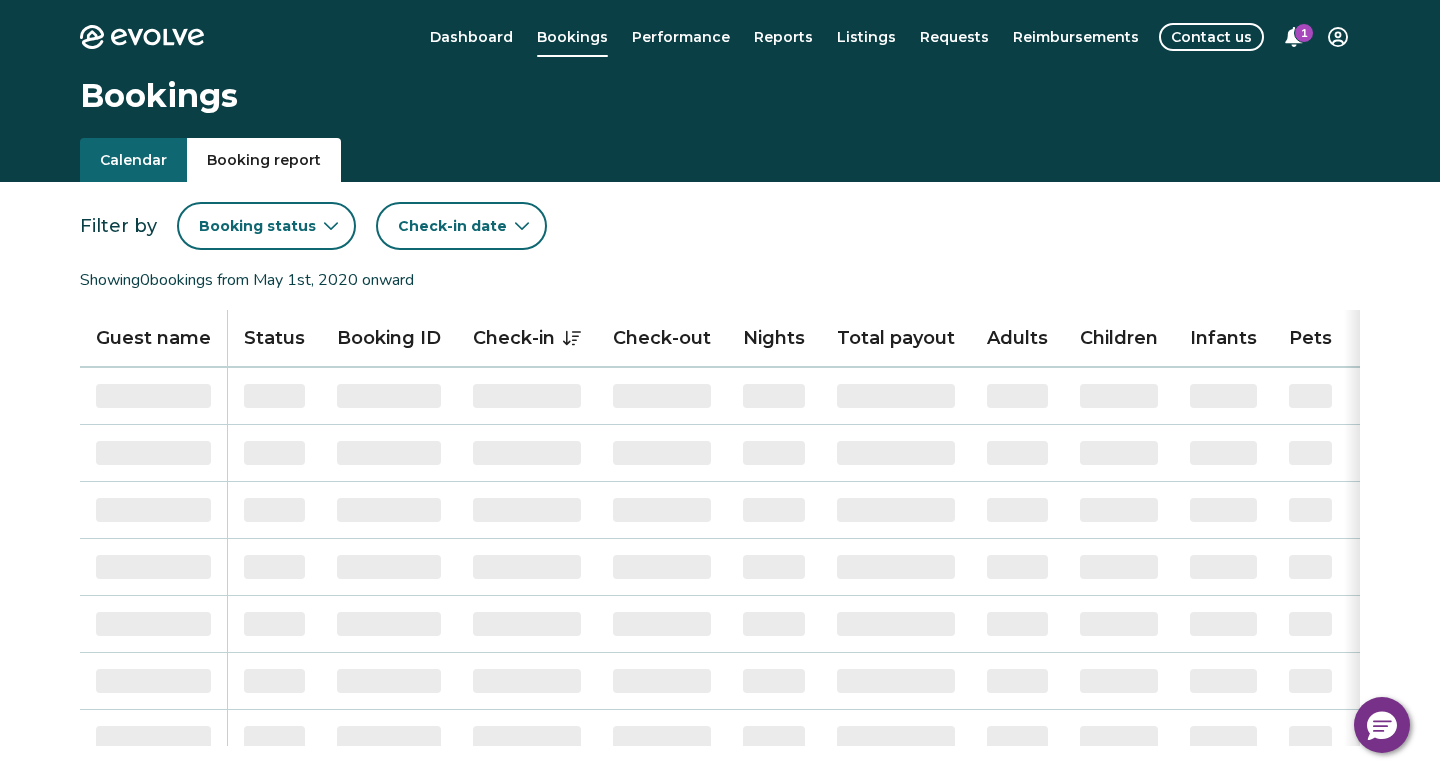 click on "Booking report" at bounding box center (264, 160) 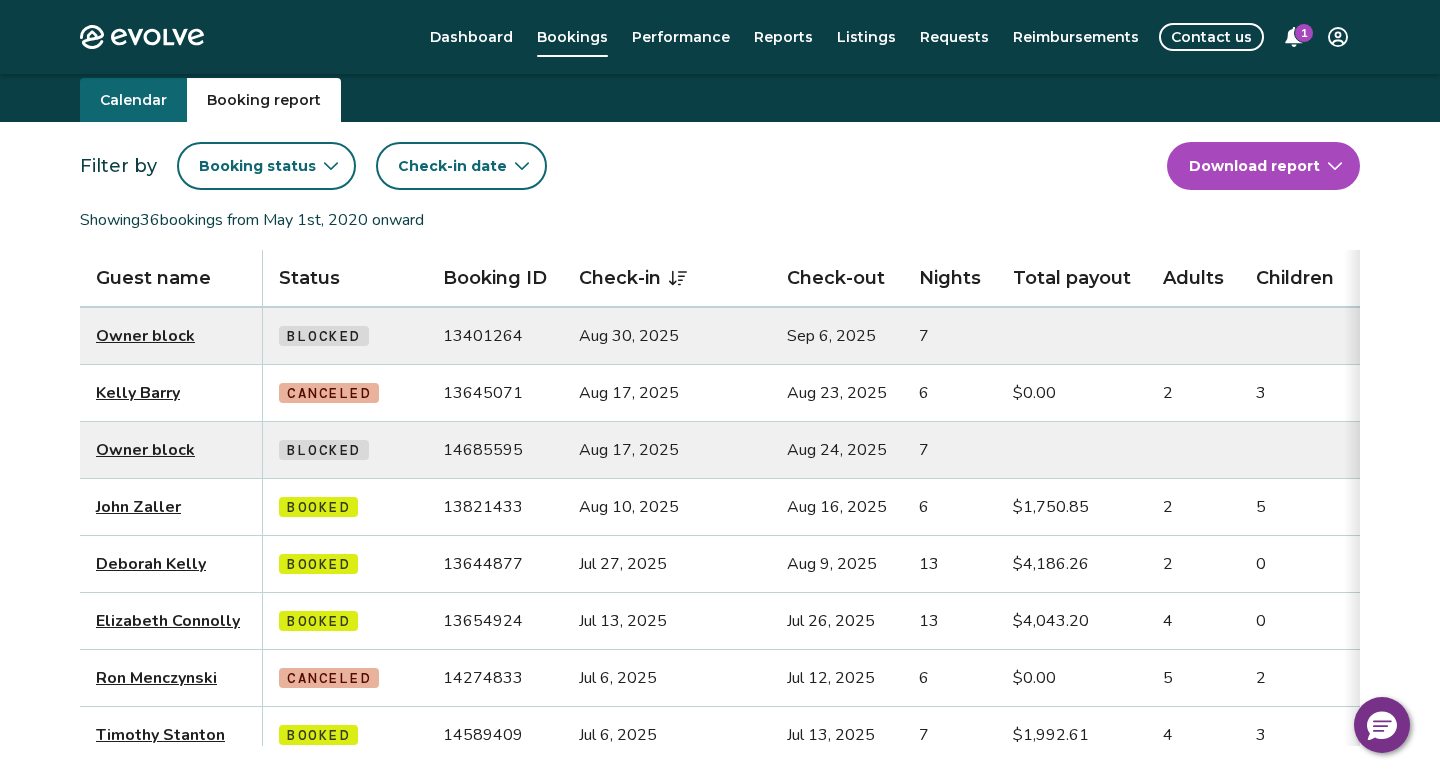 scroll, scrollTop: 0, scrollLeft: 0, axis: both 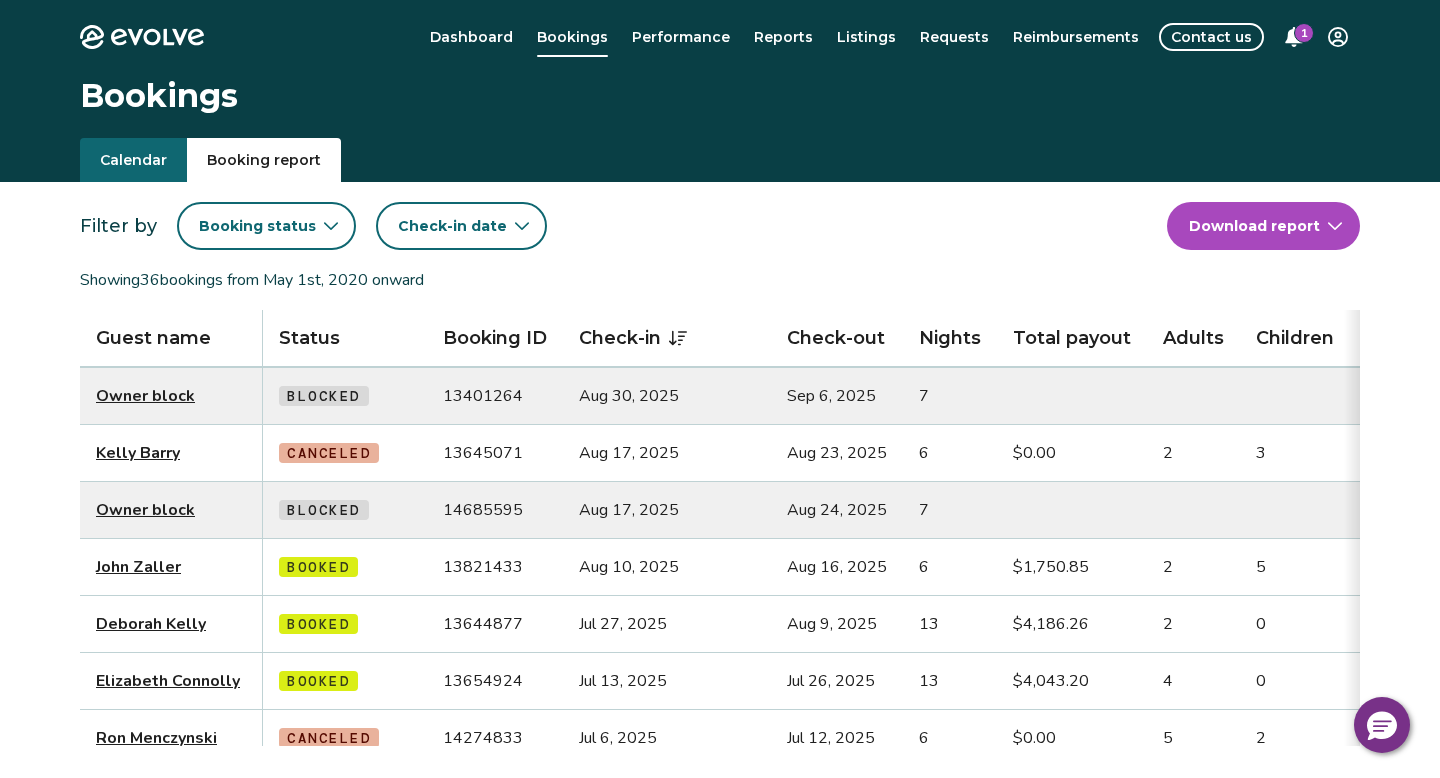 click on "Calendar" at bounding box center [133, 160] 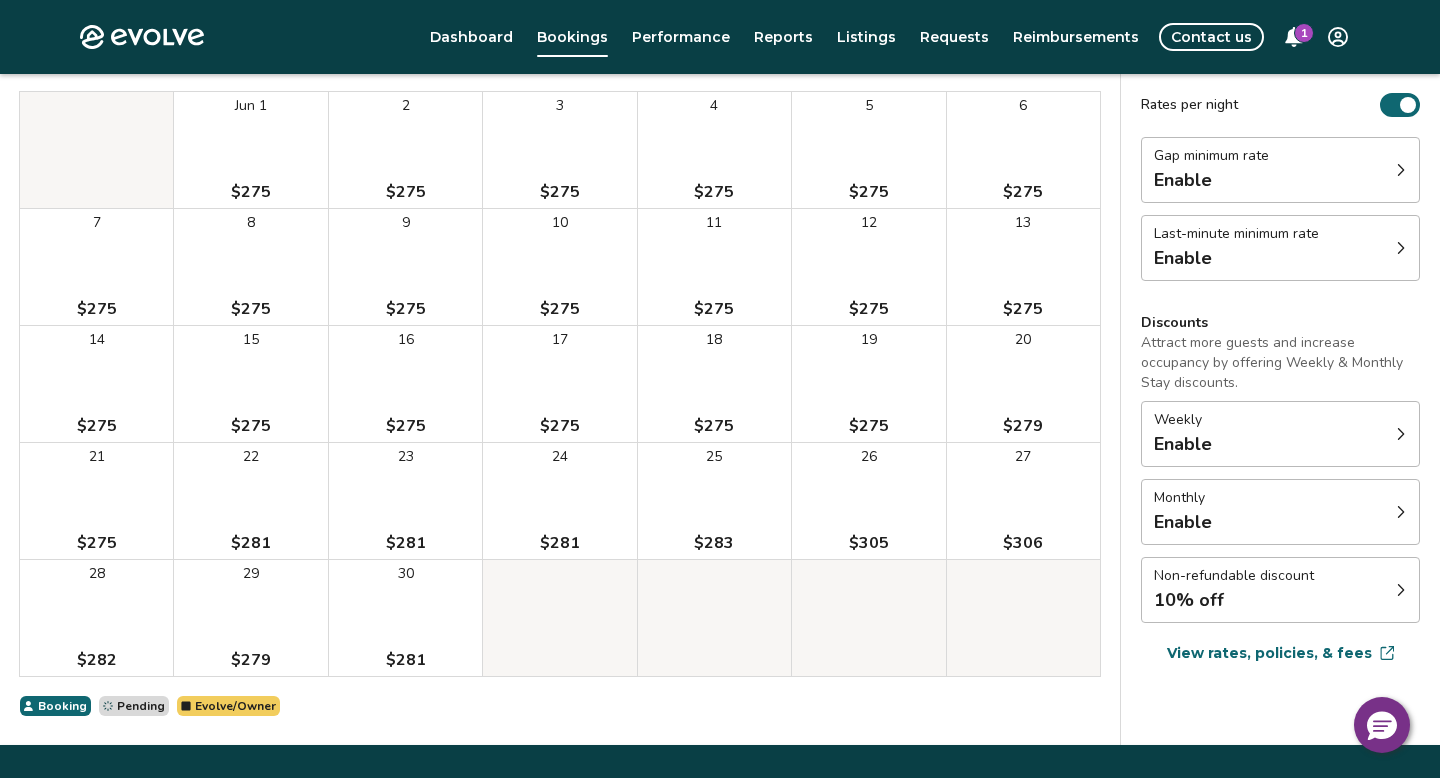 scroll, scrollTop: 207, scrollLeft: 0, axis: vertical 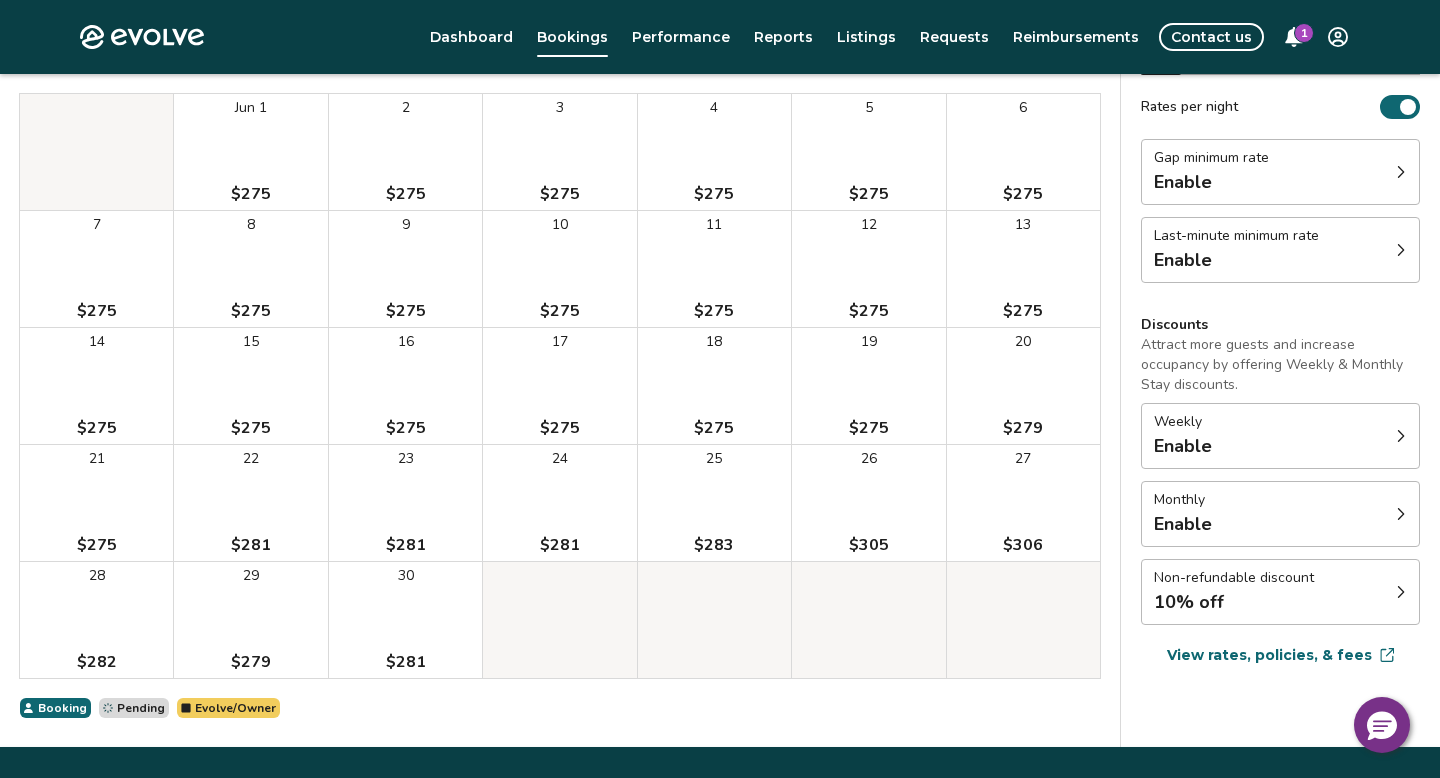 click on "27 $306" at bounding box center [1023, 503] 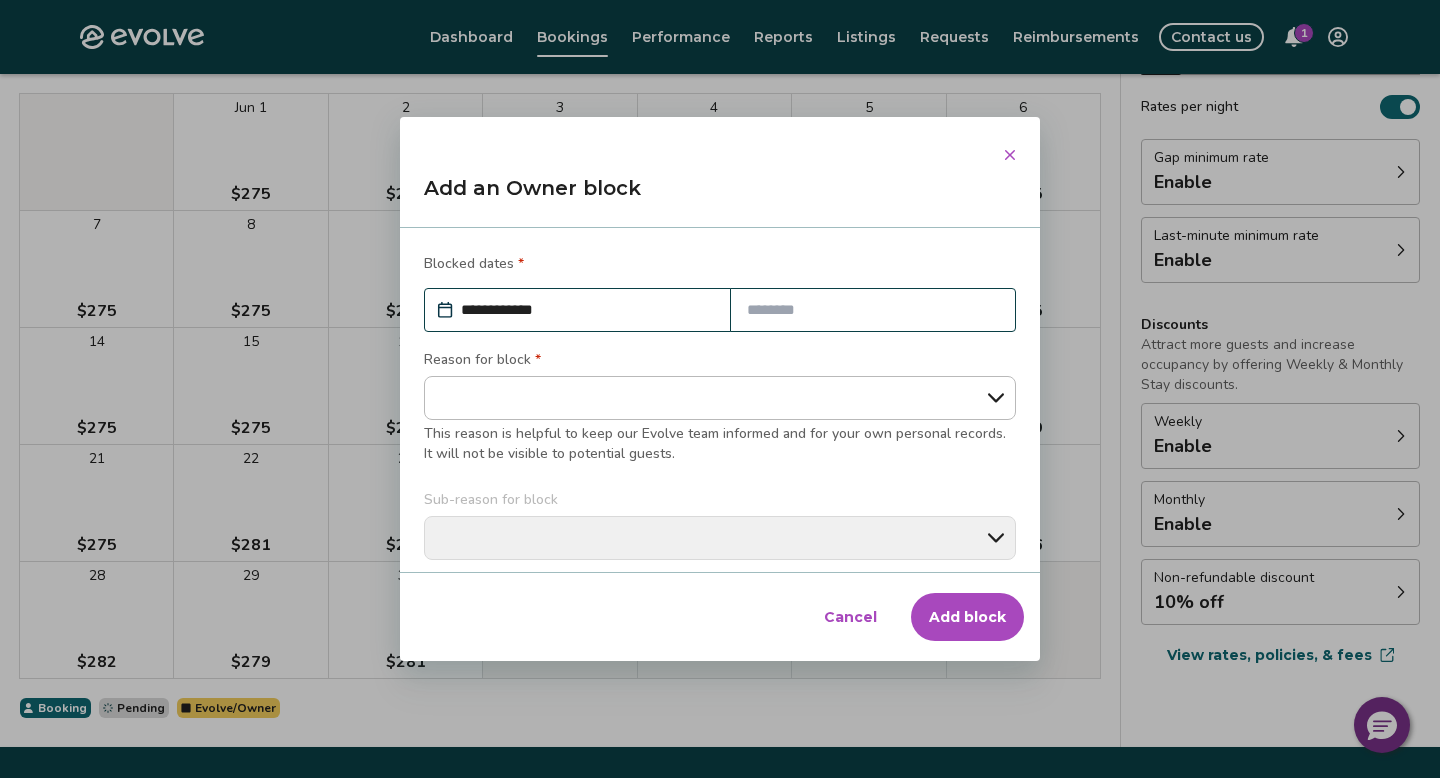 click at bounding box center [873, 310] 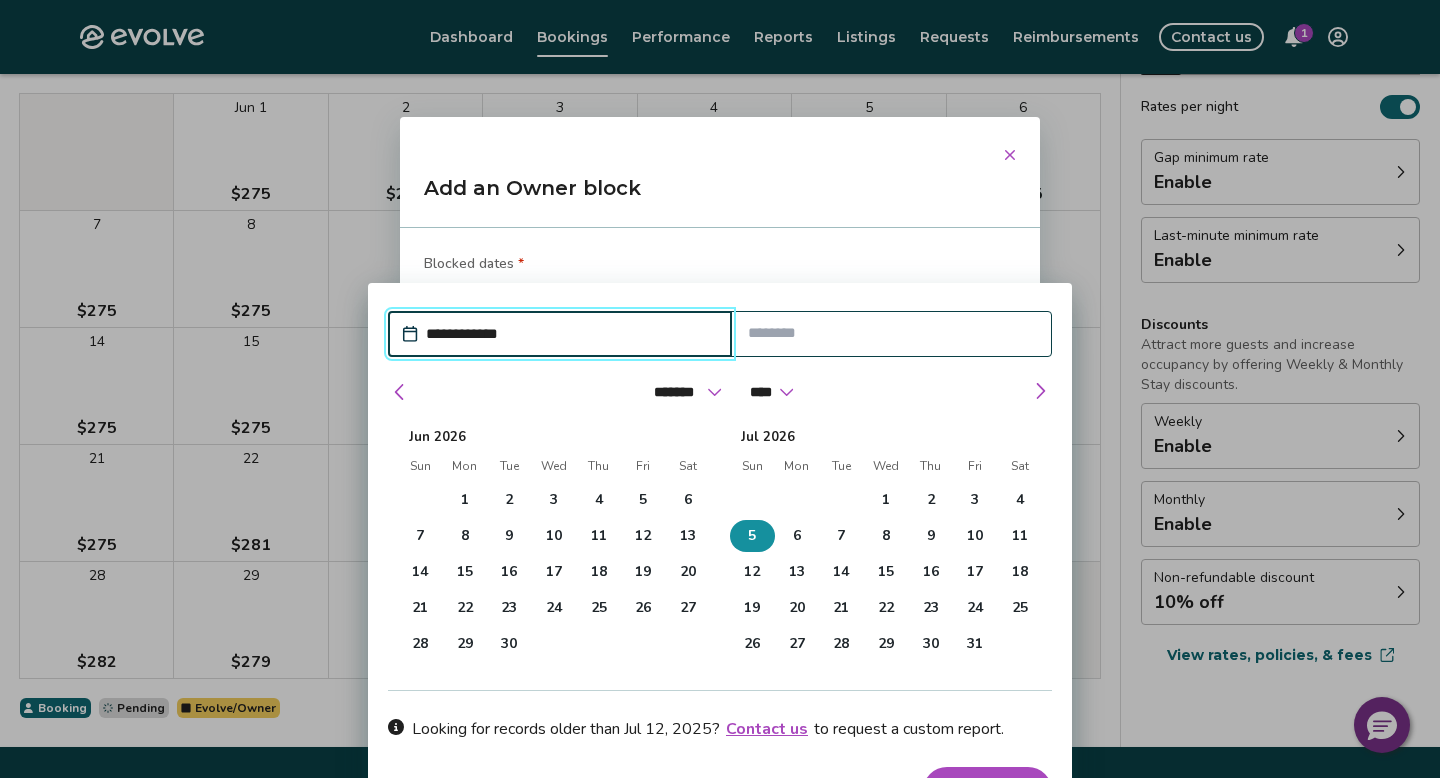 click on "5" at bounding box center (752, 536) 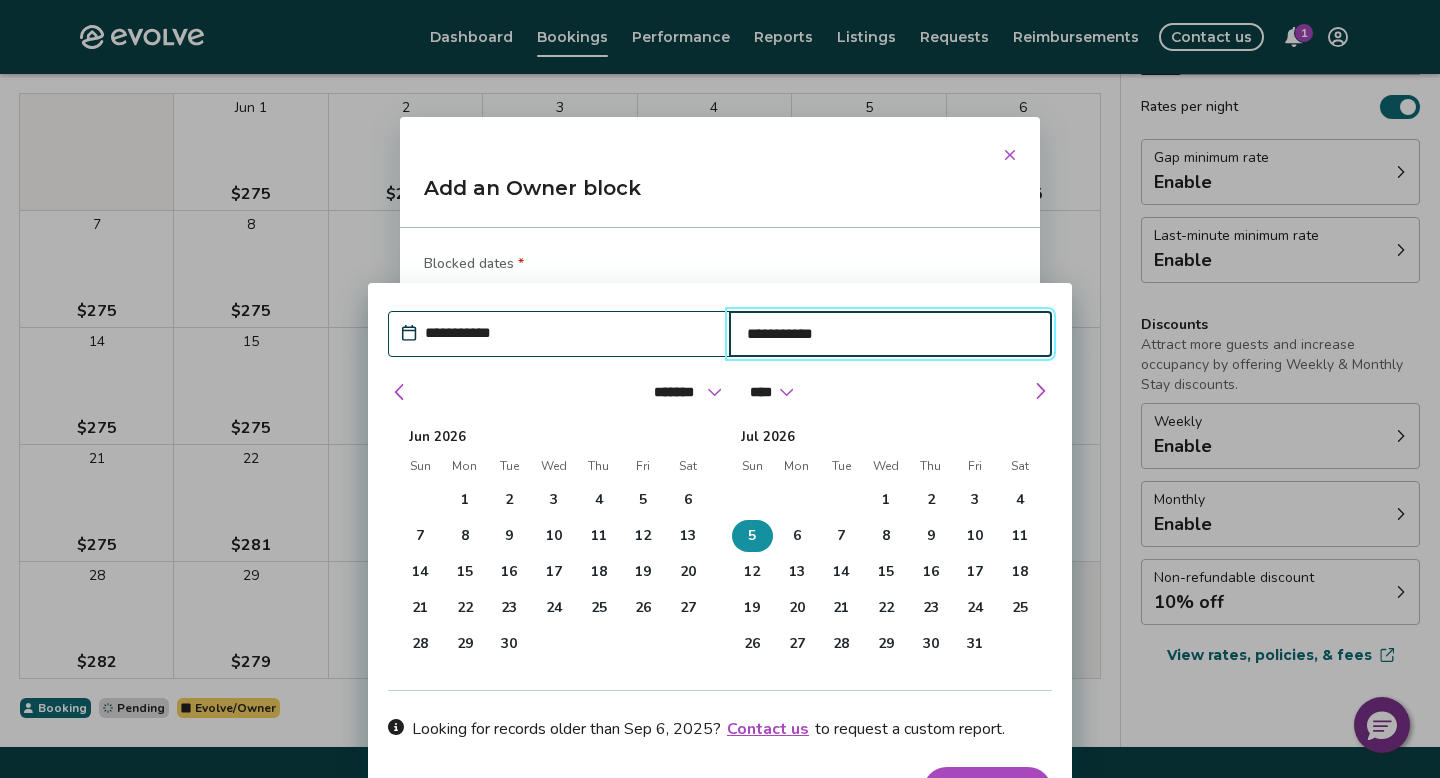 type on "*" 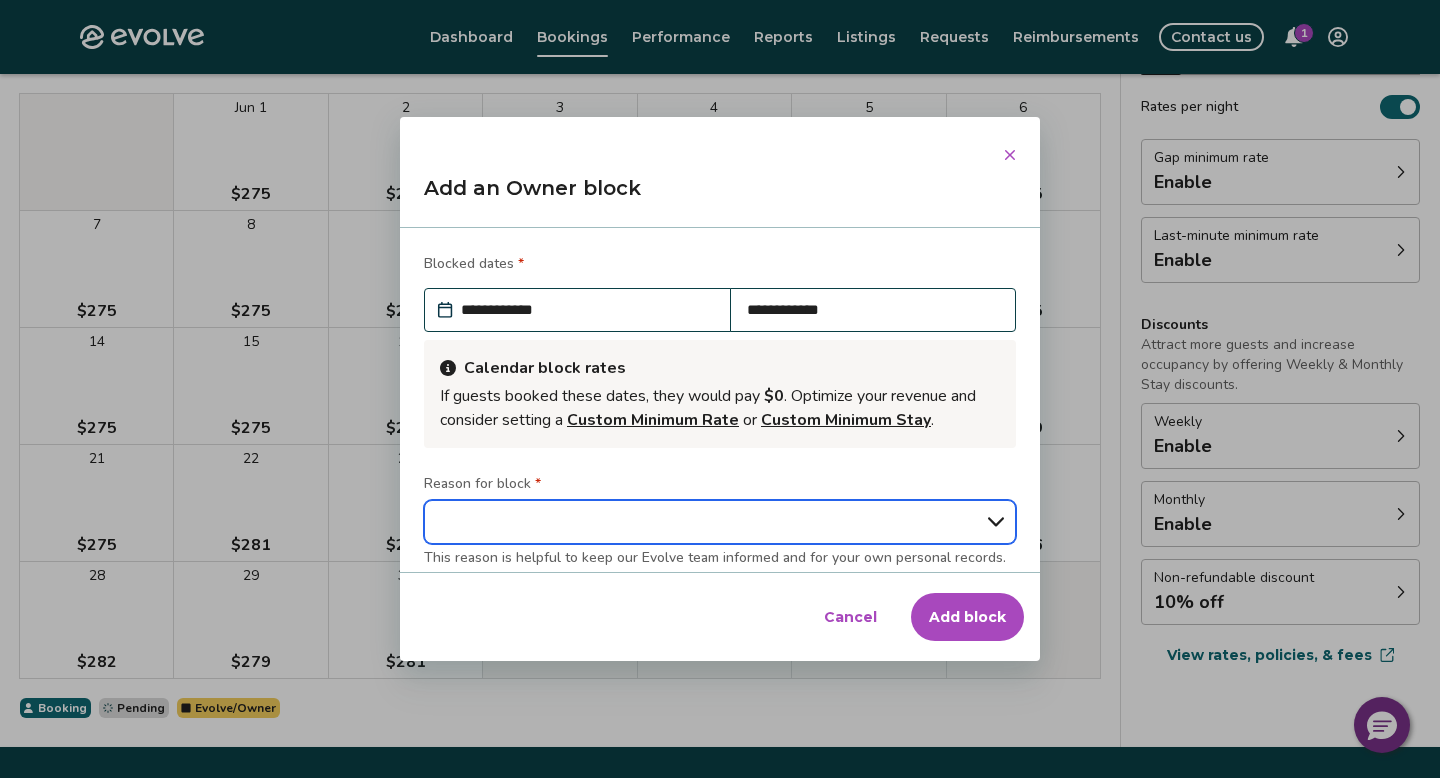 click on "**********" at bounding box center [720, 522] 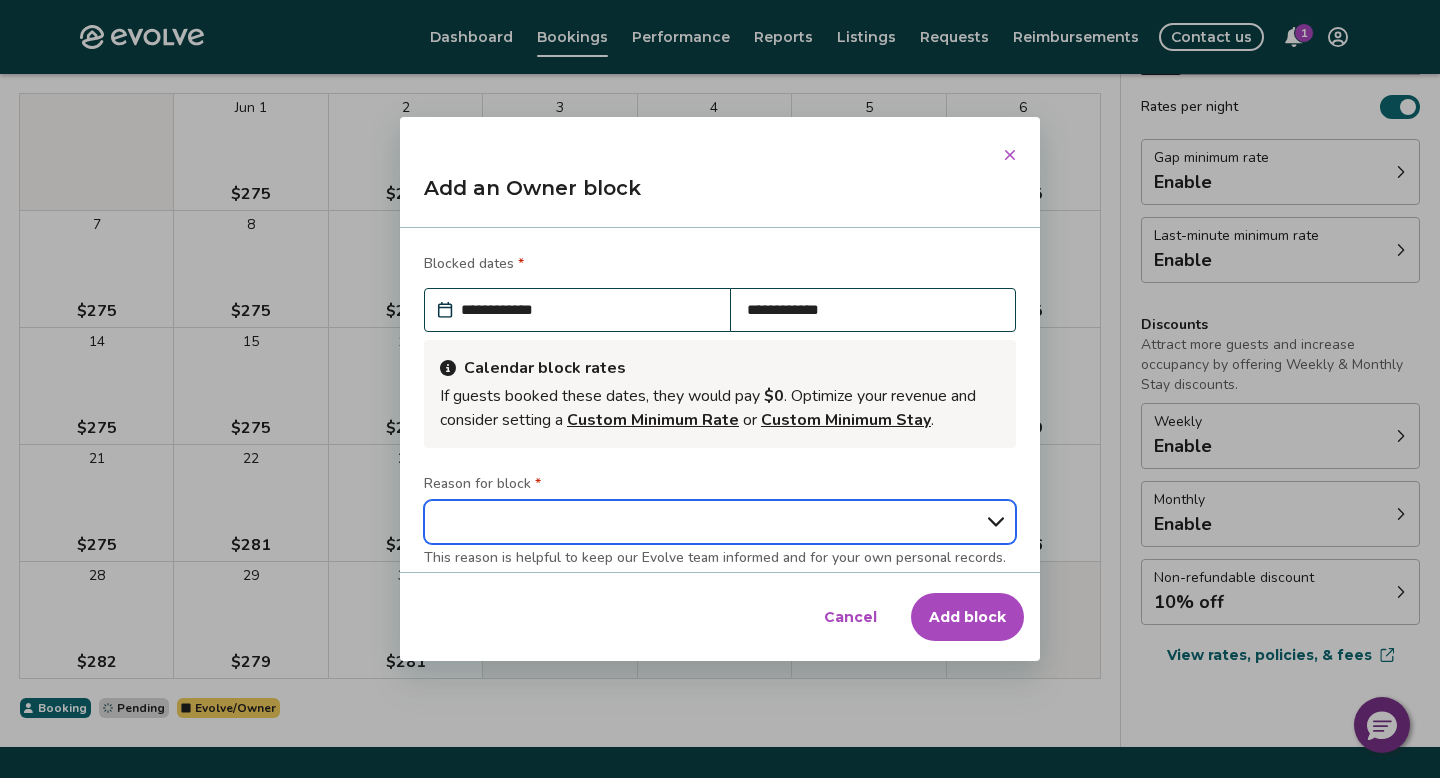 select on "**********" 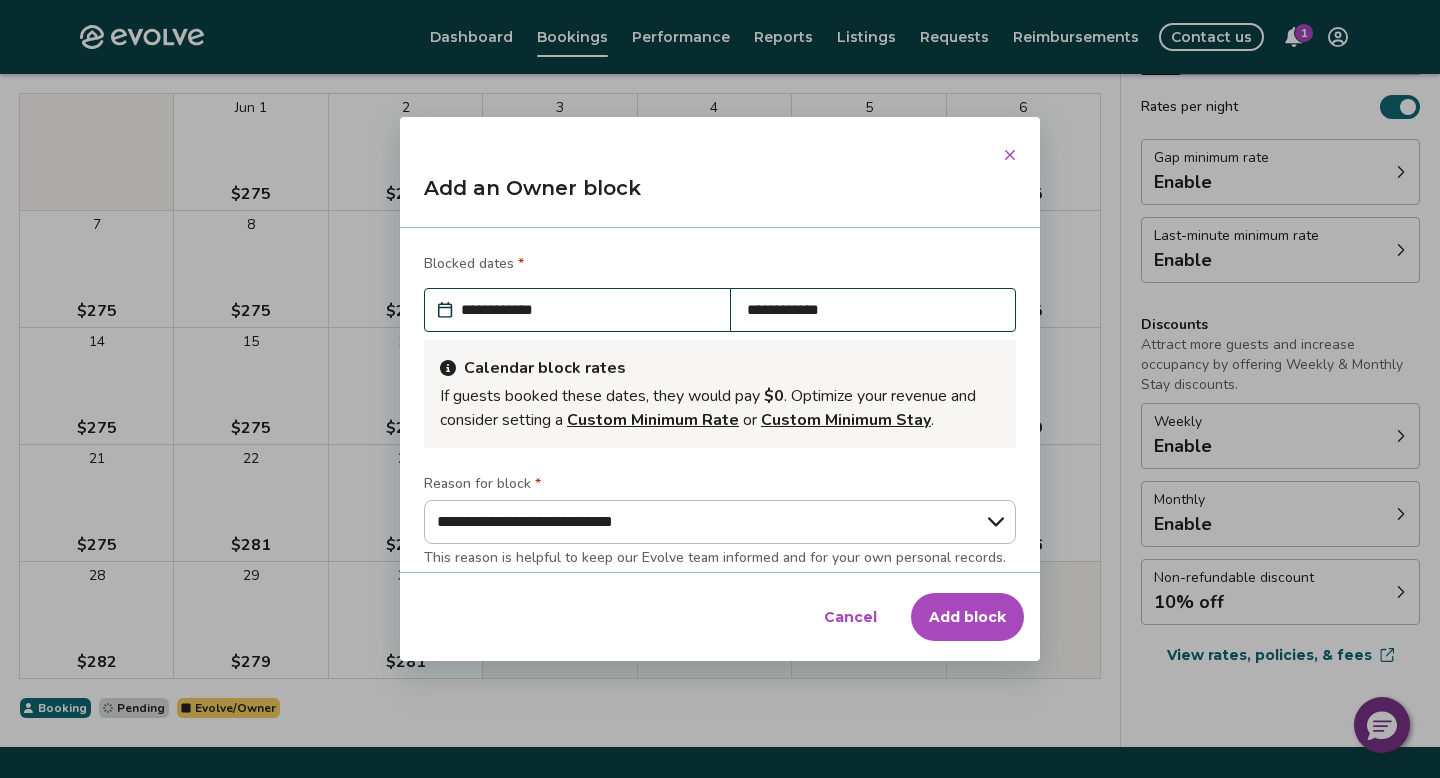 click on "Add block" at bounding box center (967, 617) 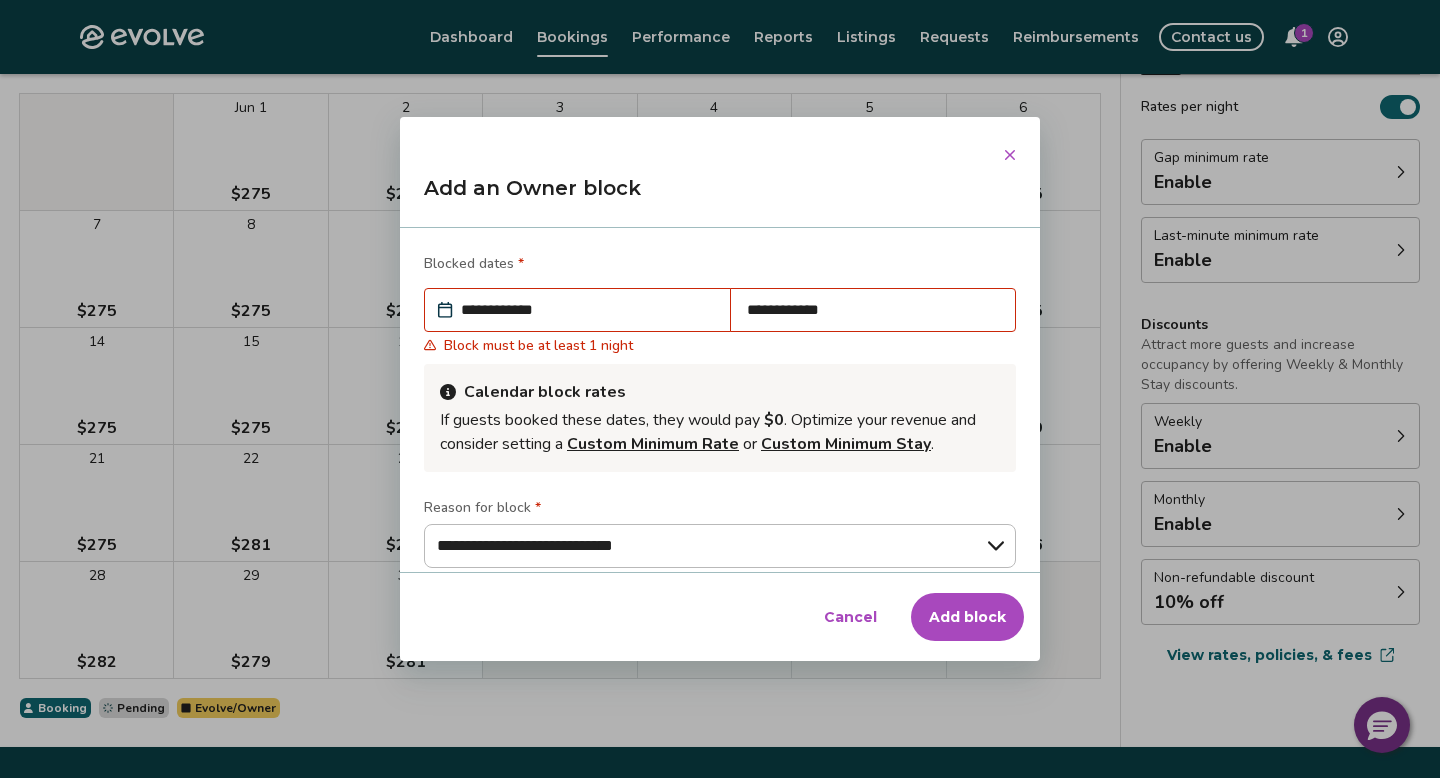 click on "**********" at bounding box center (873, 310) 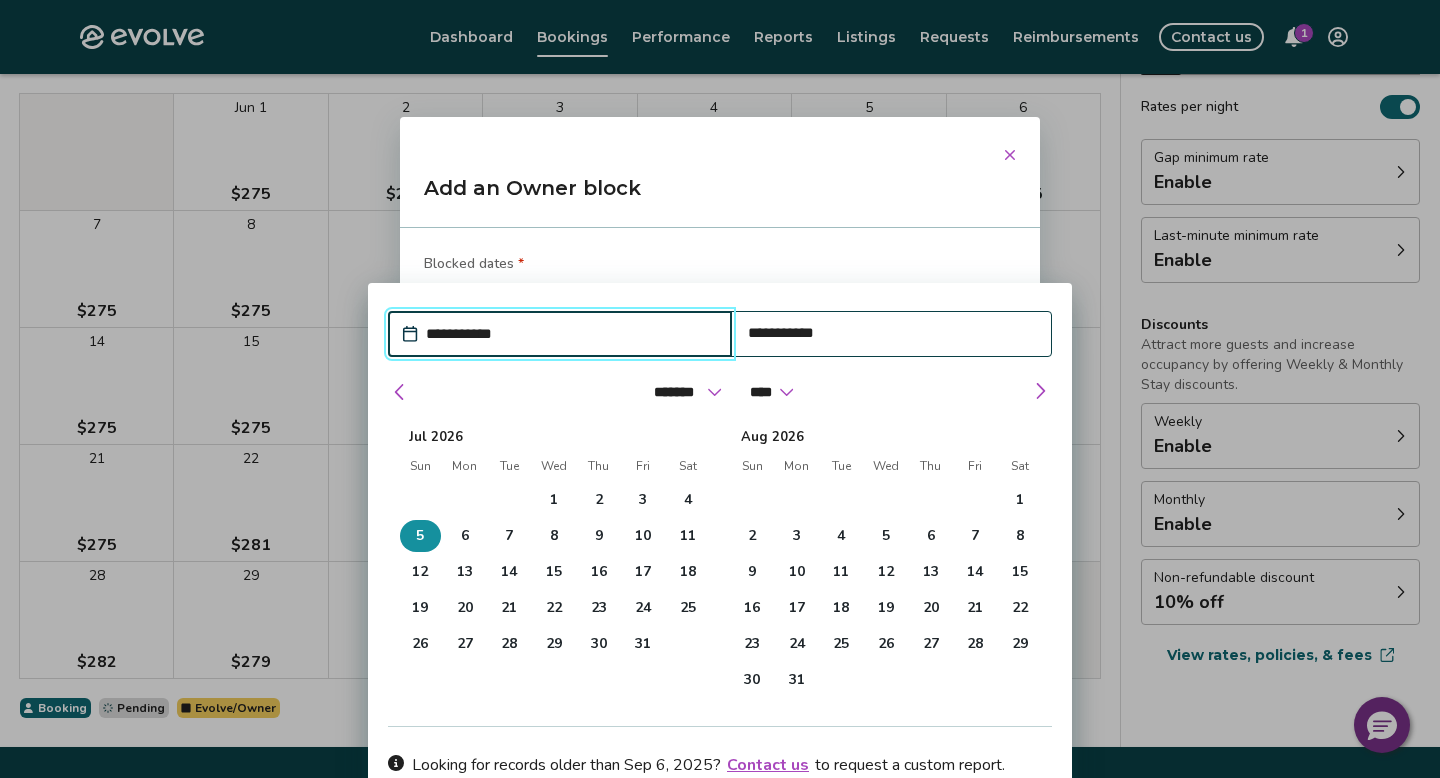 click on "**********" at bounding box center [570, 334] 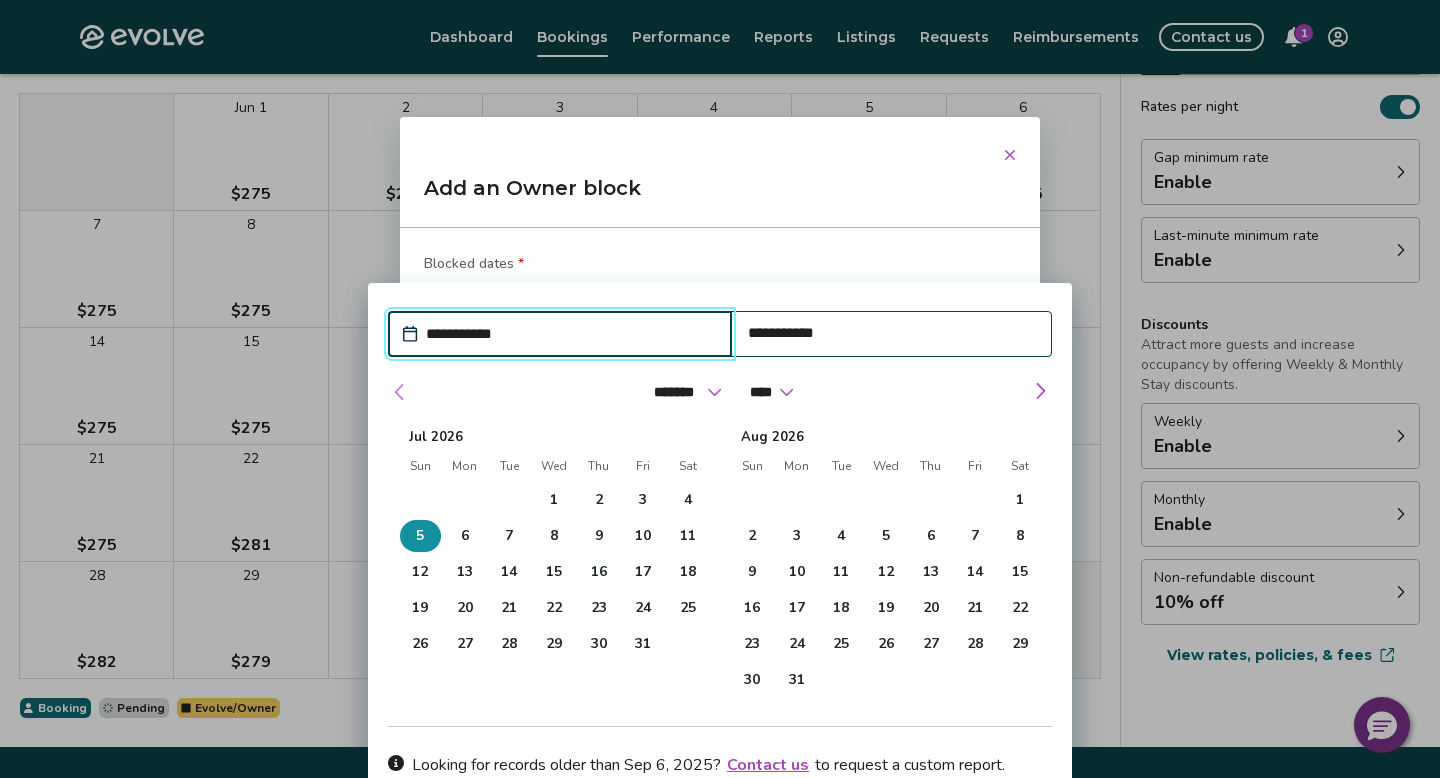 click at bounding box center (400, 392) 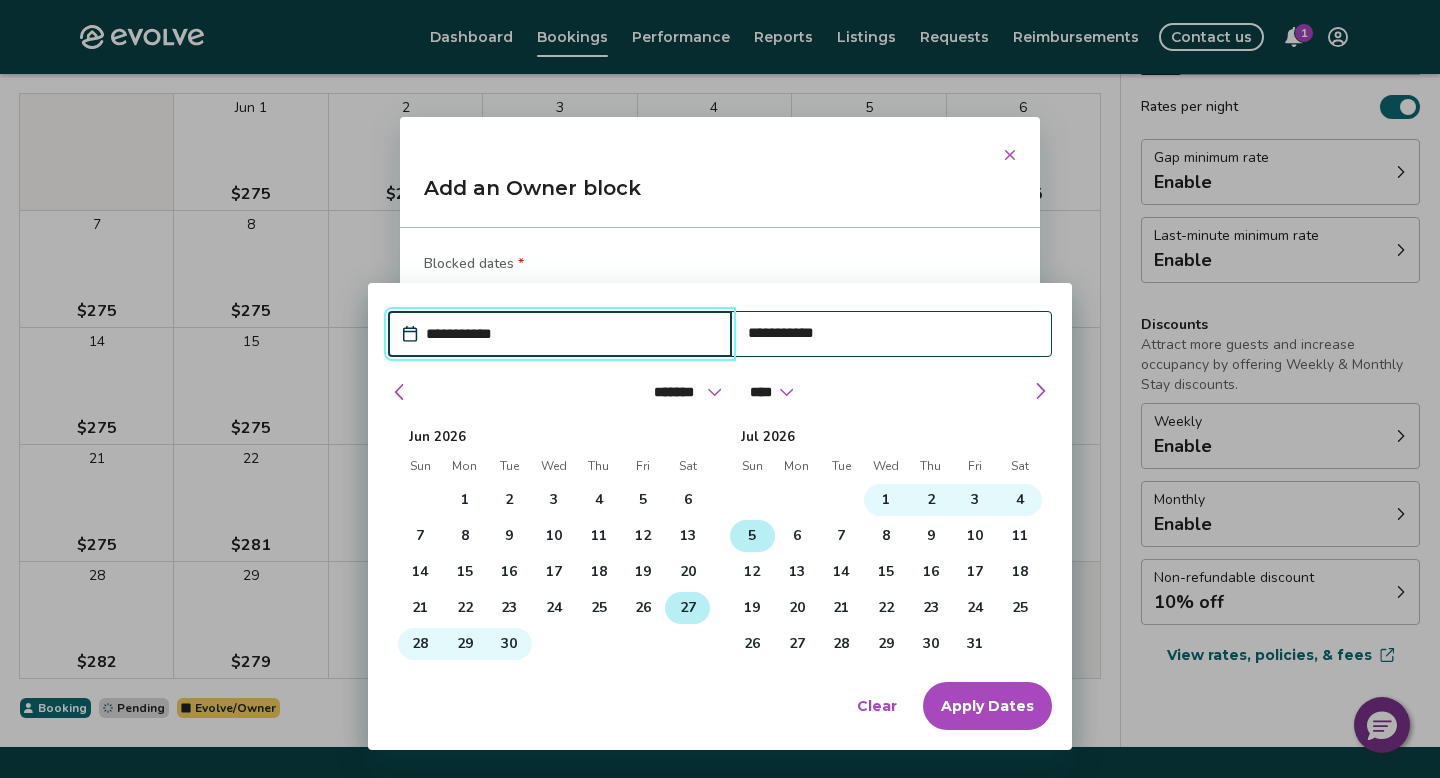 click on "27" at bounding box center (687, 608) 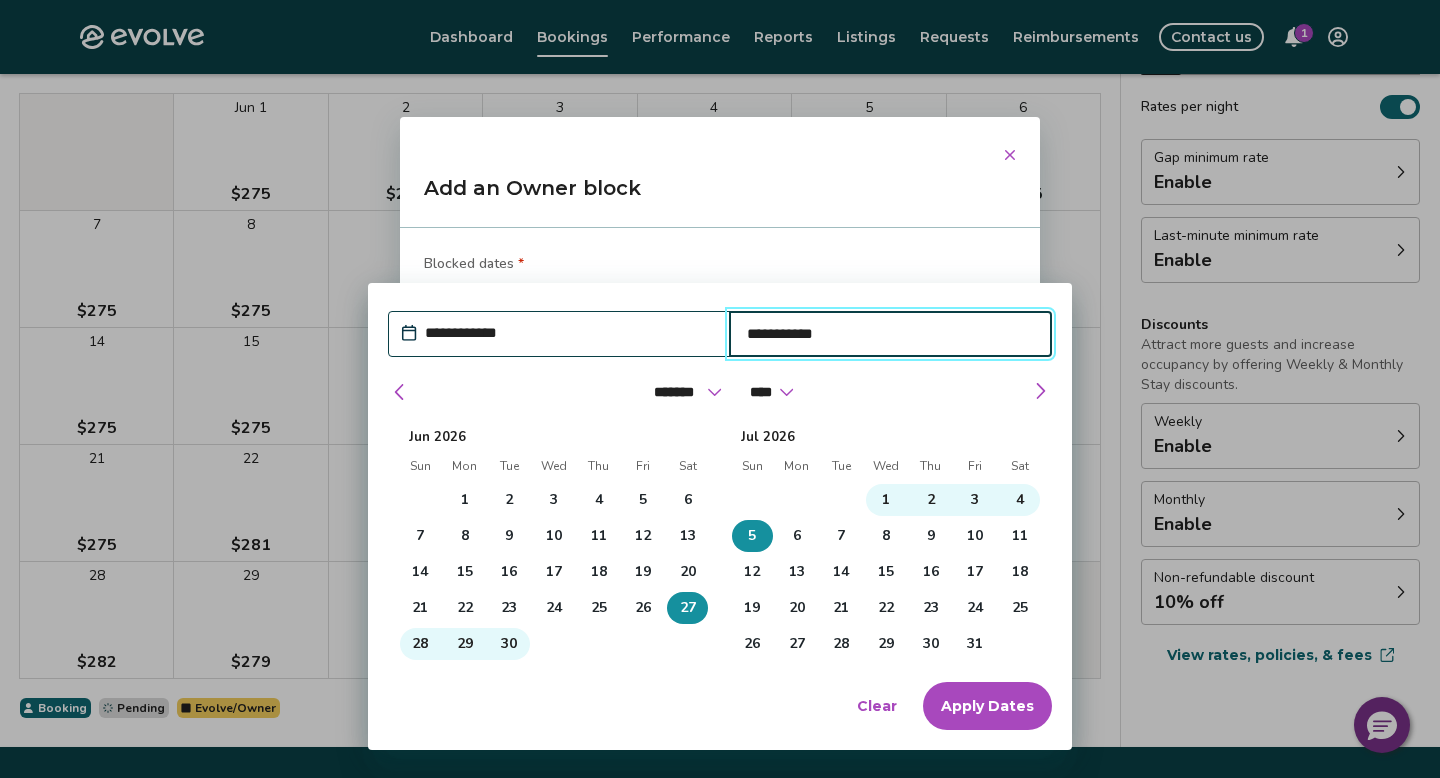click on "Apply Dates" at bounding box center [987, 706] 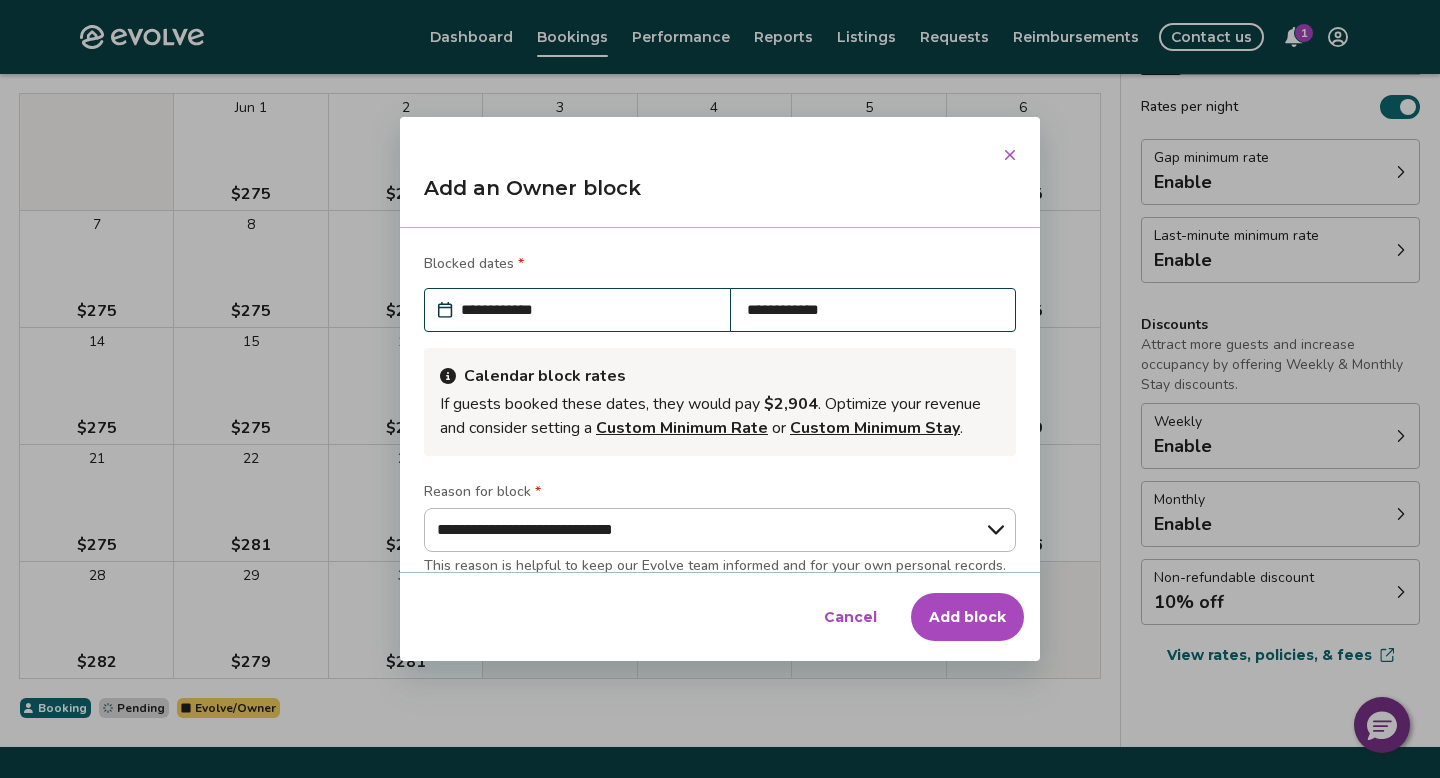 click on "Add block" at bounding box center (967, 617) 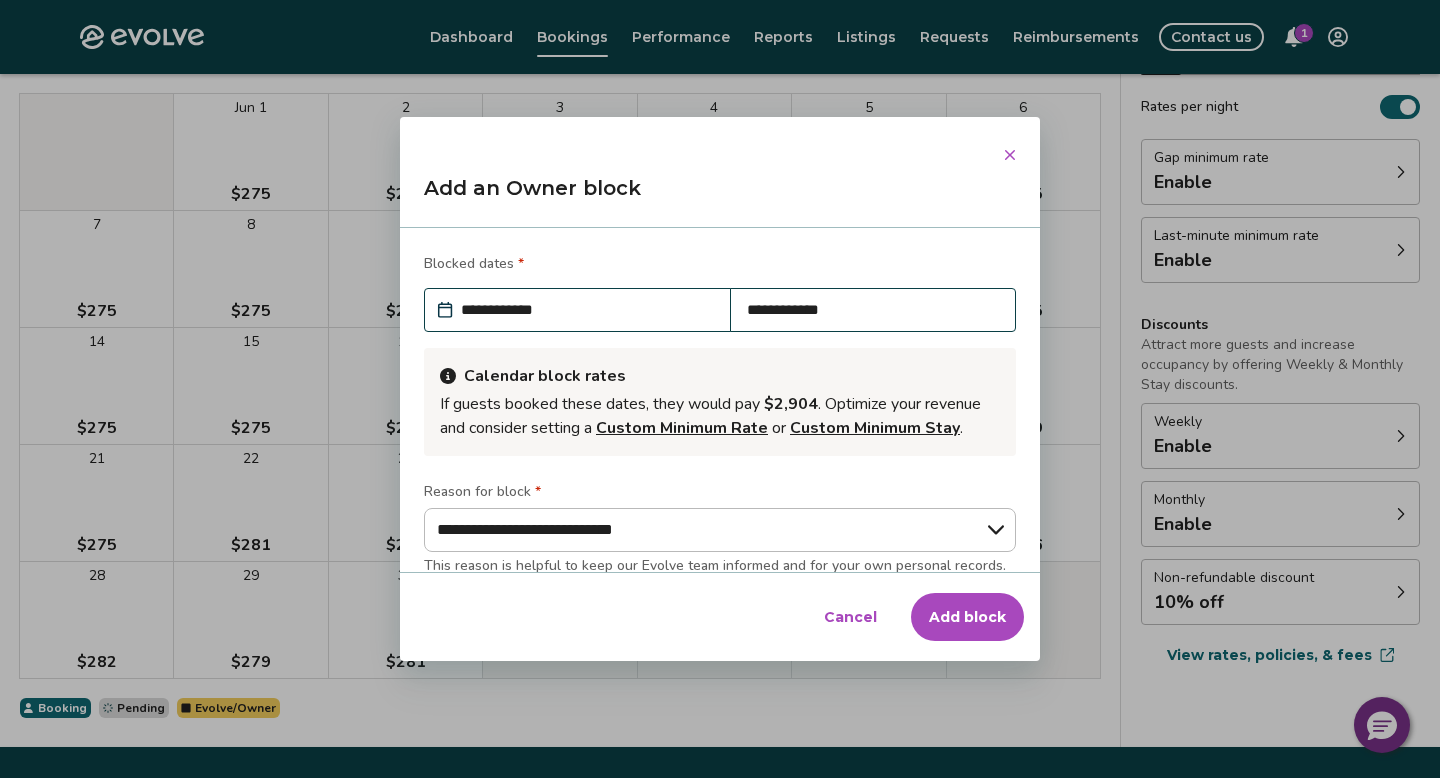 click on "Add block" at bounding box center [967, 617] 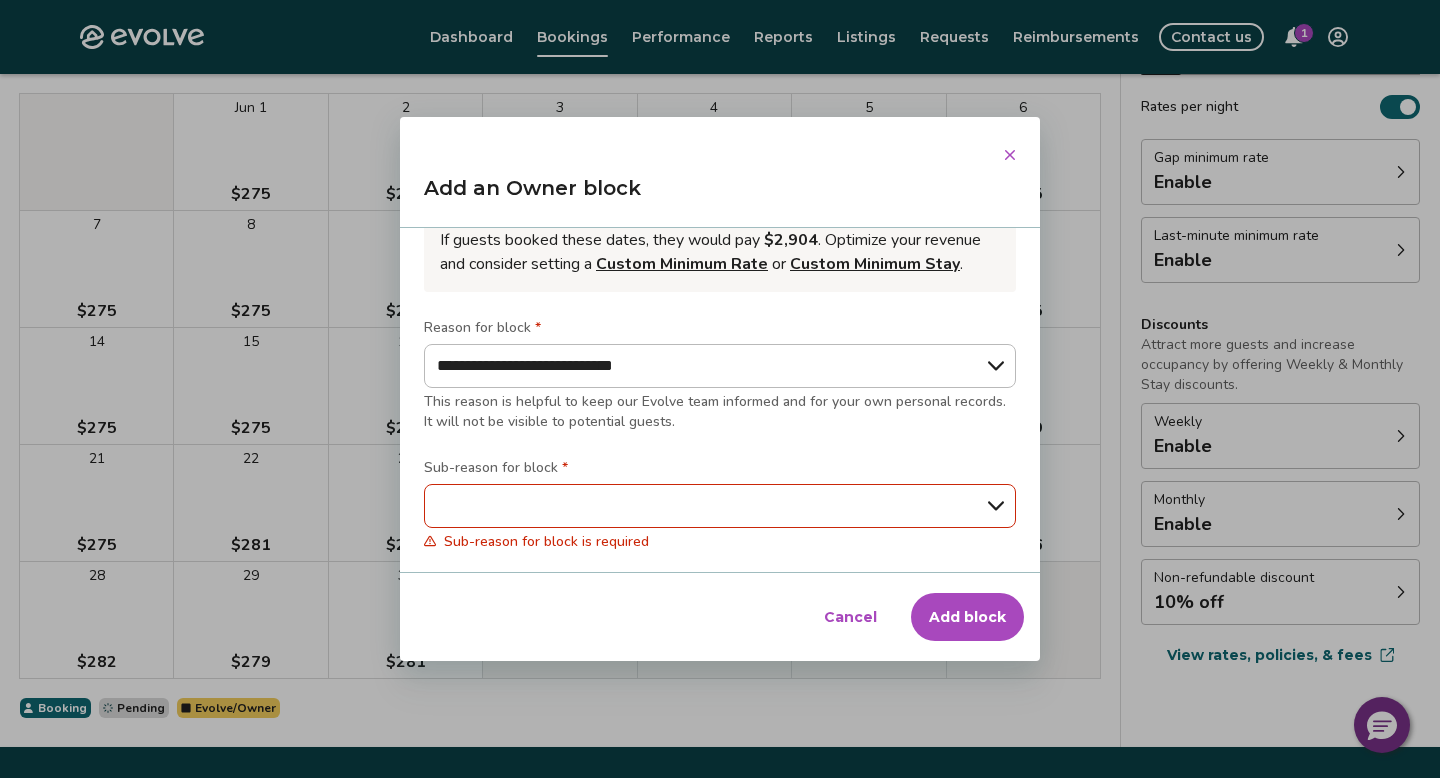 scroll, scrollTop: 166, scrollLeft: 0, axis: vertical 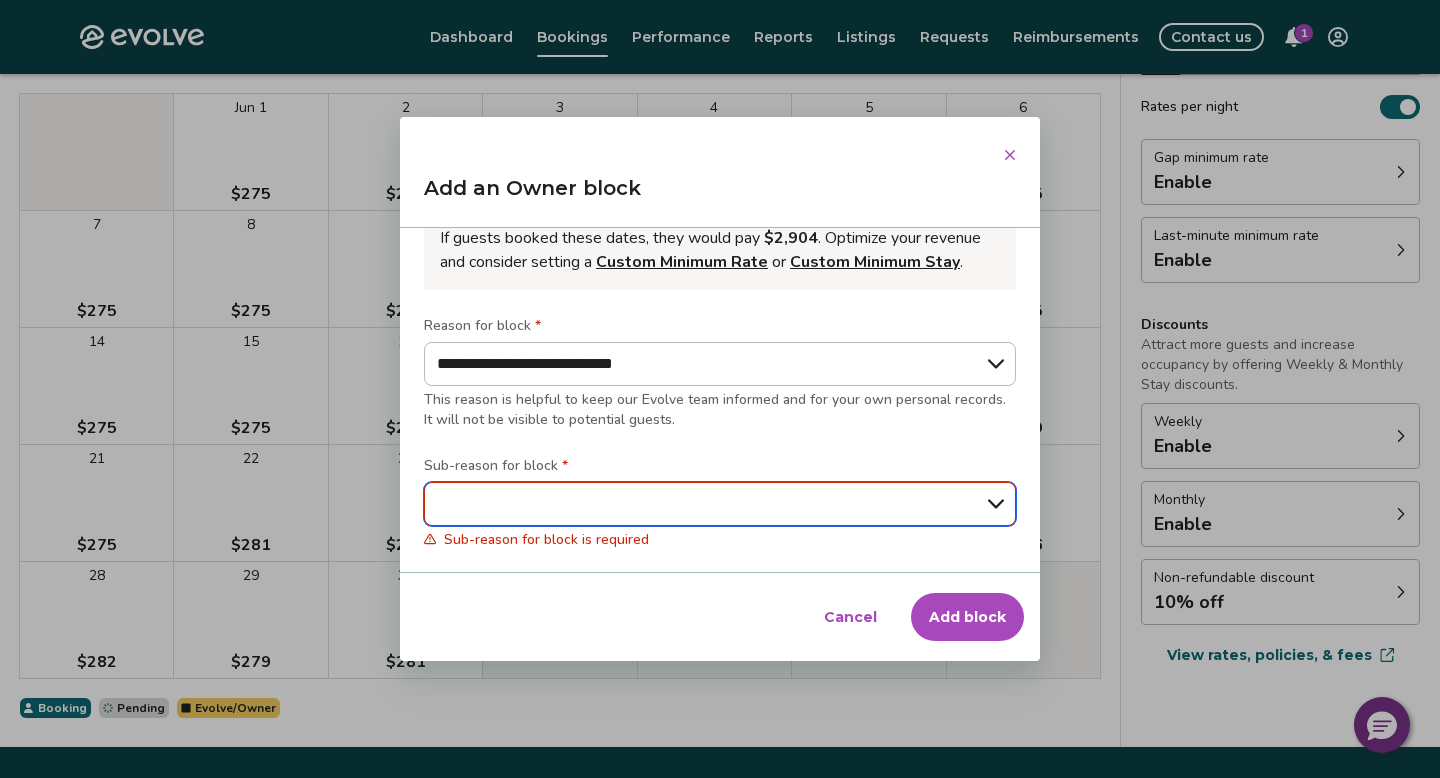 click on "**********" at bounding box center [720, 504] 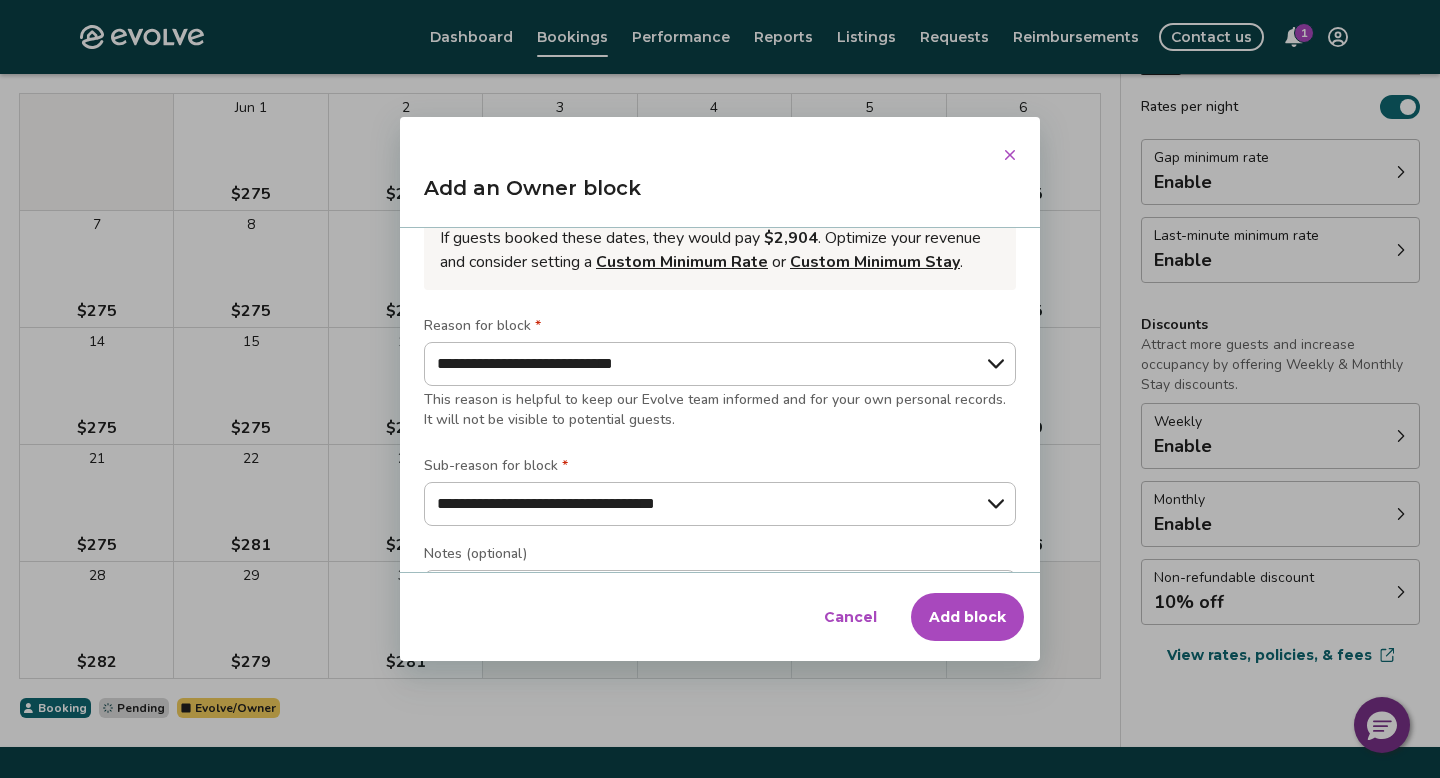 click on "Add block" at bounding box center [967, 617] 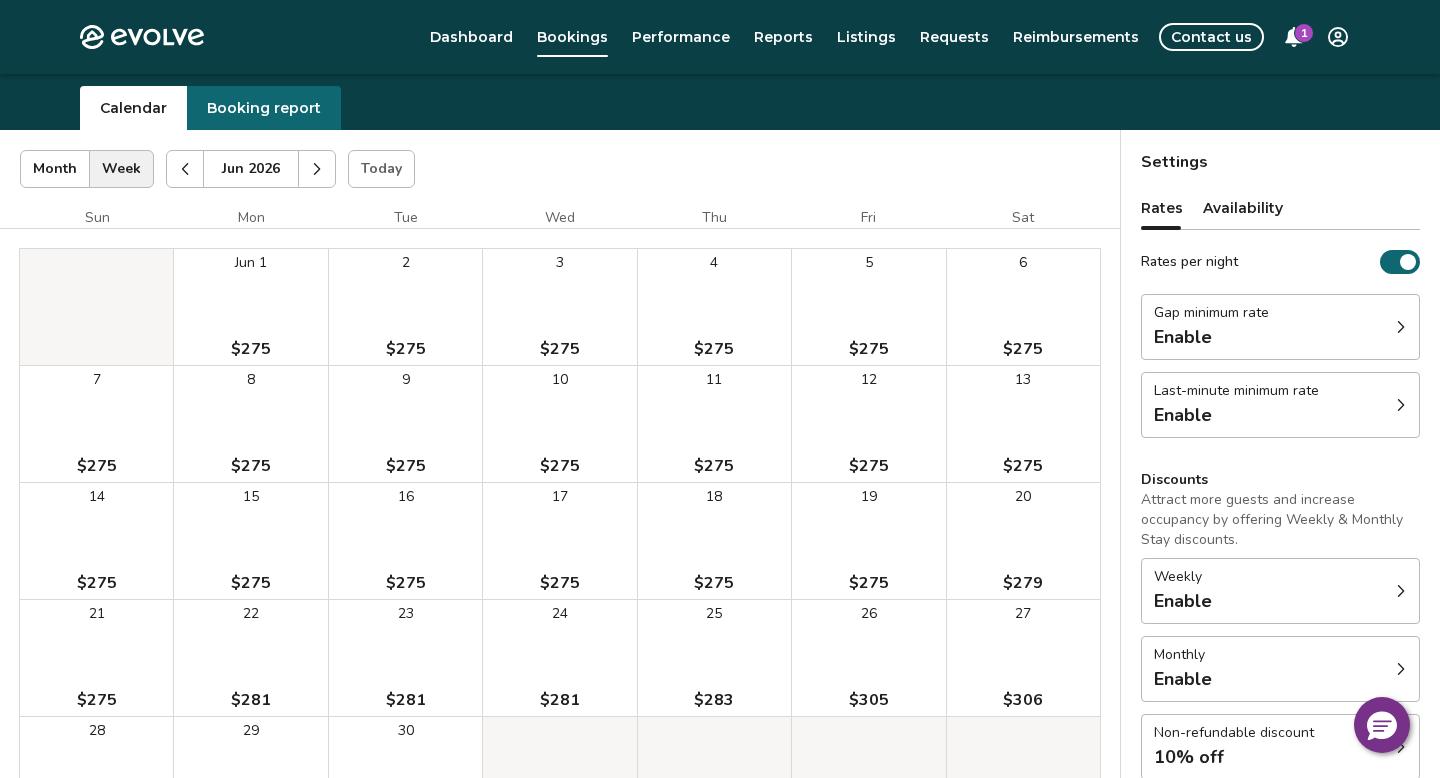 scroll, scrollTop: 32, scrollLeft: 0, axis: vertical 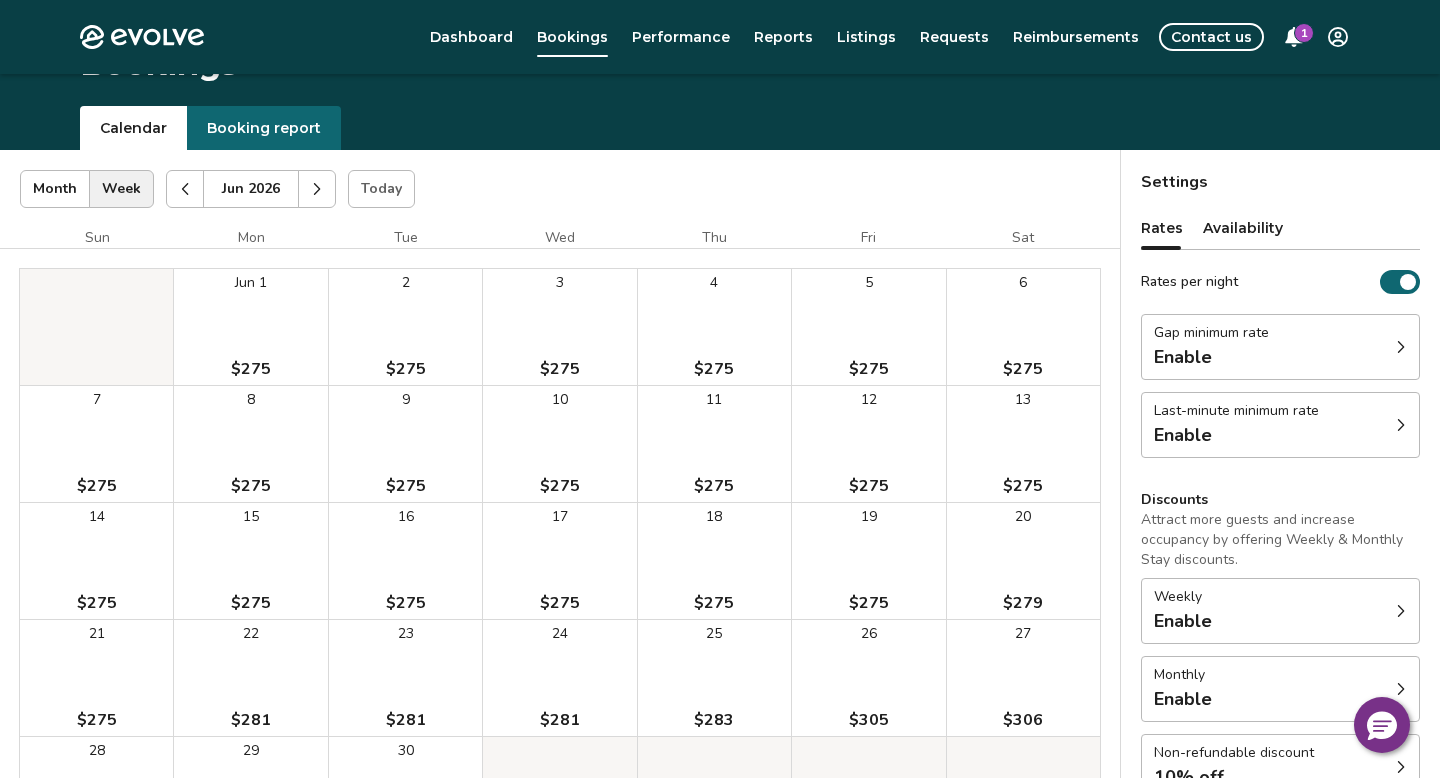 click 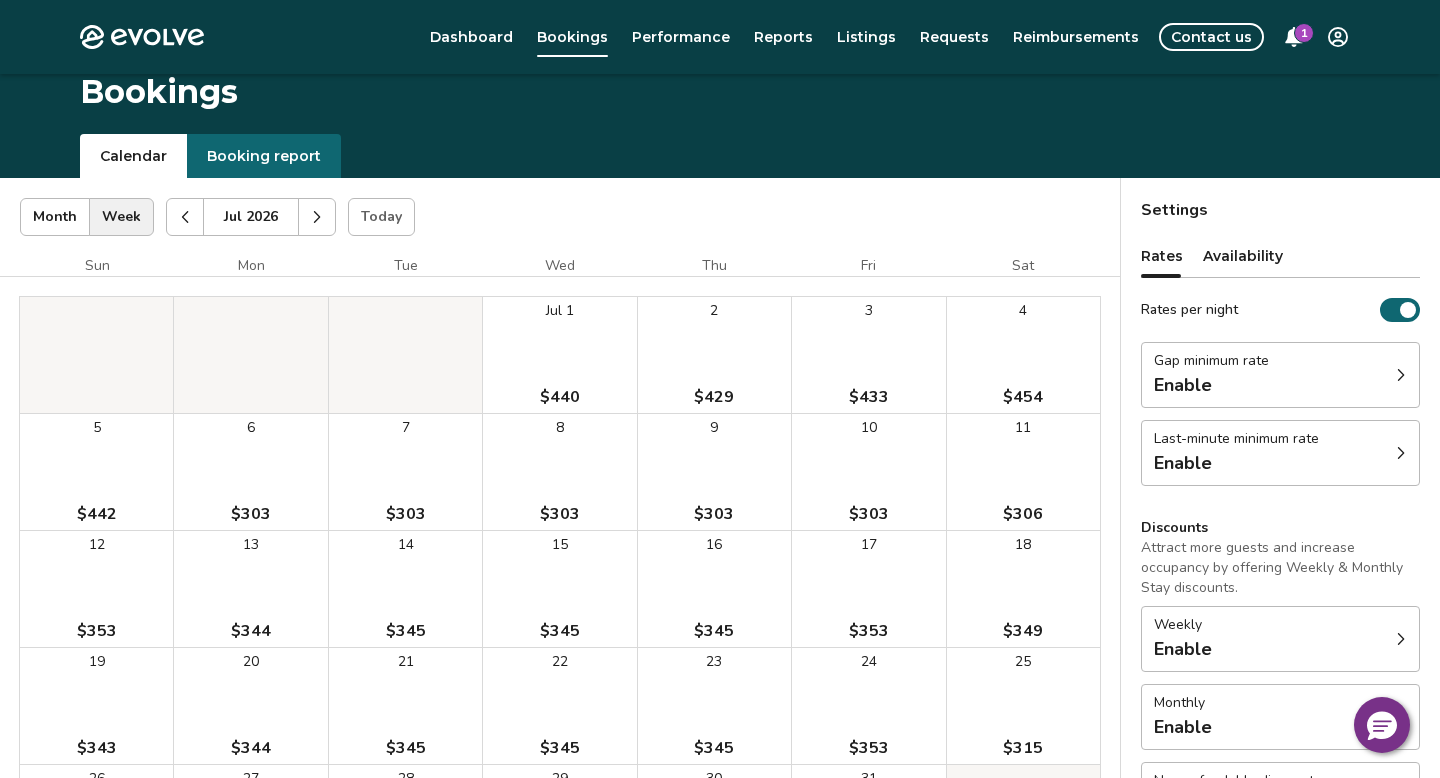 scroll, scrollTop: 0, scrollLeft: 0, axis: both 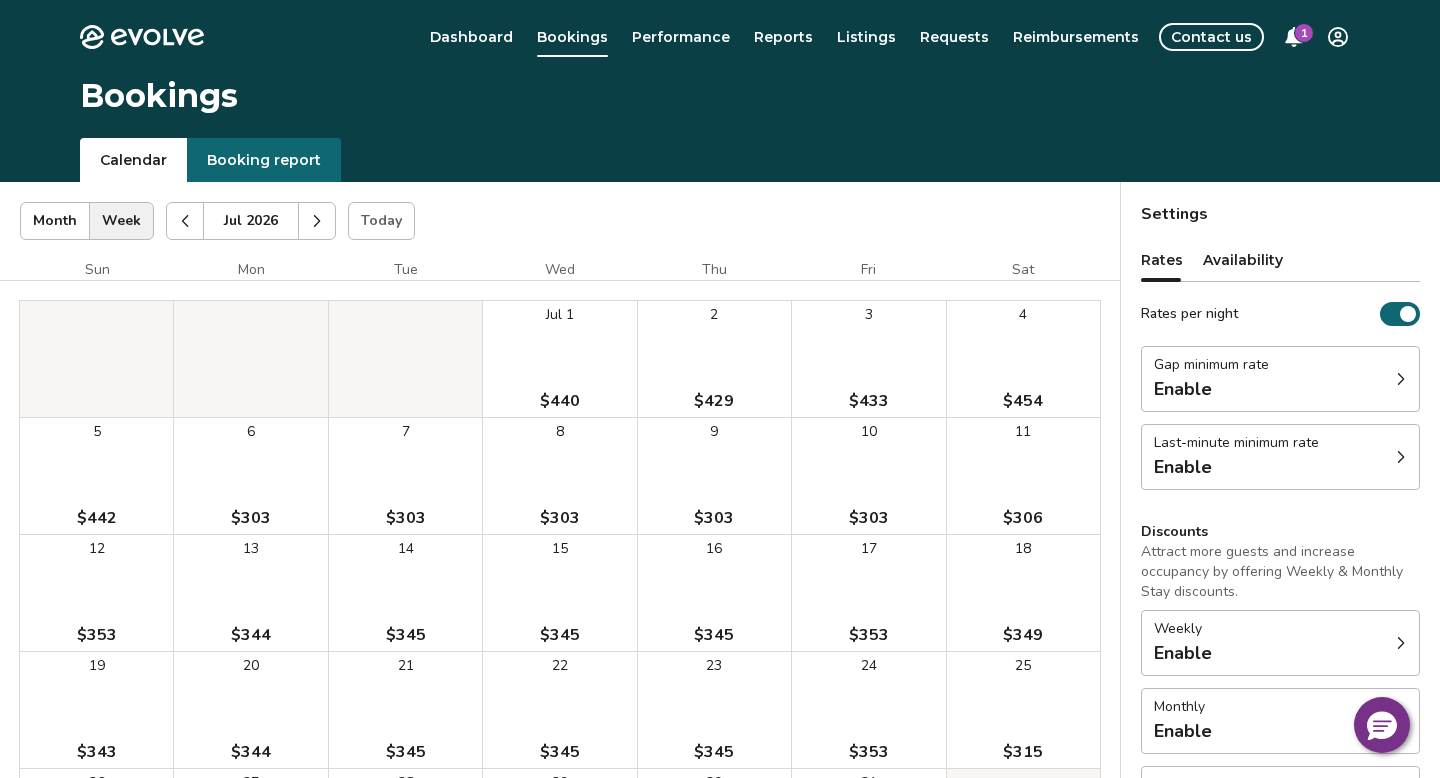 click 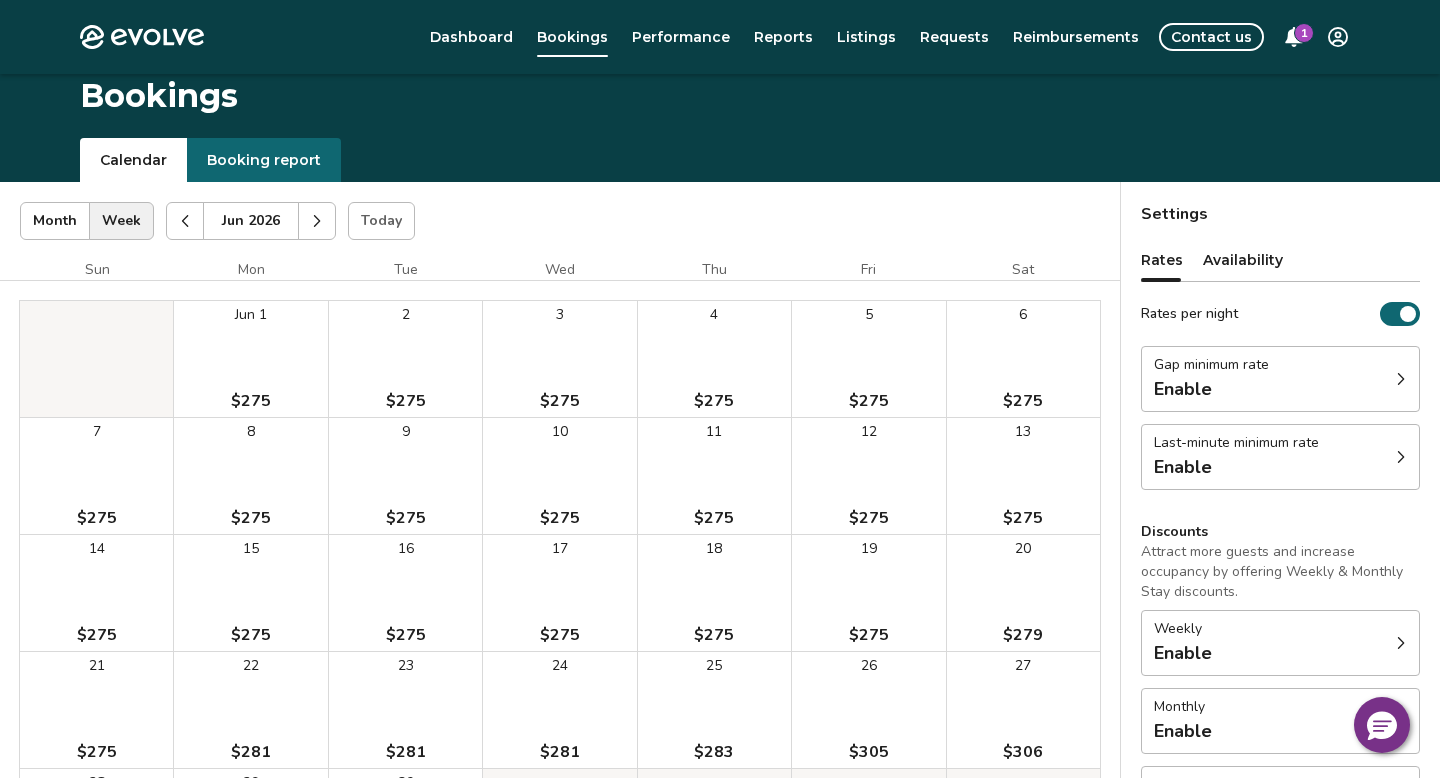 scroll, scrollTop: 256, scrollLeft: 0, axis: vertical 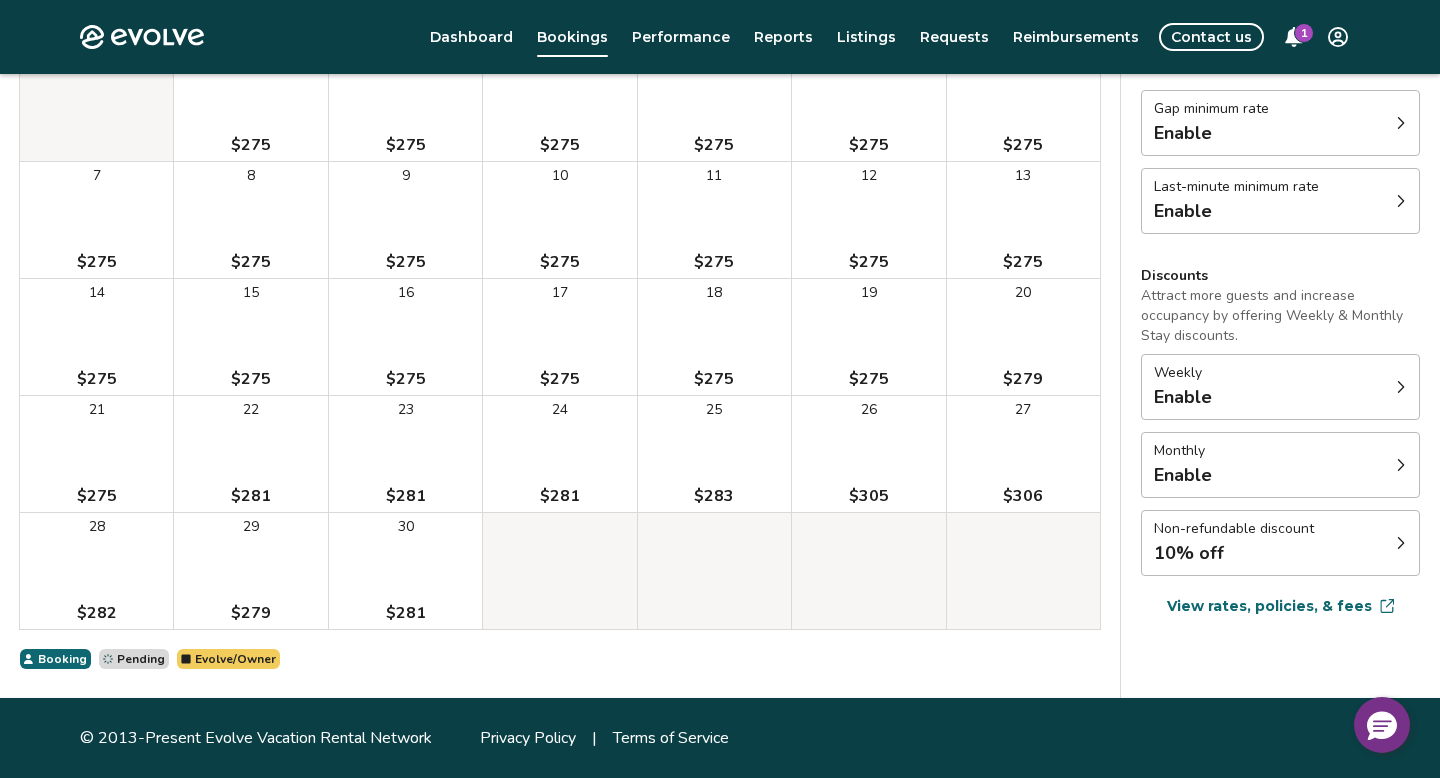 click on "27 $306" at bounding box center [1023, 454] 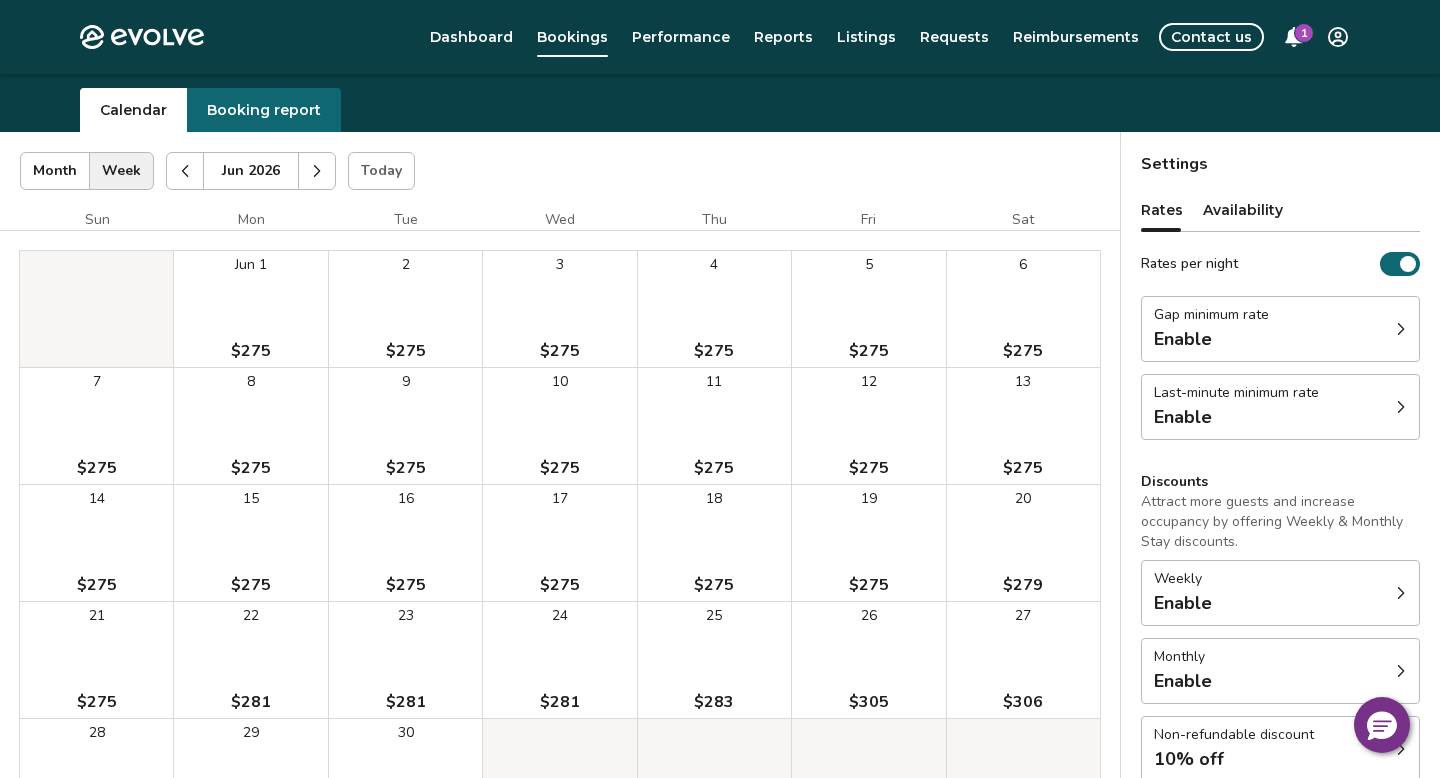 scroll, scrollTop: 0, scrollLeft: 0, axis: both 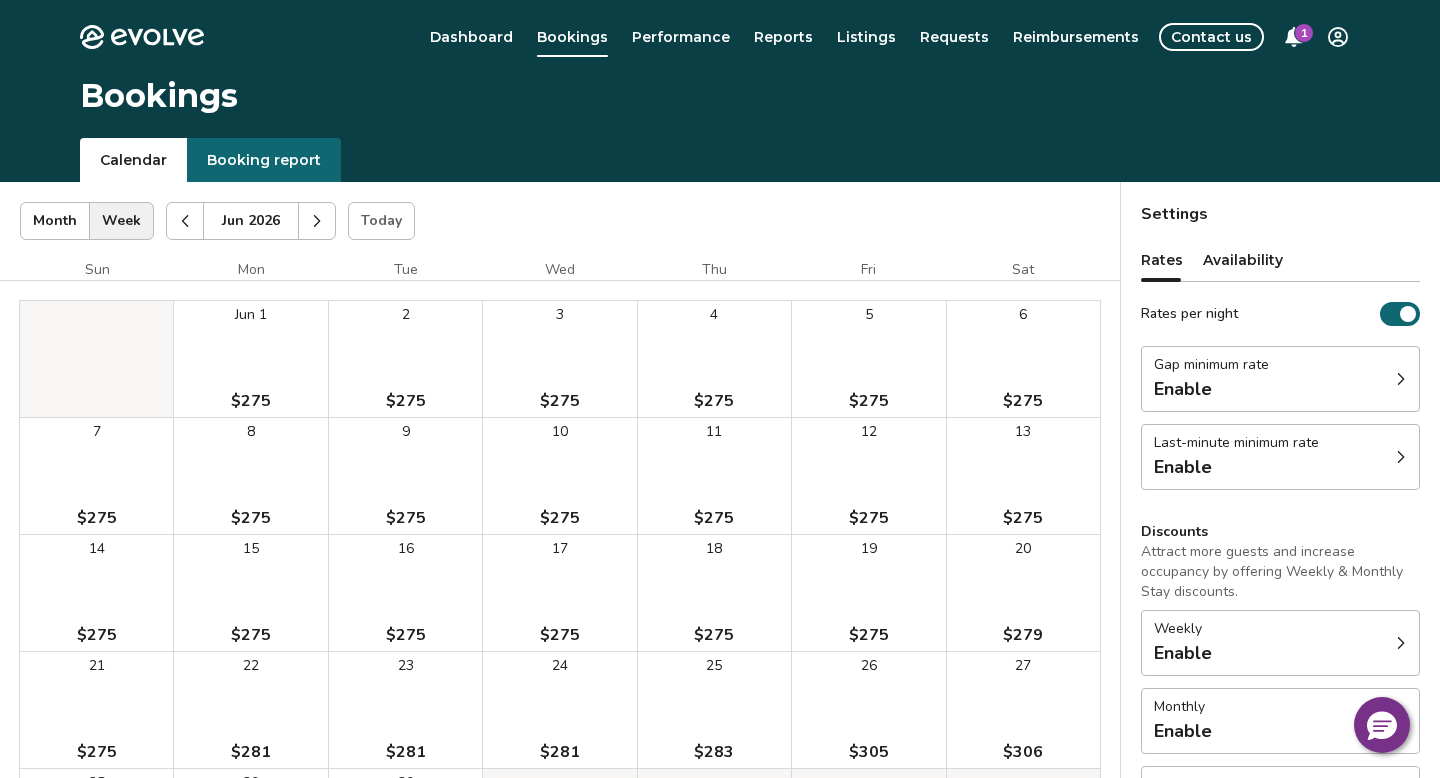 click on "Dashboard" at bounding box center [471, 37] 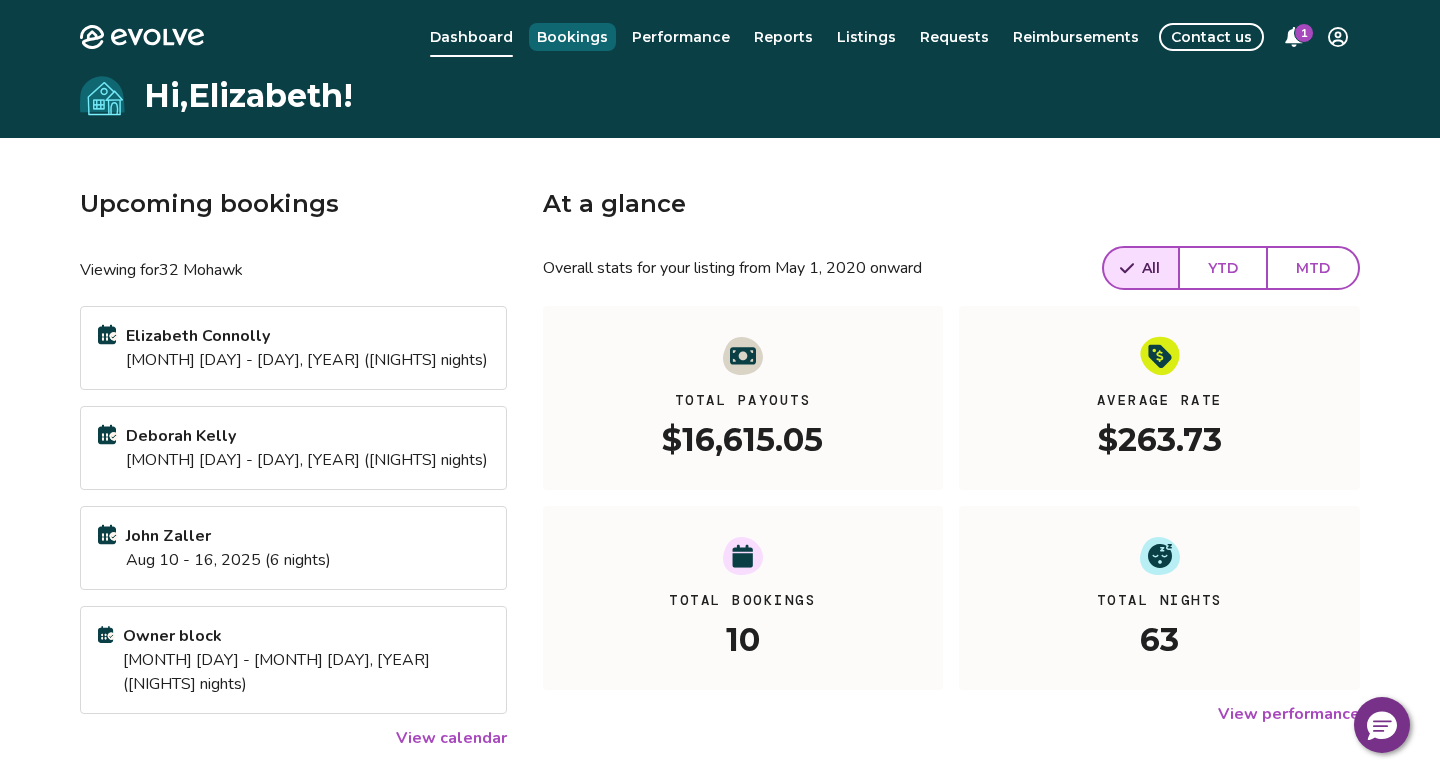 click on "Bookings" at bounding box center [572, 37] 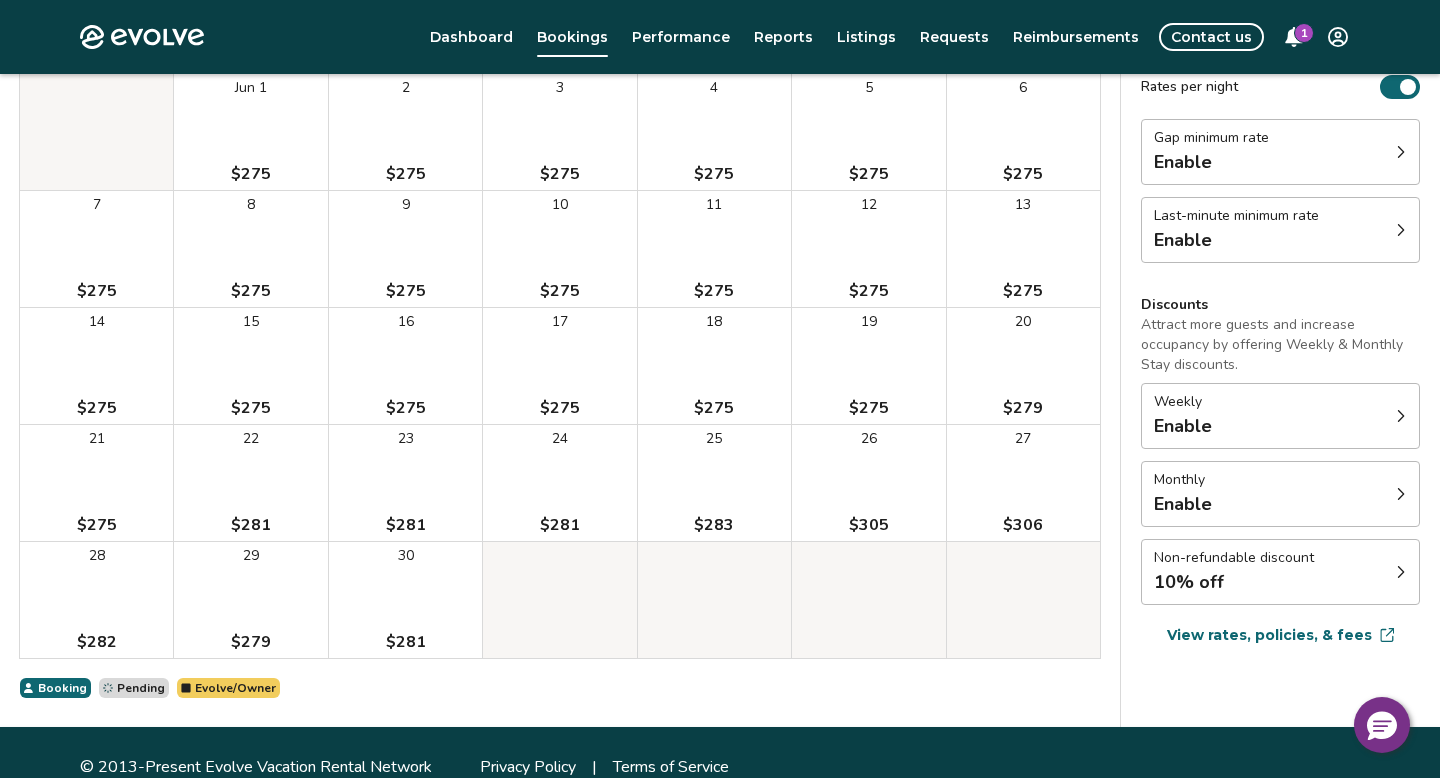 scroll, scrollTop: 236, scrollLeft: 0, axis: vertical 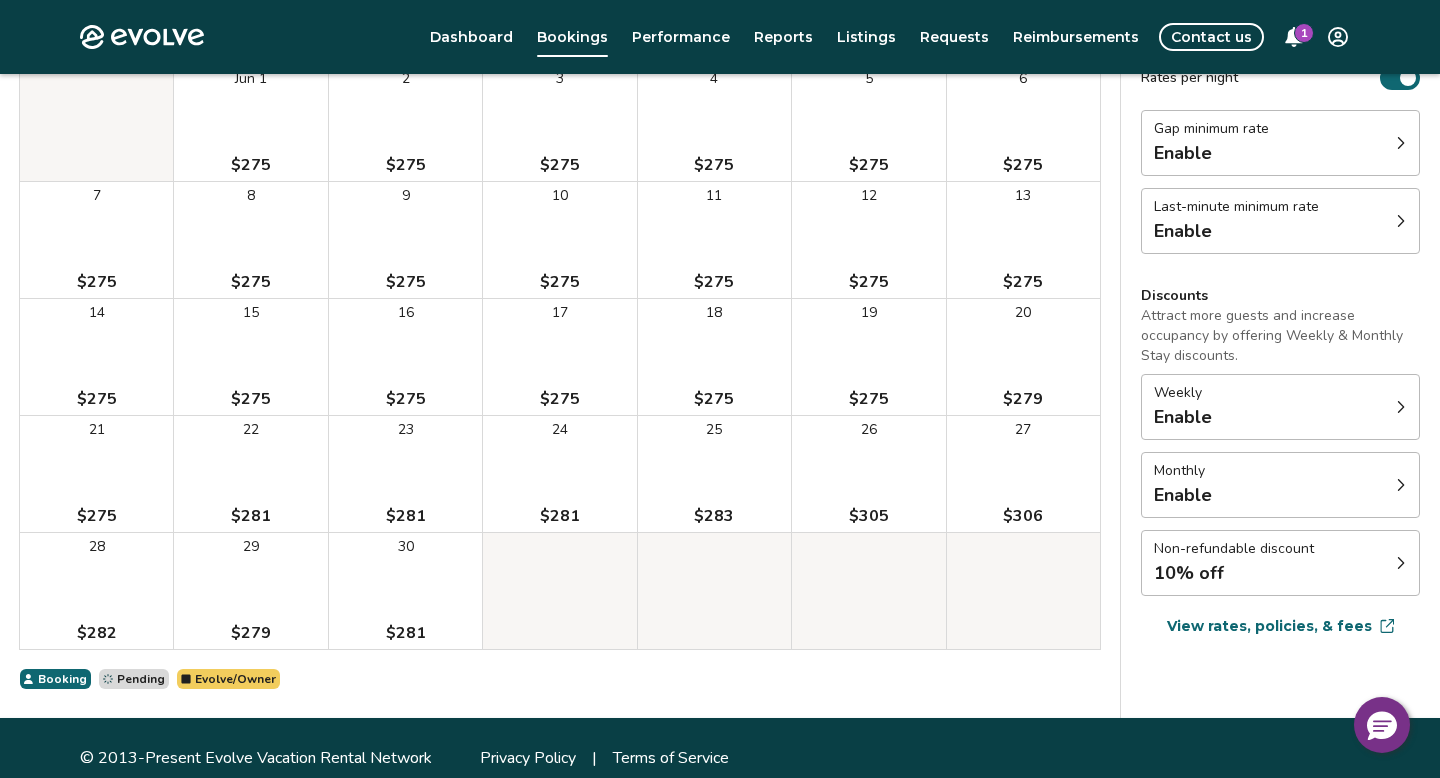 click on "28 $282" at bounding box center [96, 591] 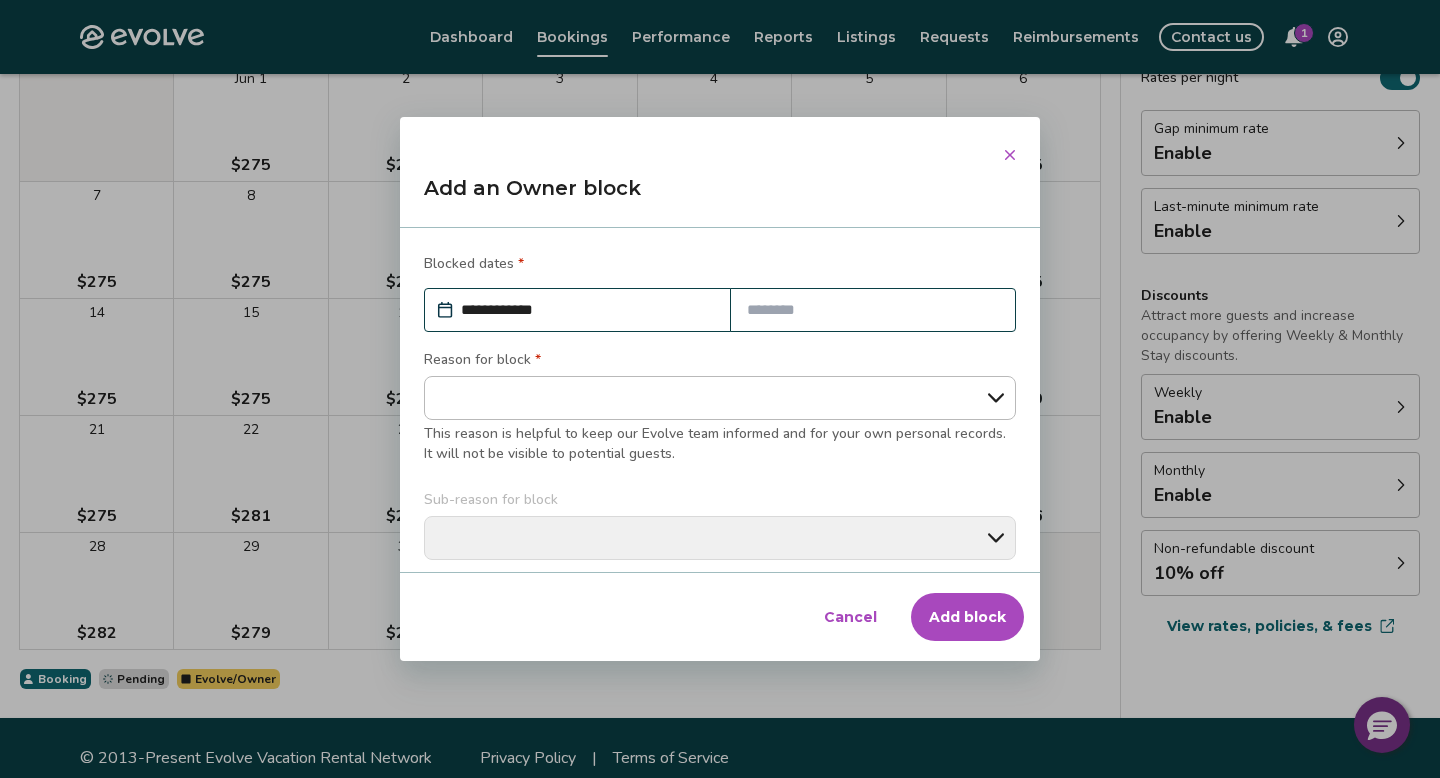 click at bounding box center (873, 310) 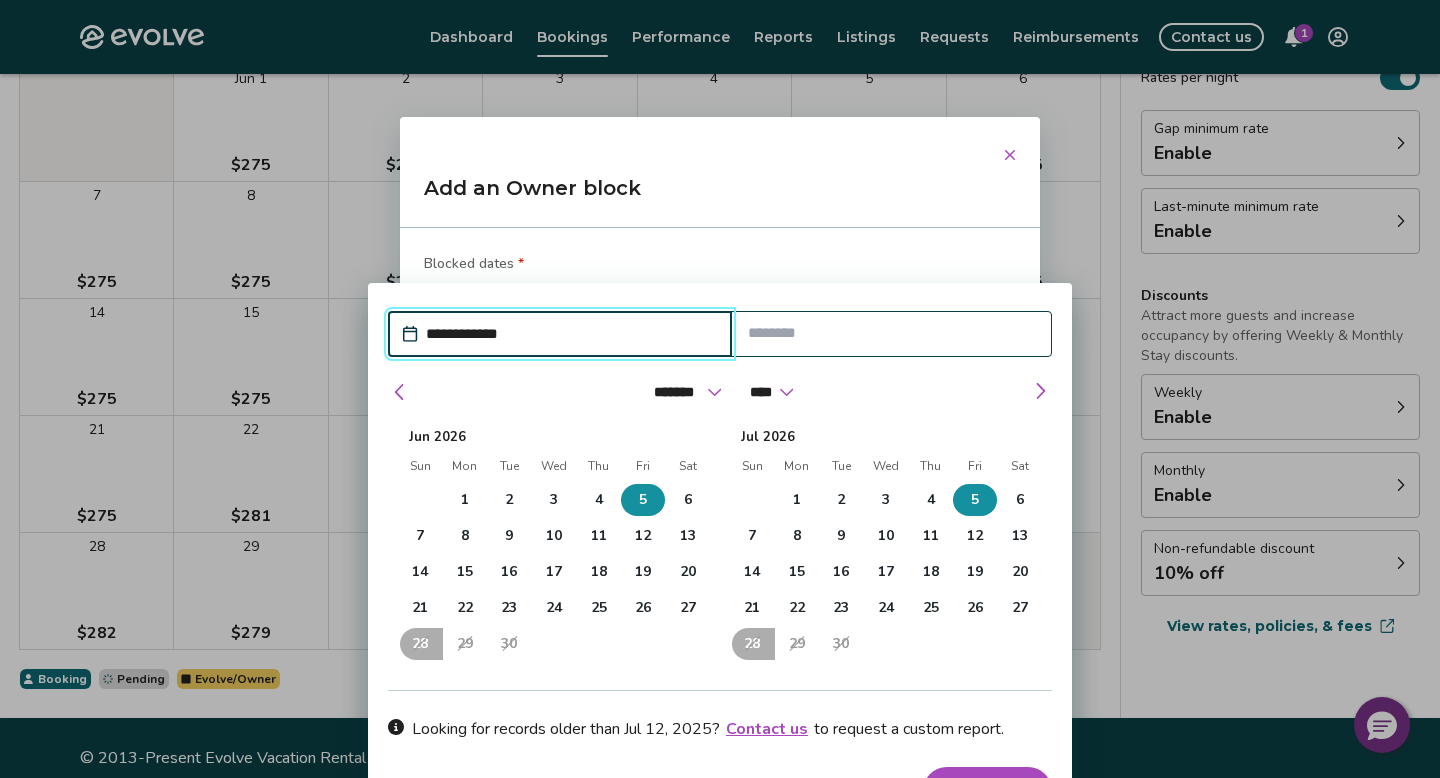click on "5" at bounding box center [975, 500] 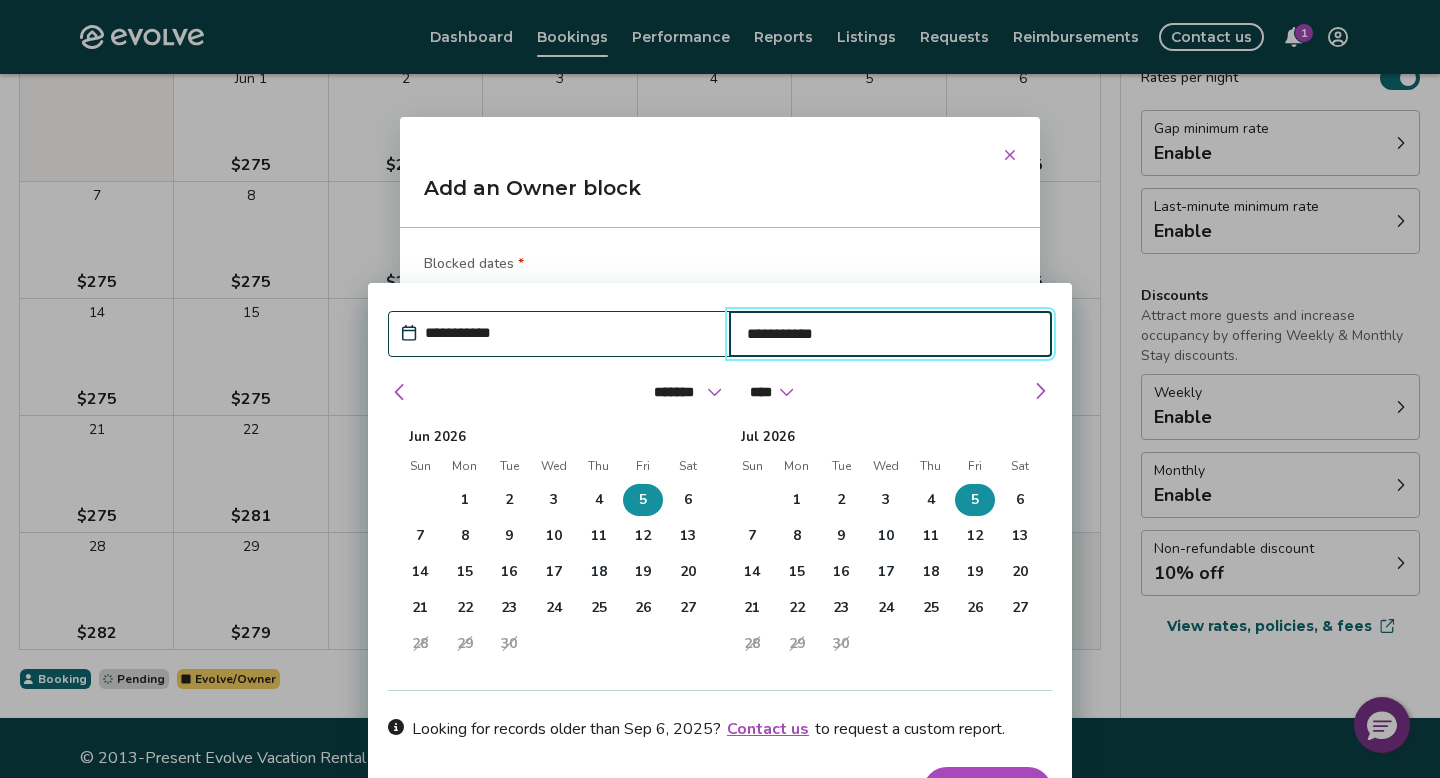 type on "*" 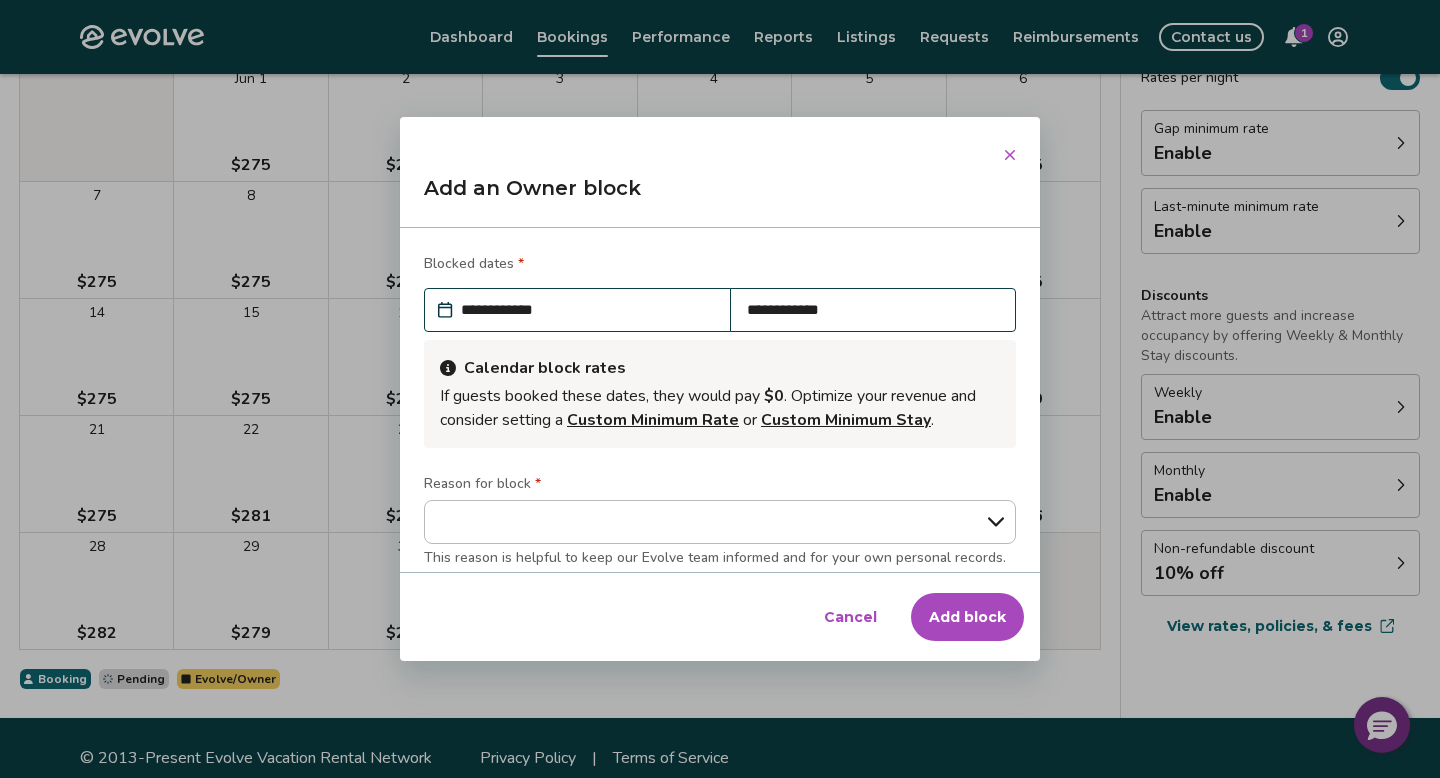 click on "**********" at bounding box center [587, 310] 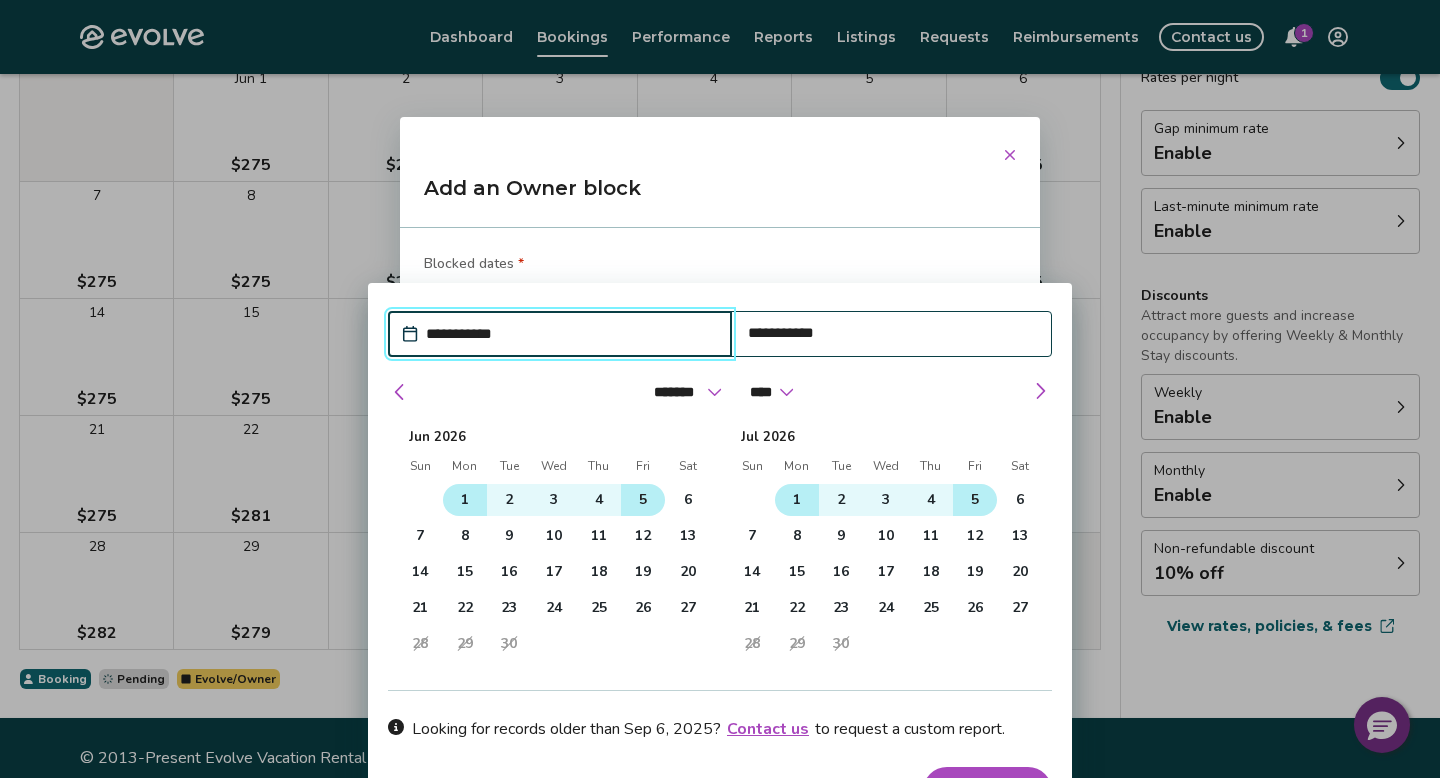 click on "1" at bounding box center (797, 500) 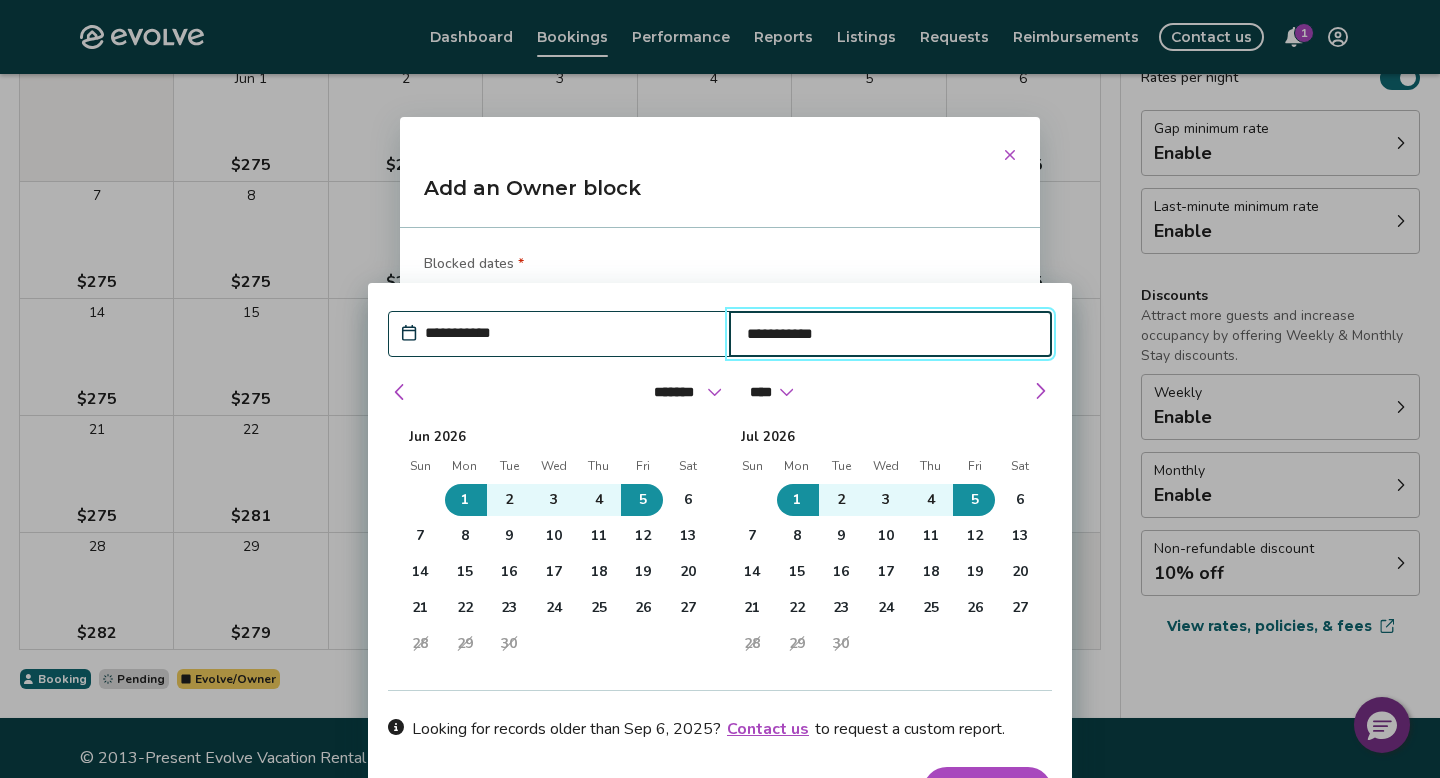 click on "**********" at bounding box center (569, 333) 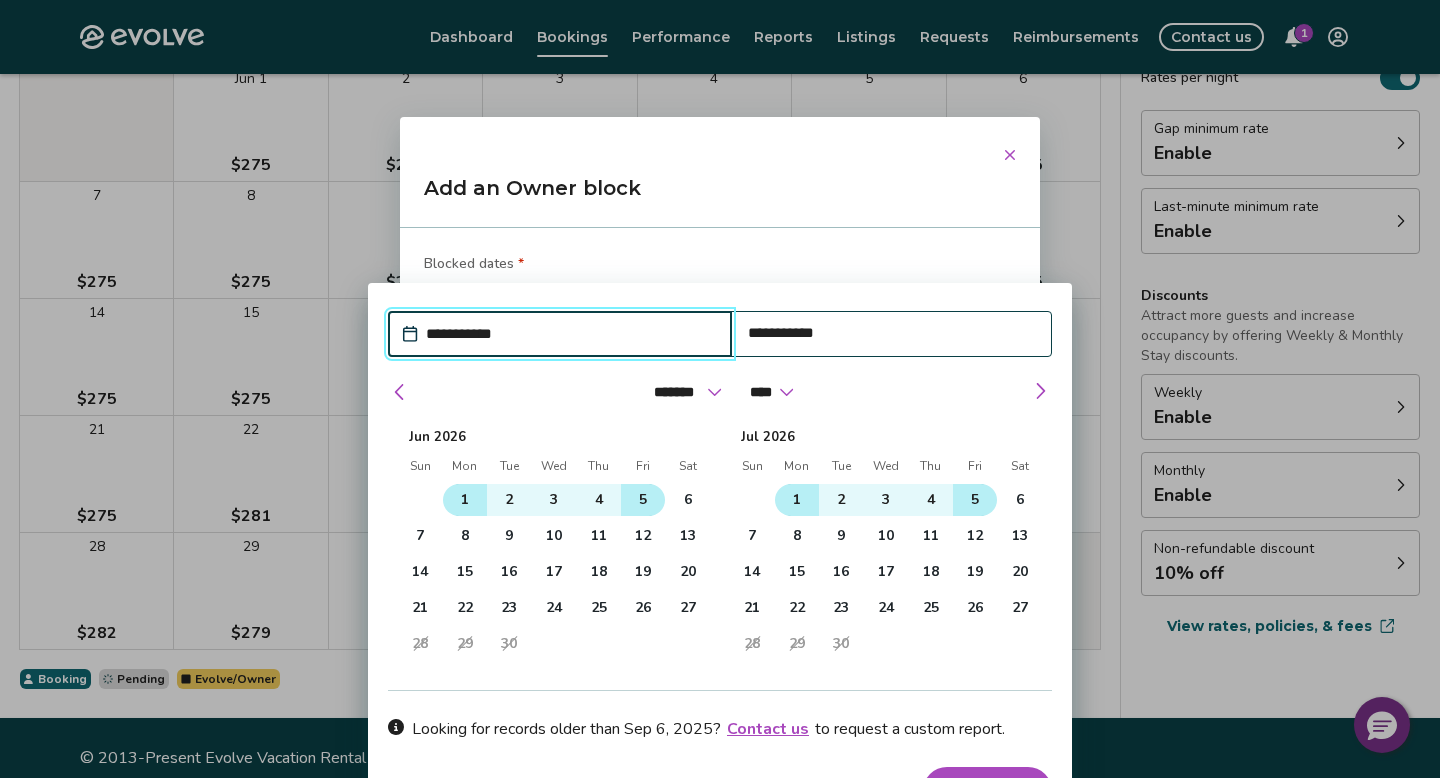 click on "1" at bounding box center (797, 500) 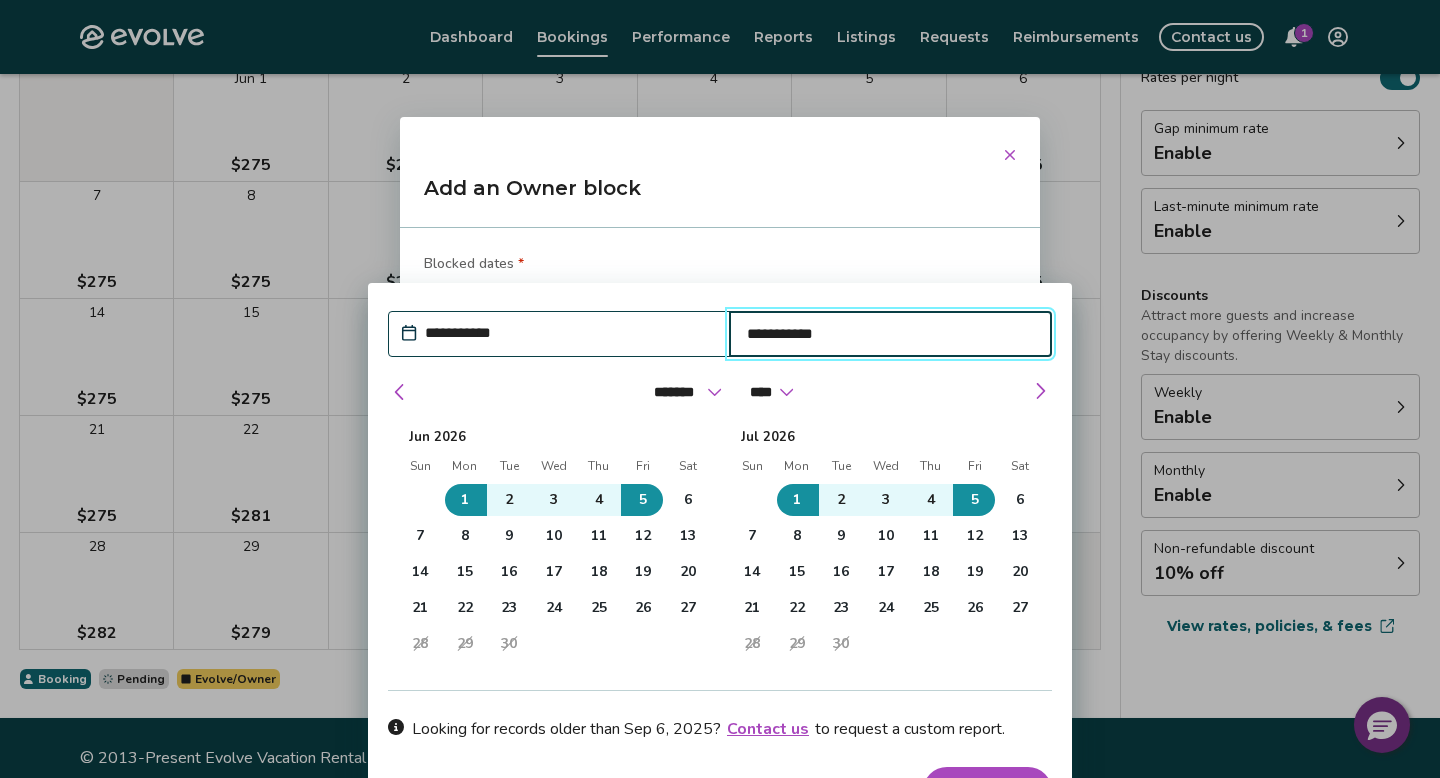 click on "**********" at bounding box center [569, 333] 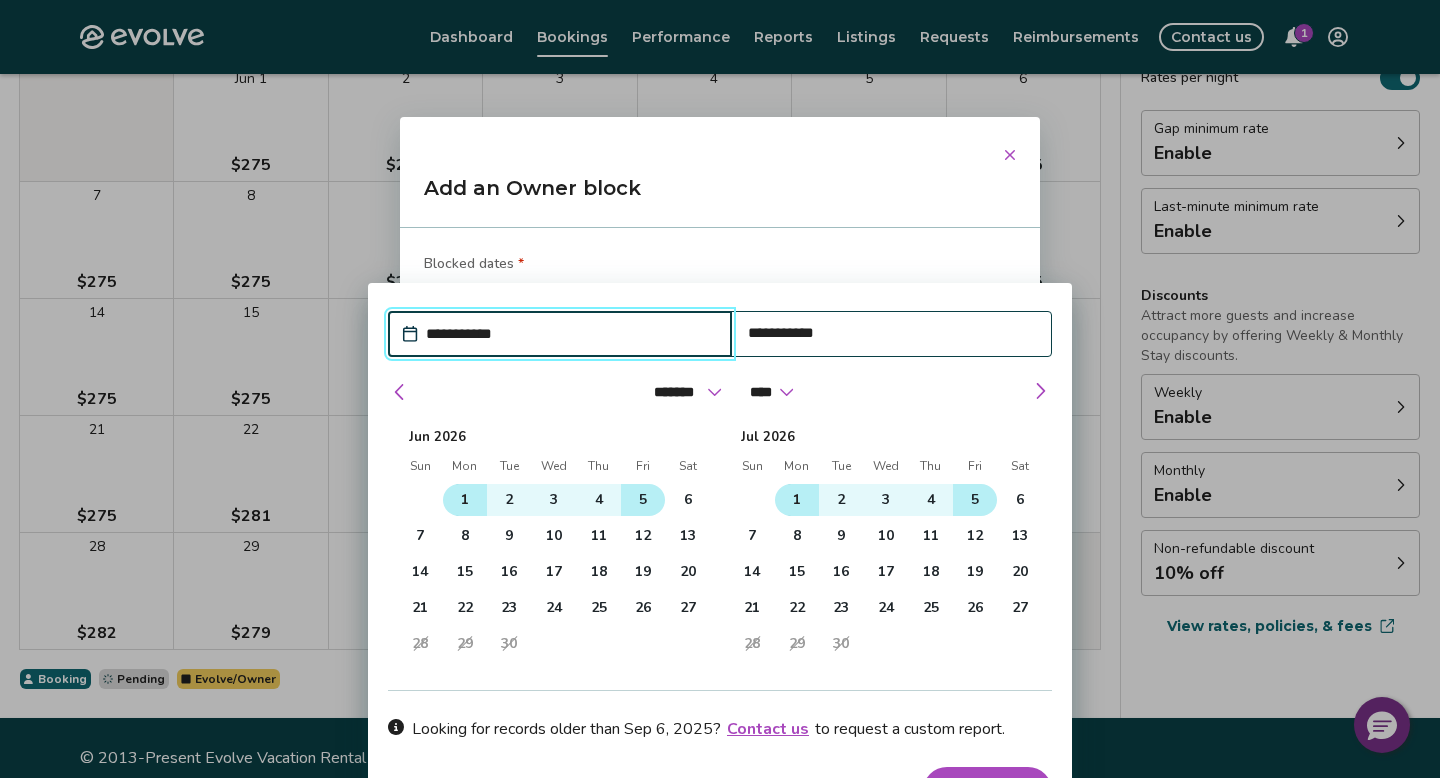 click on "1" at bounding box center (797, 500) 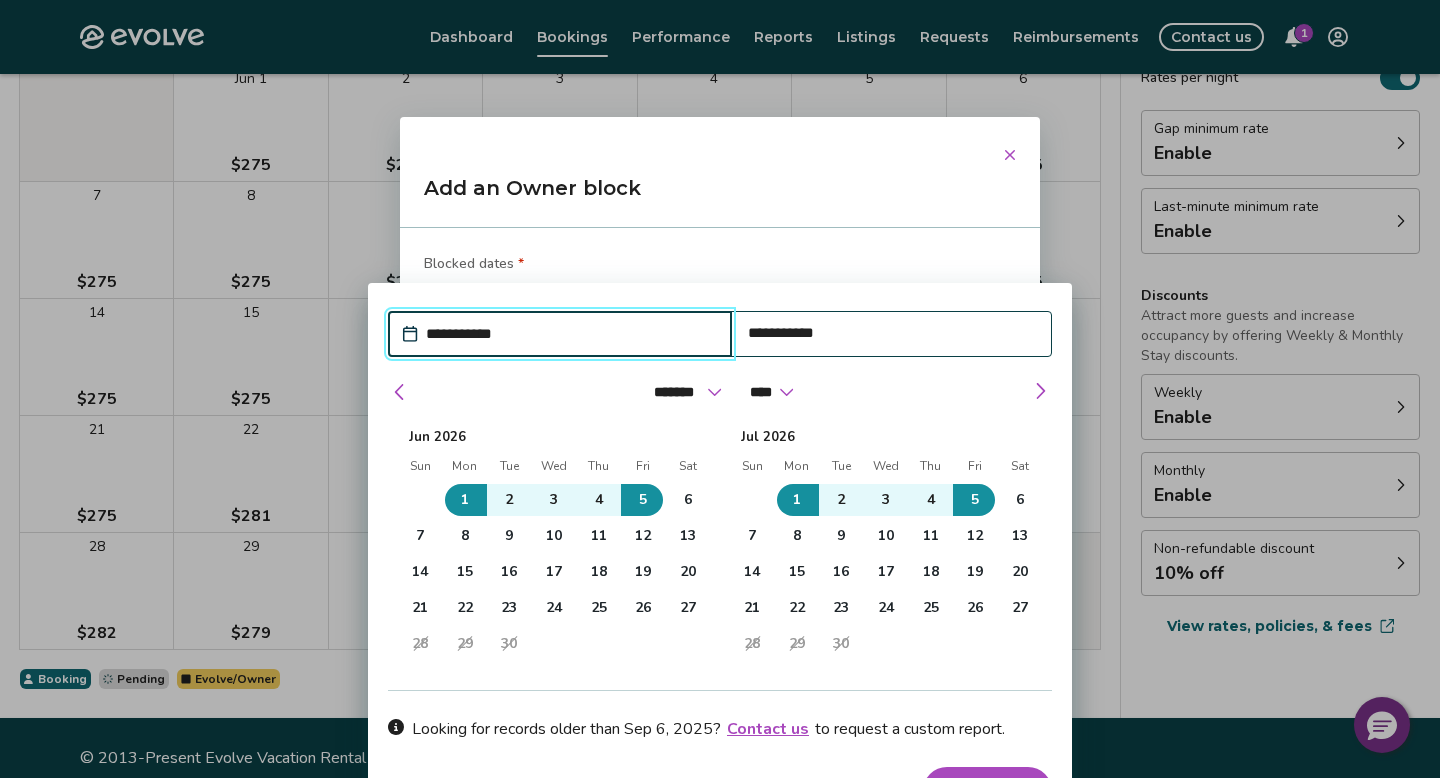 click on "**********" at bounding box center [570, 334] 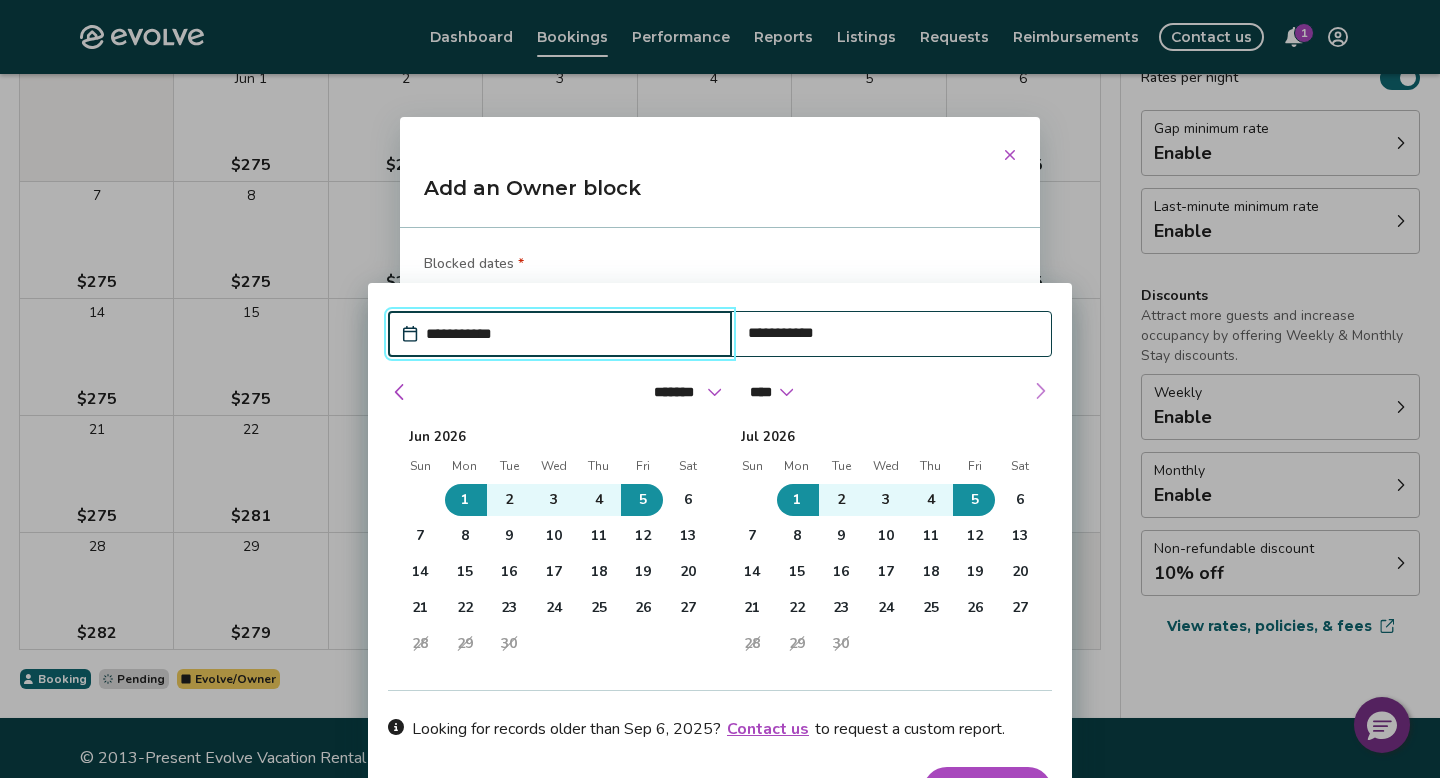 click at bounding box center [1040, 391] 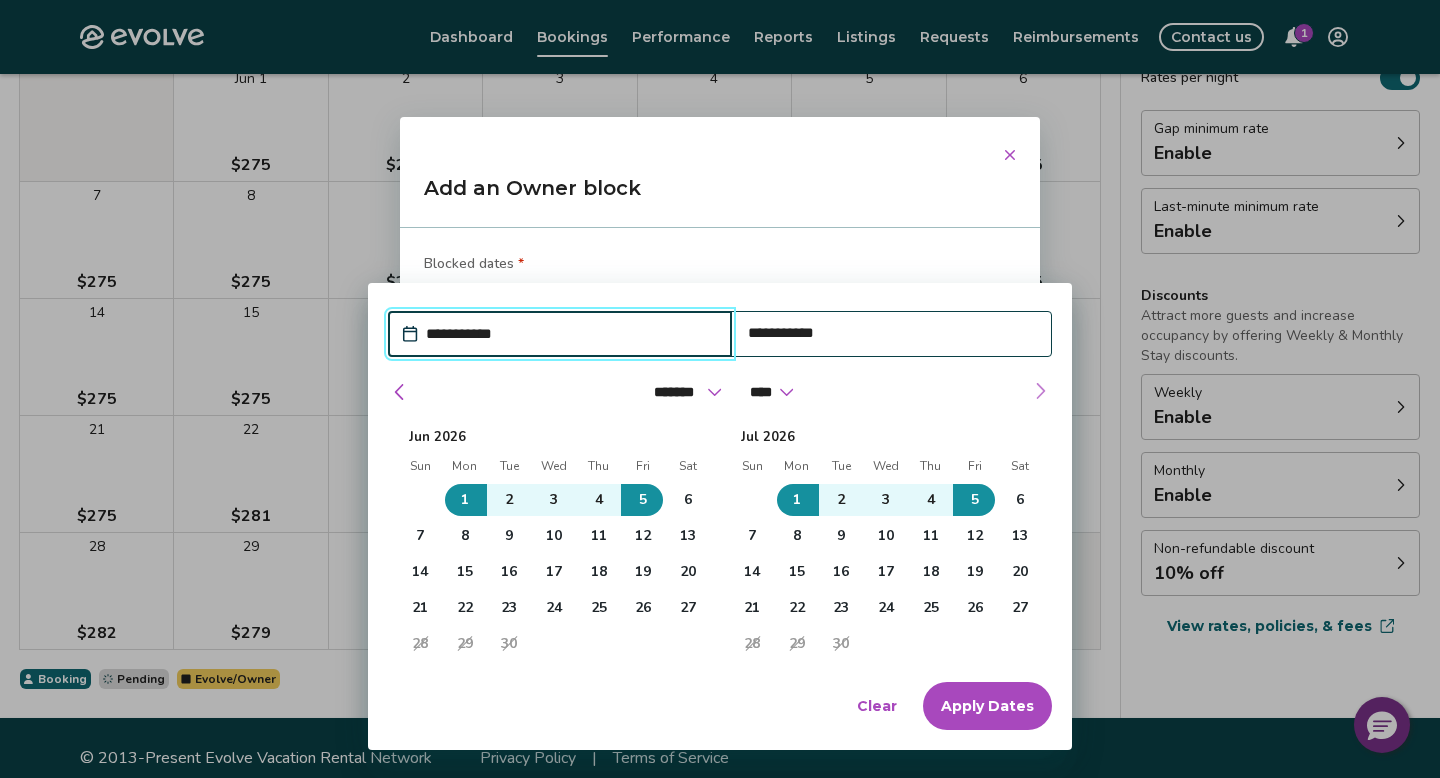click at bounding box center [1040, 391] 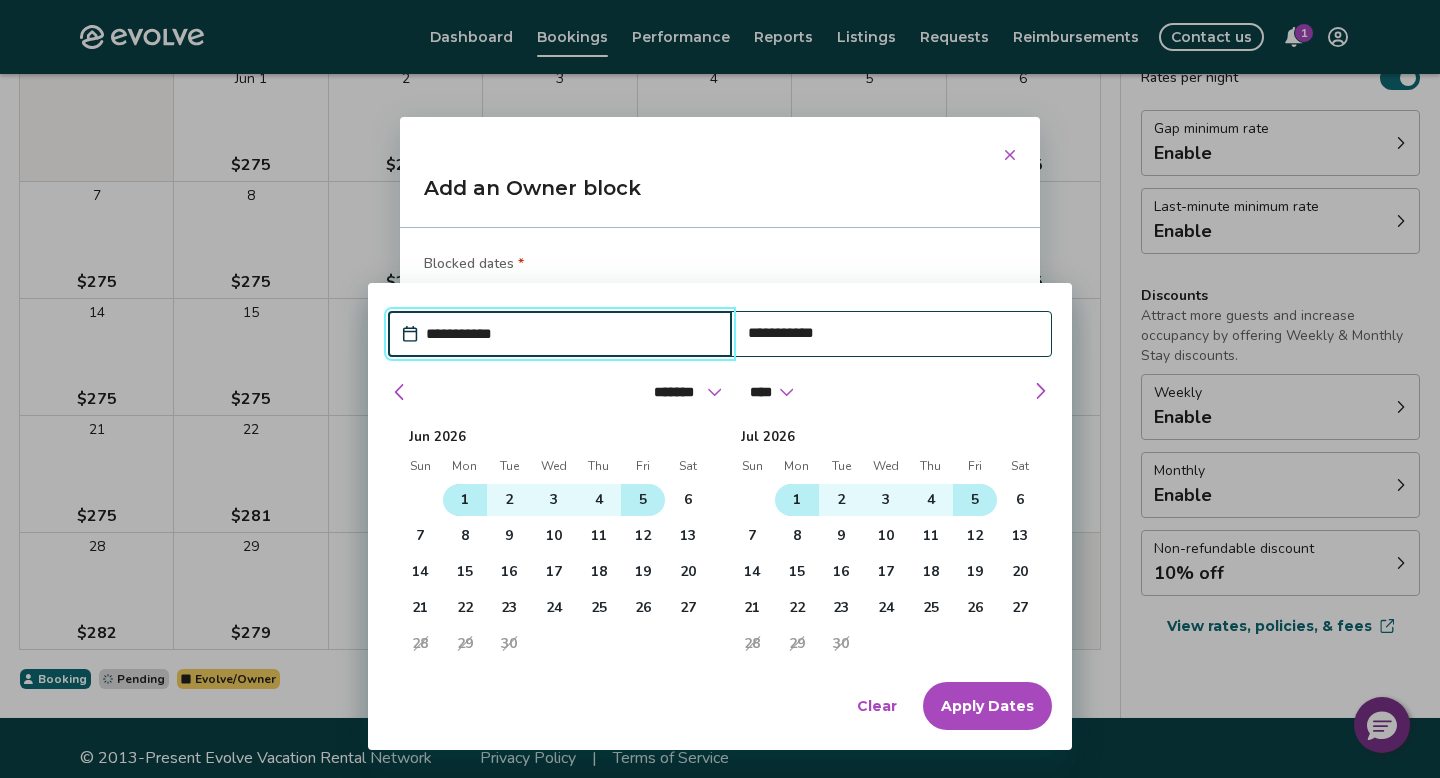 click on "1" at bounding box center [797, 500] 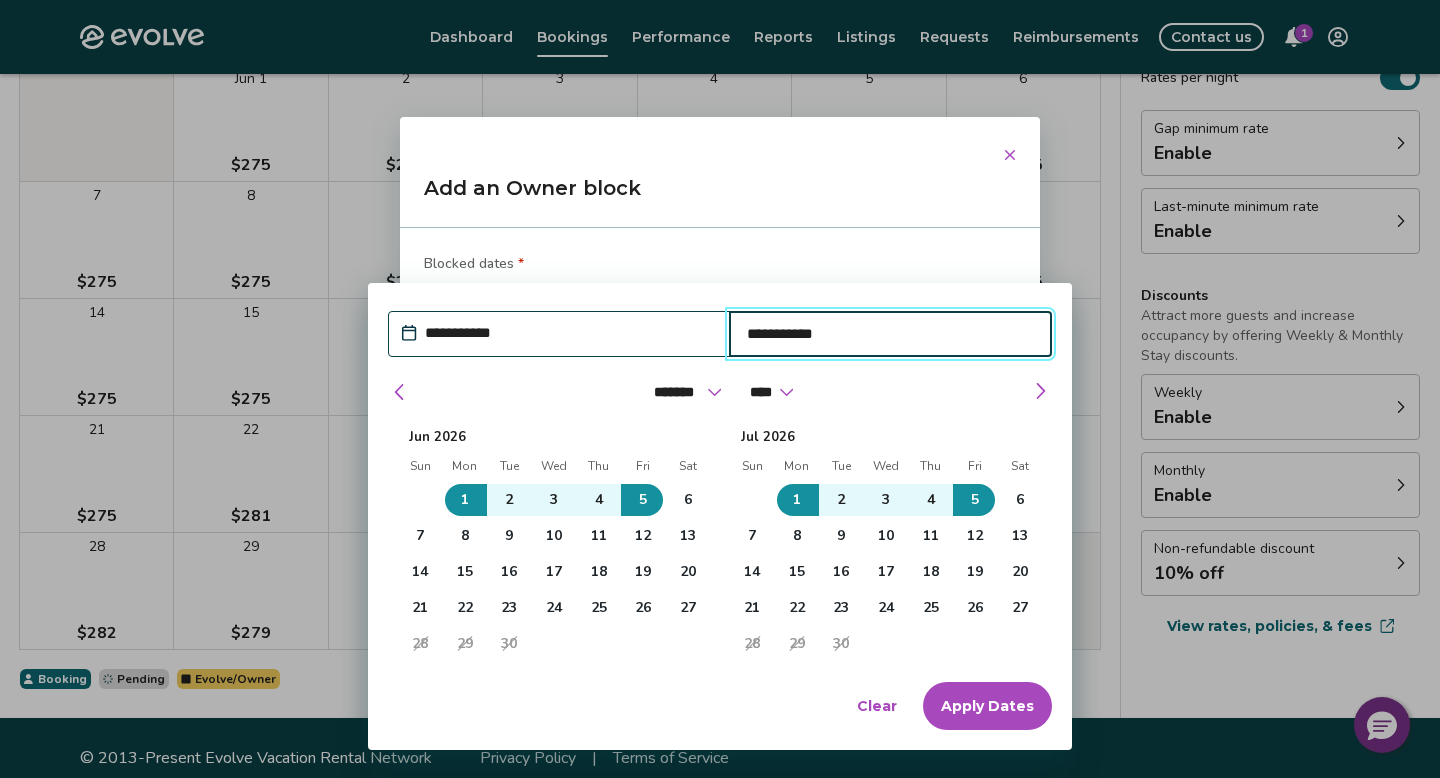 click on "**********" at bounding box center [569, 333] 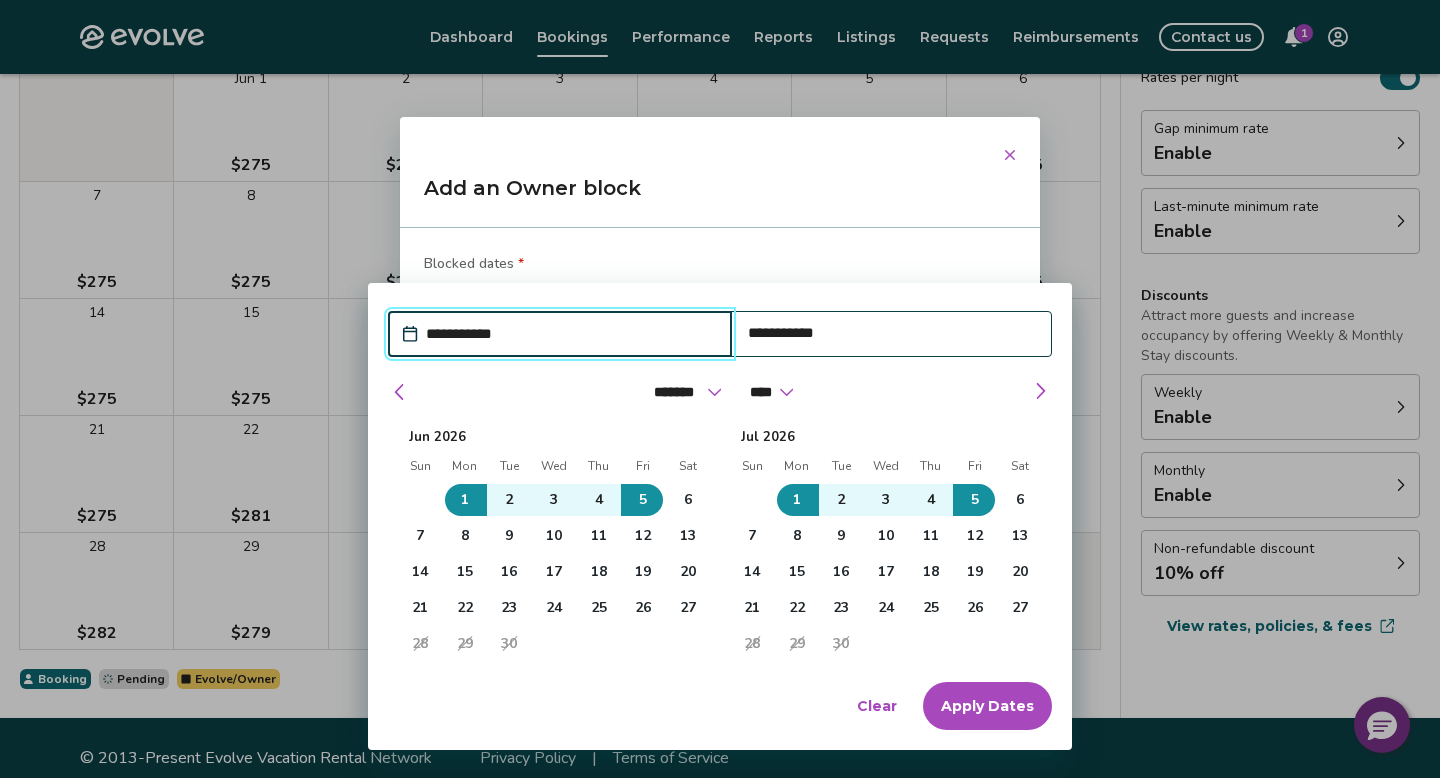 click on "**********" at bounding box center [570, 334] 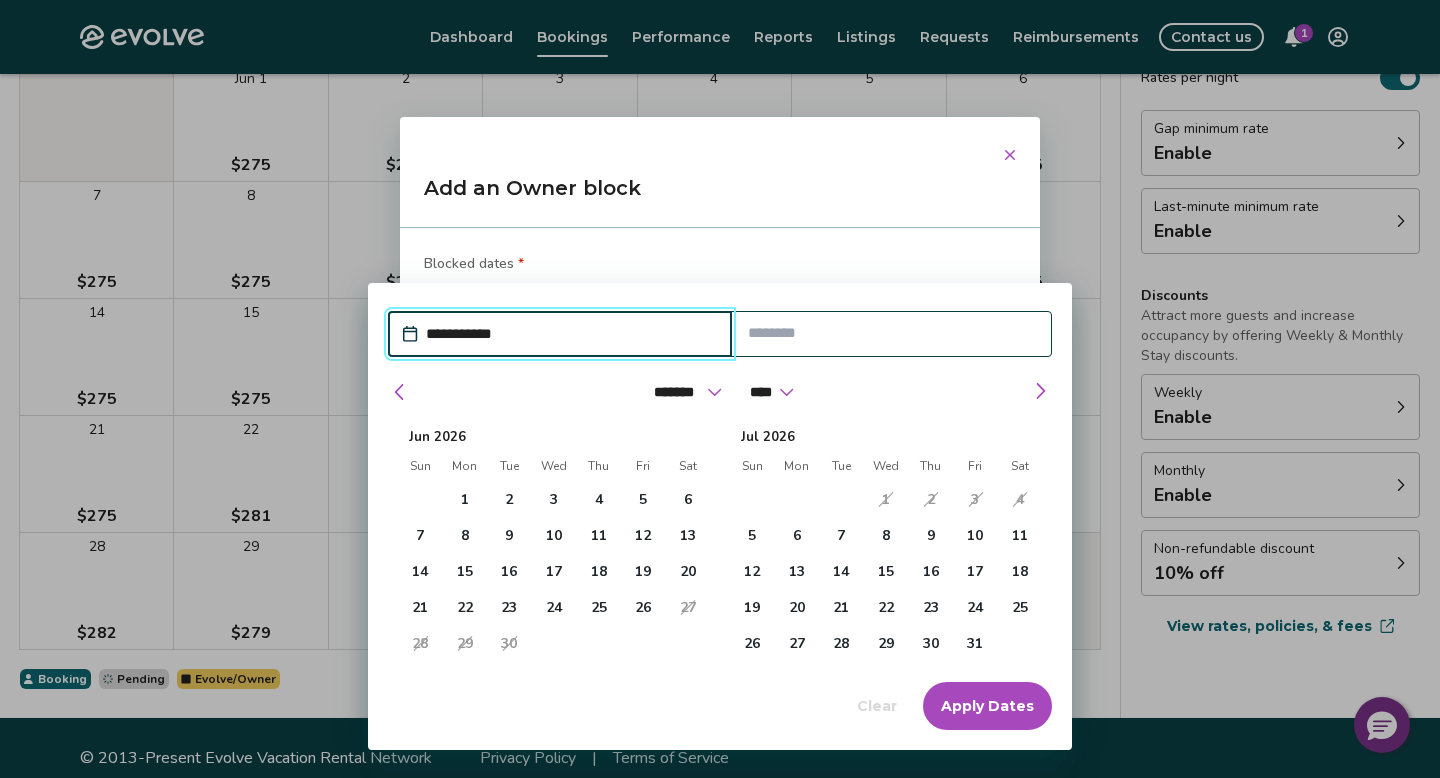 type on "*" 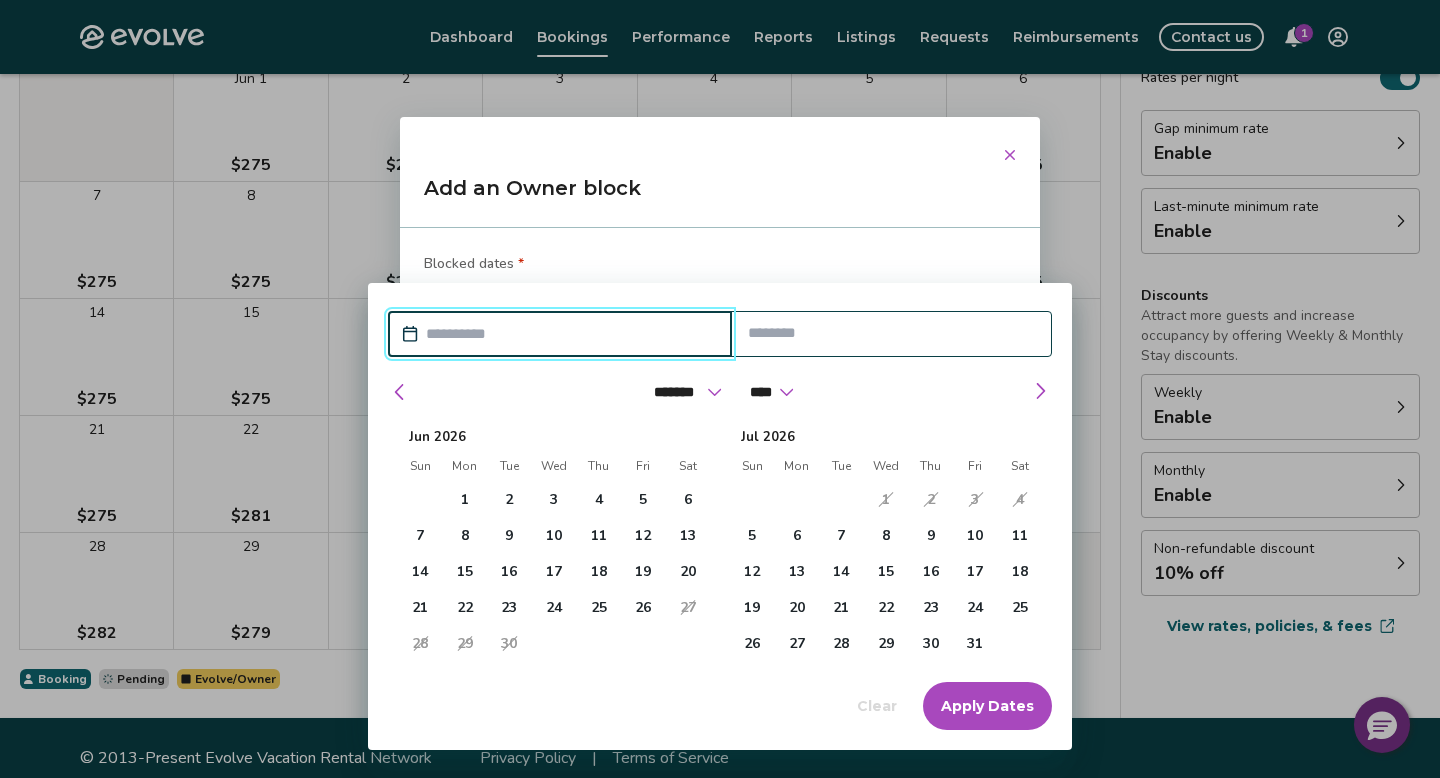 click on "Clear Apply Dates" at bounding box center [720, 706] 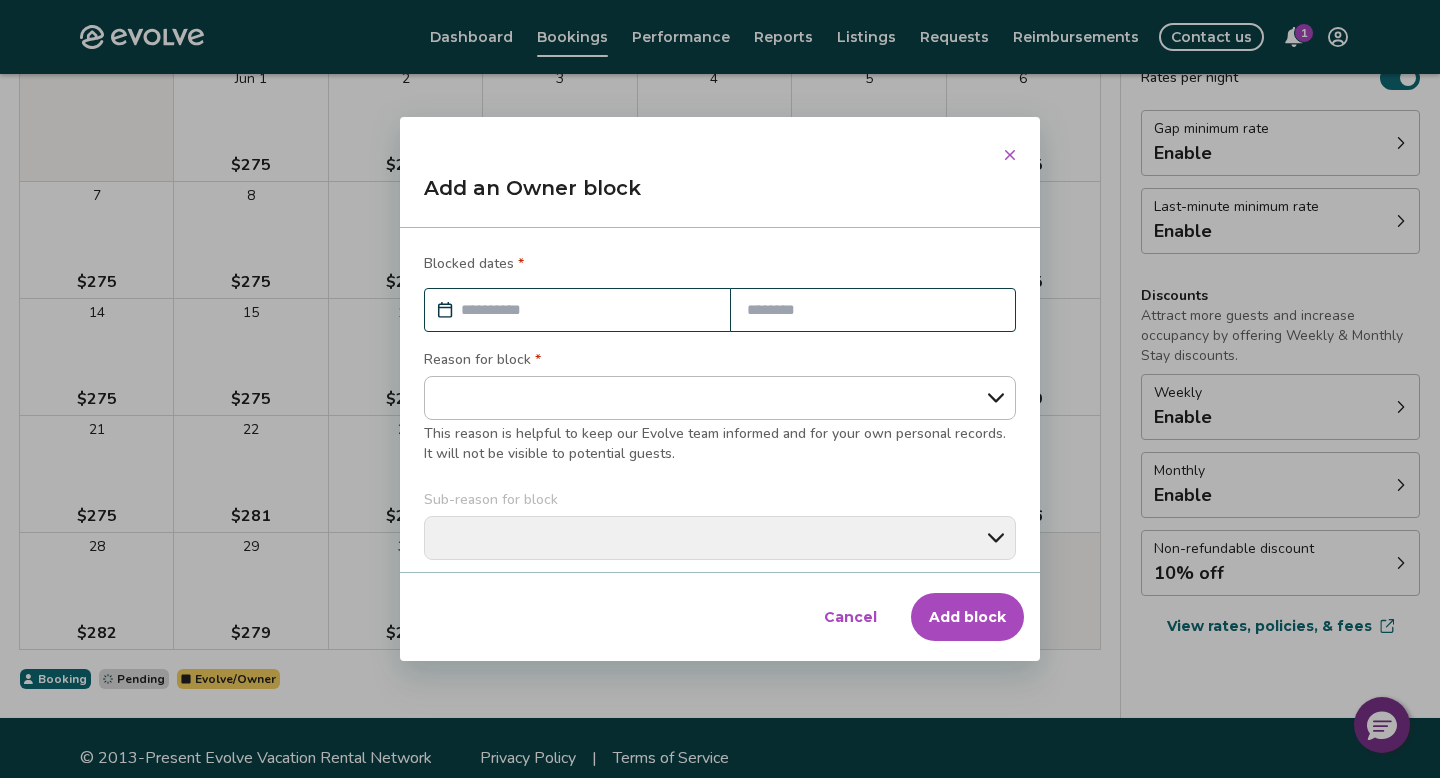 click at bounding box center [1010, 155] 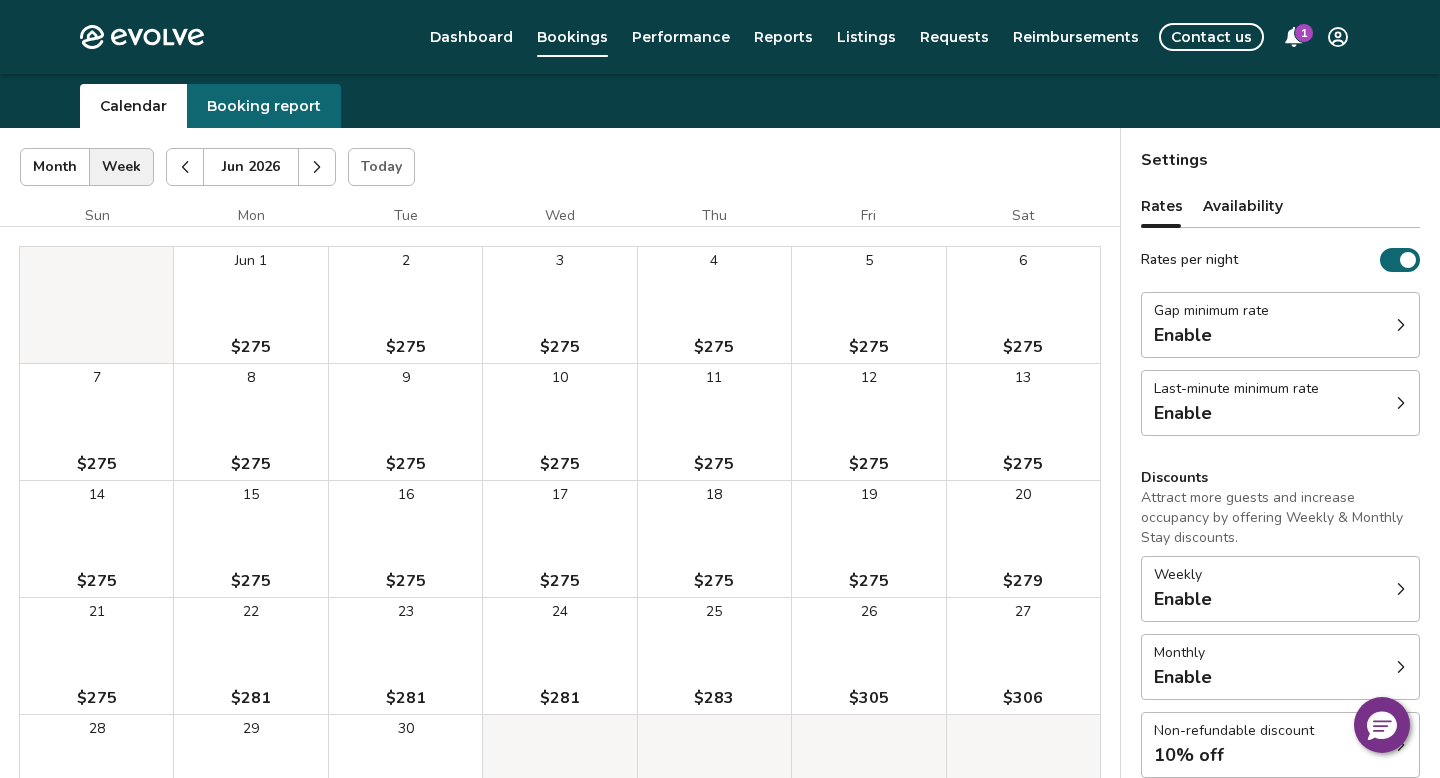 scroll, scrollTop: 53, scrollLeft: 0, axis: vertical 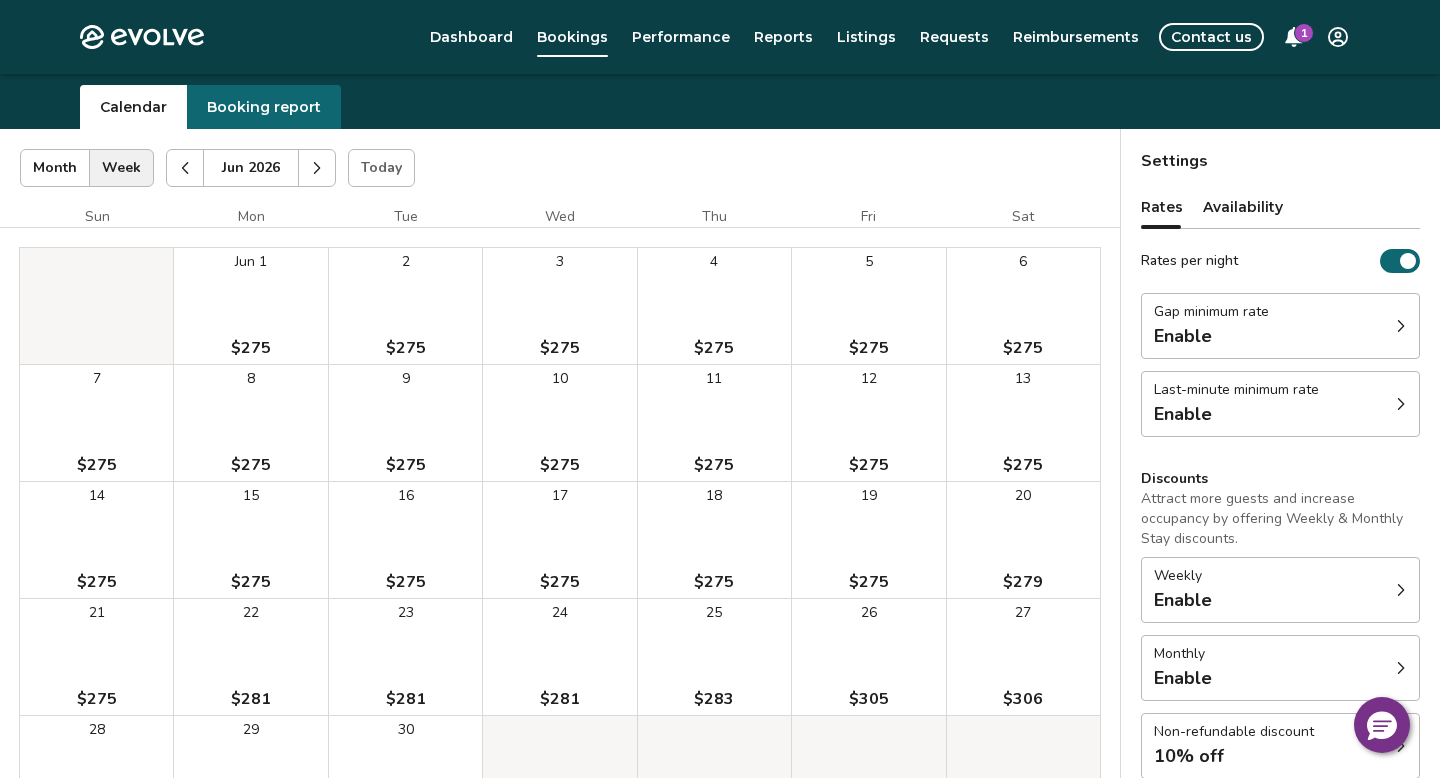 click 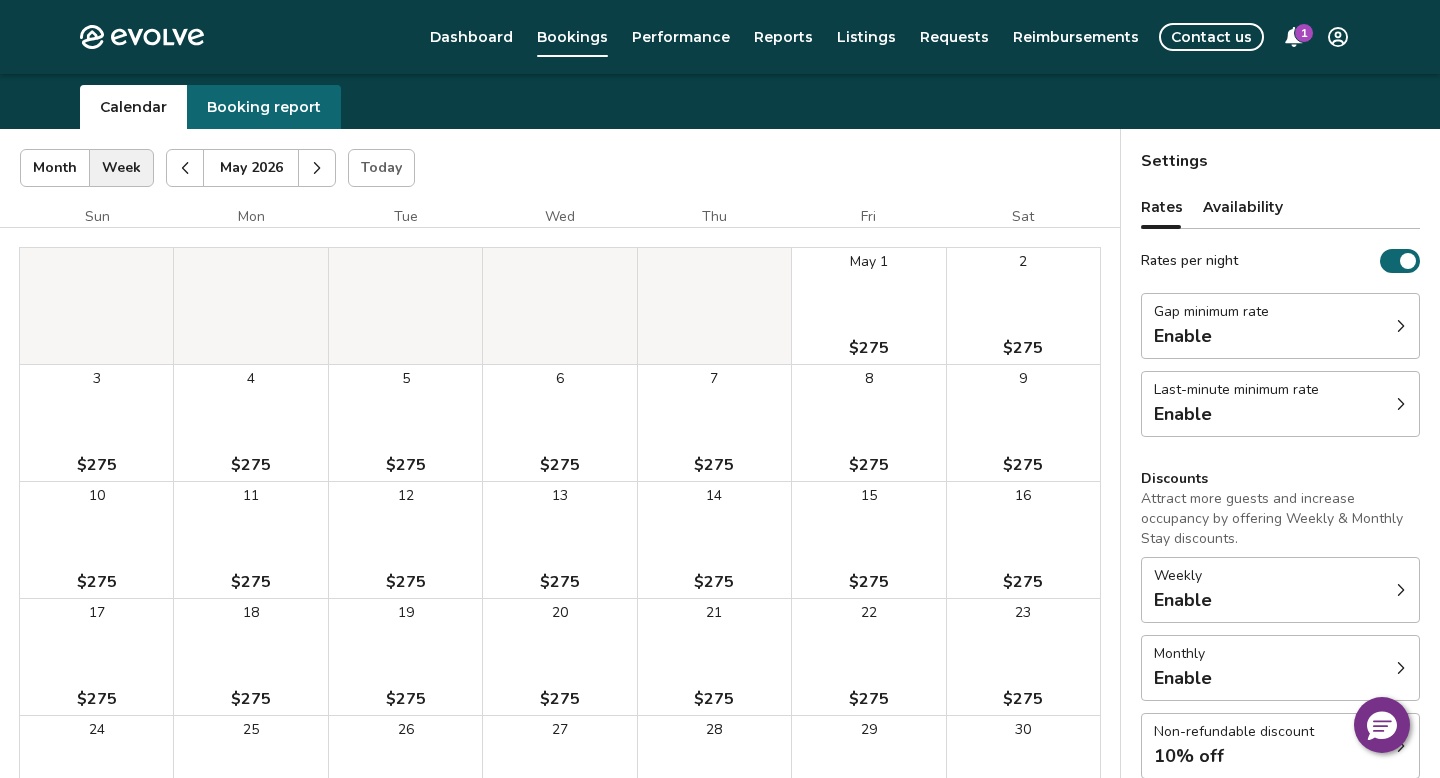 click at bounding box center (317, 168) 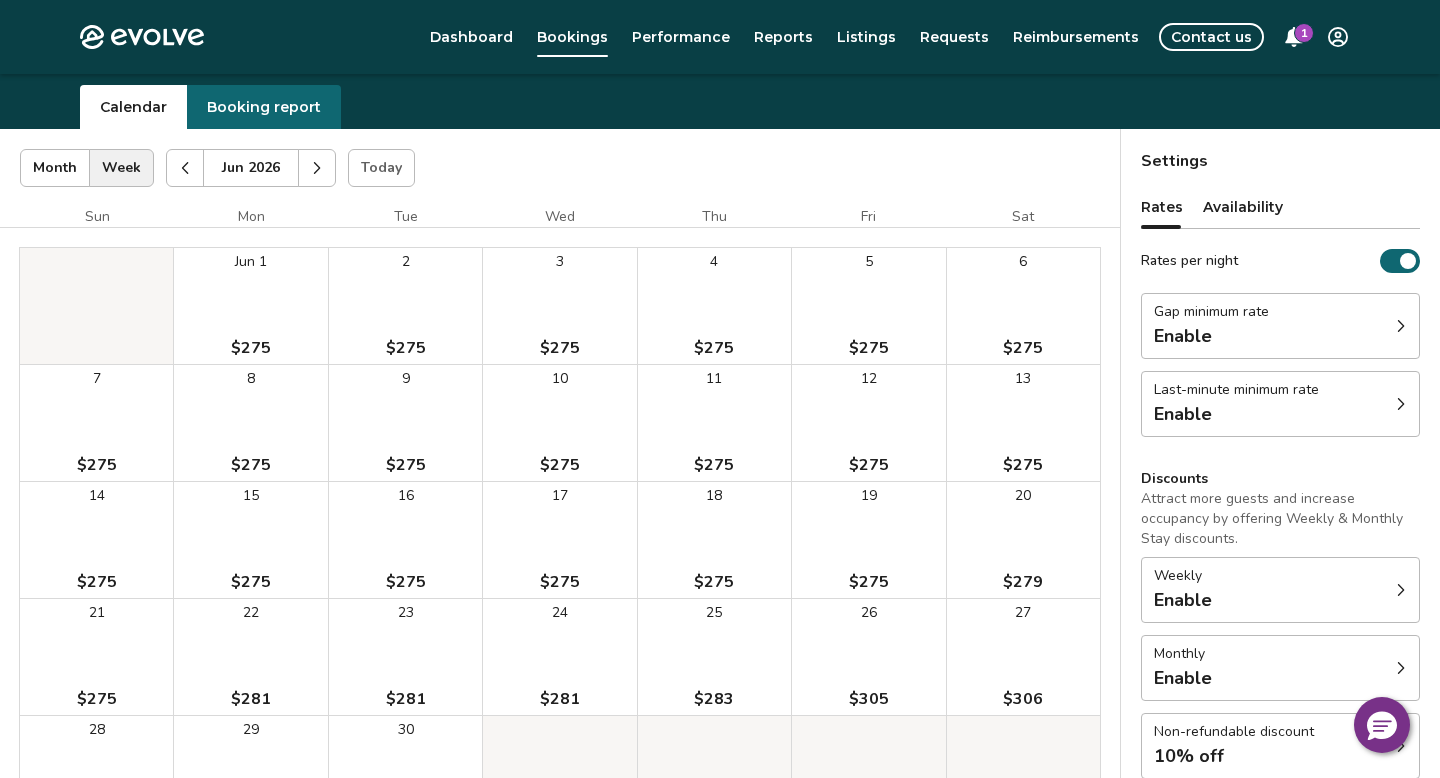 scroll, scrollTop: 256, scrollLeft: 0, axis: vertical 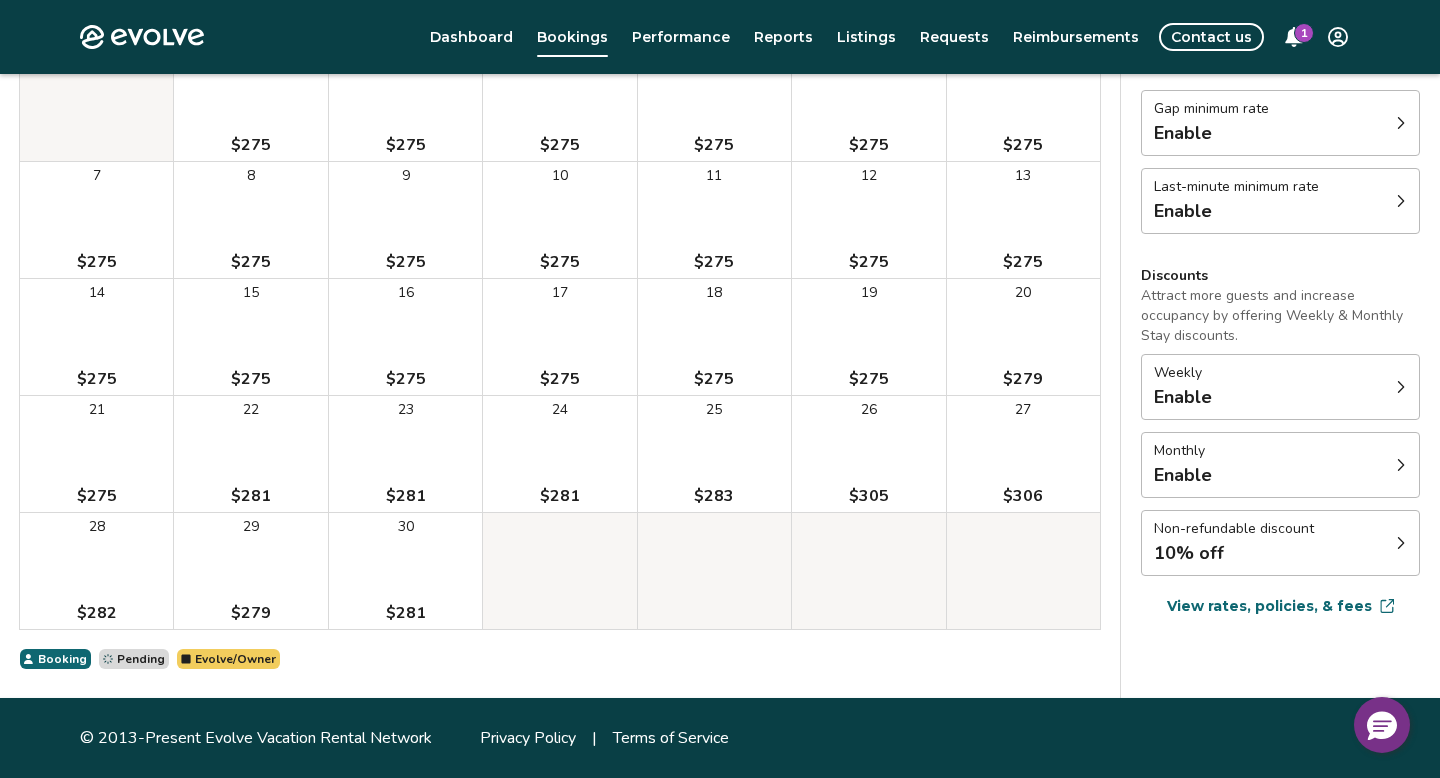 click on "Evolve/Owner" at bounding box center [235, 659] 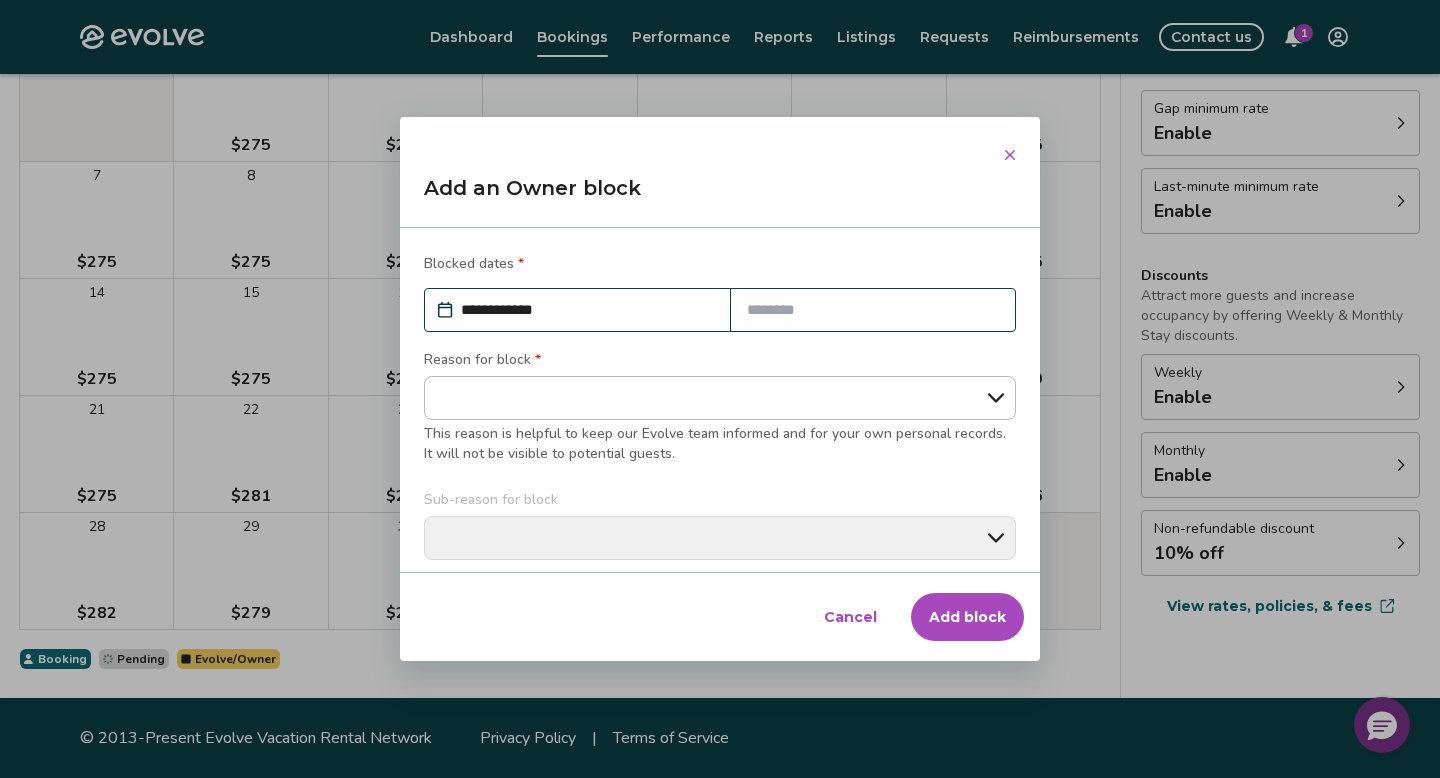 click on "Cancel" at bounding box center (850, 617) 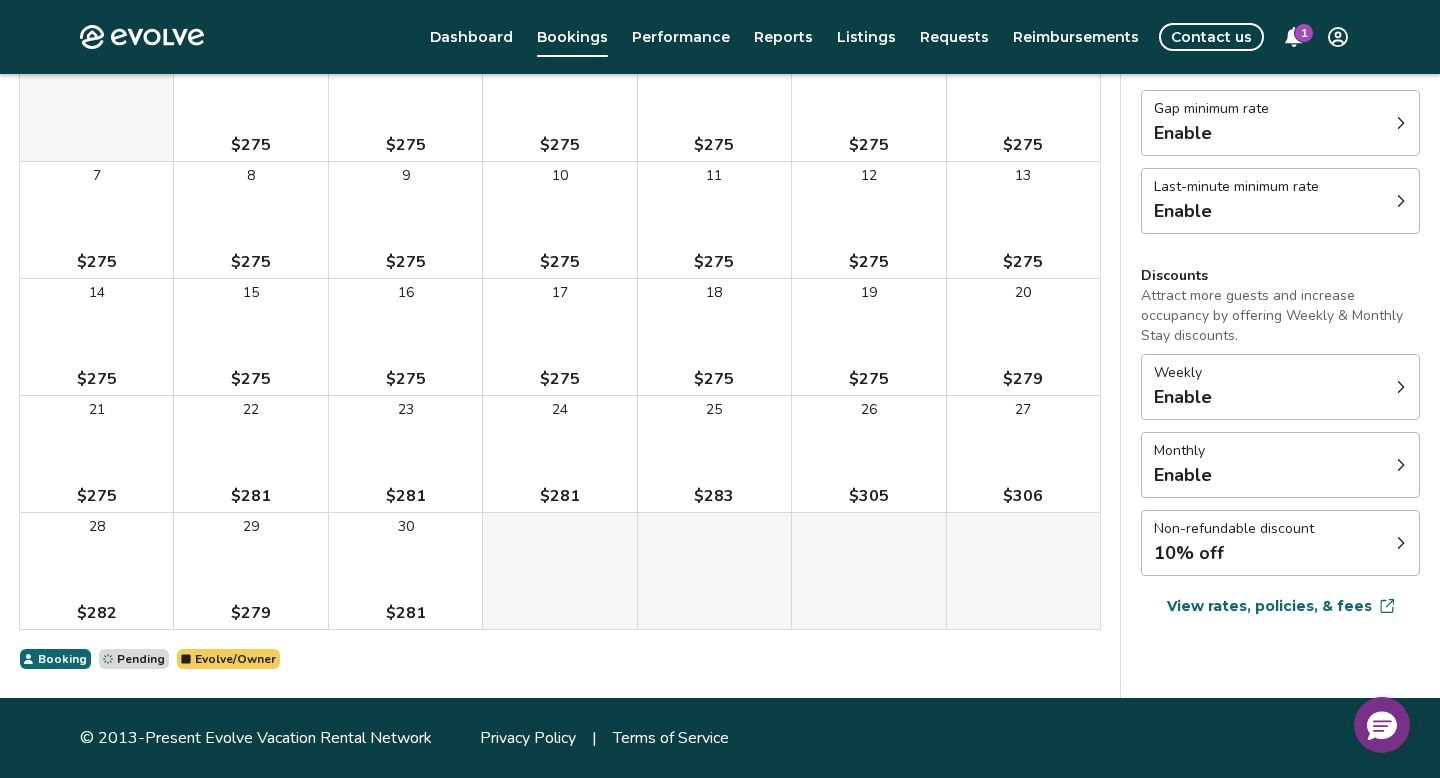 click on "Evolve Dashboard Bookings Performance Reports Listings Requests Reimbursements Contact us Bookings Calendar Booking report [MONTH] [YEAR]  | Views Month Week [MONTH] [YEAR] Today Settings 32 Mohawk [MONTH] [YEAR] Sun Mon Tue Wed Thu Fri Sat [MONTH] 1 $[PRICE] 2 $[PRICE] 3 $[PRICE] 4 $[PRICE] 5 $[PRICE] 6 $[PRICE] 7 $[PRICE] 8 $[PRICE] 9 $[PRICE] 10 $[PRICE] 11 $[PRICE] 12 $[PRICE] 13 $[PRICE] 14 $[PRICE] 15 $[PRICE] 16 $[PRICE] 17 $[PRICE] 18 $[PRICE] 19 $[PRICE] 20 $[PRICE] 21 $[PRICE] 22 $[PRICE] 23 $[PRICE] 24 $[PRICE] 25 $[PRICE] 26 $[PRICE] 27 $[PRICE] 28 $[PRICE] 29 $[PRICE] 30 $[PRICE] Booking Pending Evolve/Owner Settings Rates Availability Rates per night Gap minimum rate Enable Last-minute minimum rate Enable Discounts Attract more guests and increase occupancy by offering Weekly & Monthly Stay discounts. Weekly Enable Monthly Enable Non-refundable discount 10% off View rates, policies, & fees Gap minimum rate Reduce your minimum rate by 20%  to help fill nights between bookings  (Fridays and Saturdays excluded). Enable Once enabled, the % off may take up to 24 hours to activate and will stay active until you disable. Enable   Enable" at bounding box center [720, 261] 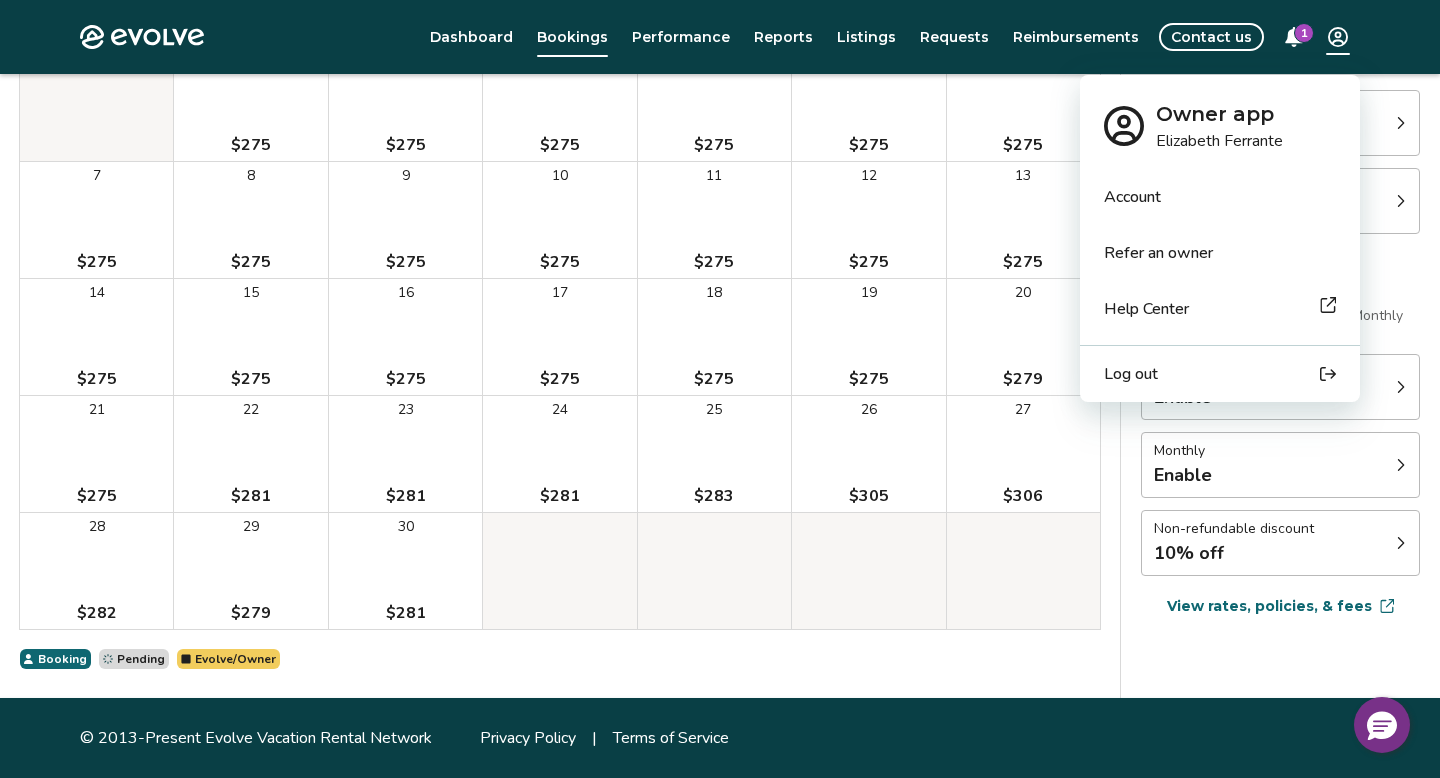 click on "Evolve Dashboard Bookings Performance Reports Listings Requests Reimbursements Contact us Bookings Calendar Booking report [MONTH] [YEAR]  | Views Month Week [MONTH] [YEAR] Today Settings 32 Mohawk [MONTH] [YEAR] Sun Mon Tue Wed Thu Fri Sat [MONTH] 1 $[PRICE] 2 $[PRICE] 3 $[PRICE] 4 $[PRICE] 5 $[PRICE] 6 $[PRICE] 7 $[PRICE] 8 $[PRICE] 9 $[PRICE] 10 $[PRICE] 11 $[PRICE] 12 $[PRICE] 13 $[PRICE] 14 $[PRICE] 15 $[PRICE] 16 $[PRICE] 17 $[PRICE] 18 $[PRICE] 19 $[PRICE] 20 $[PRICE] 21 $[PRICE] 22 $[PRICE] 23 $[PRICE] 24 $[PRICE] 25 $[PRICE] 26 $[PRICE] 27 $[PRICE] 28 $[PRICE] 29 $[PRICE] 30 $[PRICE] Booking Pending Evolve/Owner Settings Rates Availability Rates per night Gap minimum rate Enable Last-minute minimum rate Enable Discounts Attract more guests and increase occupancy by offering Weekly & Monthly Stay discounts. Weekly Enable Monthly Enable Non-refundable discount 10% off View rates, policies, & fees Gap minimum rate Reduce your minimum rate by 20%  to help fill nights between bookings  (Fridays and Saturdays excluded). Enable Once enabled, the % off may take up to 24 hours to activate and will stay active until you disable. Enable   Enable" at bounding box center (720, 261) 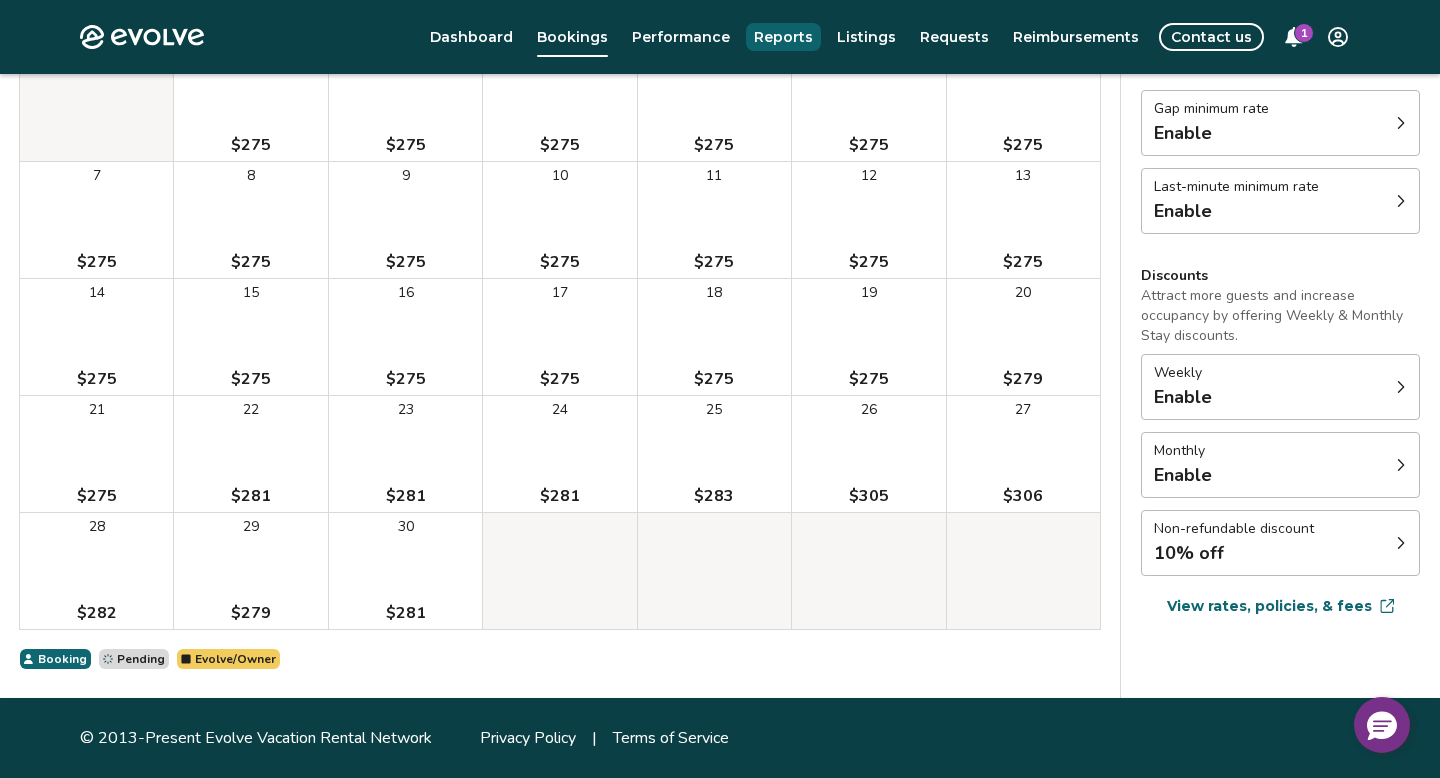 click on "Dashboard Bookings Performance Reports Listings Requests Reimbursements Contact us 1" at bounding box center [794, 37] 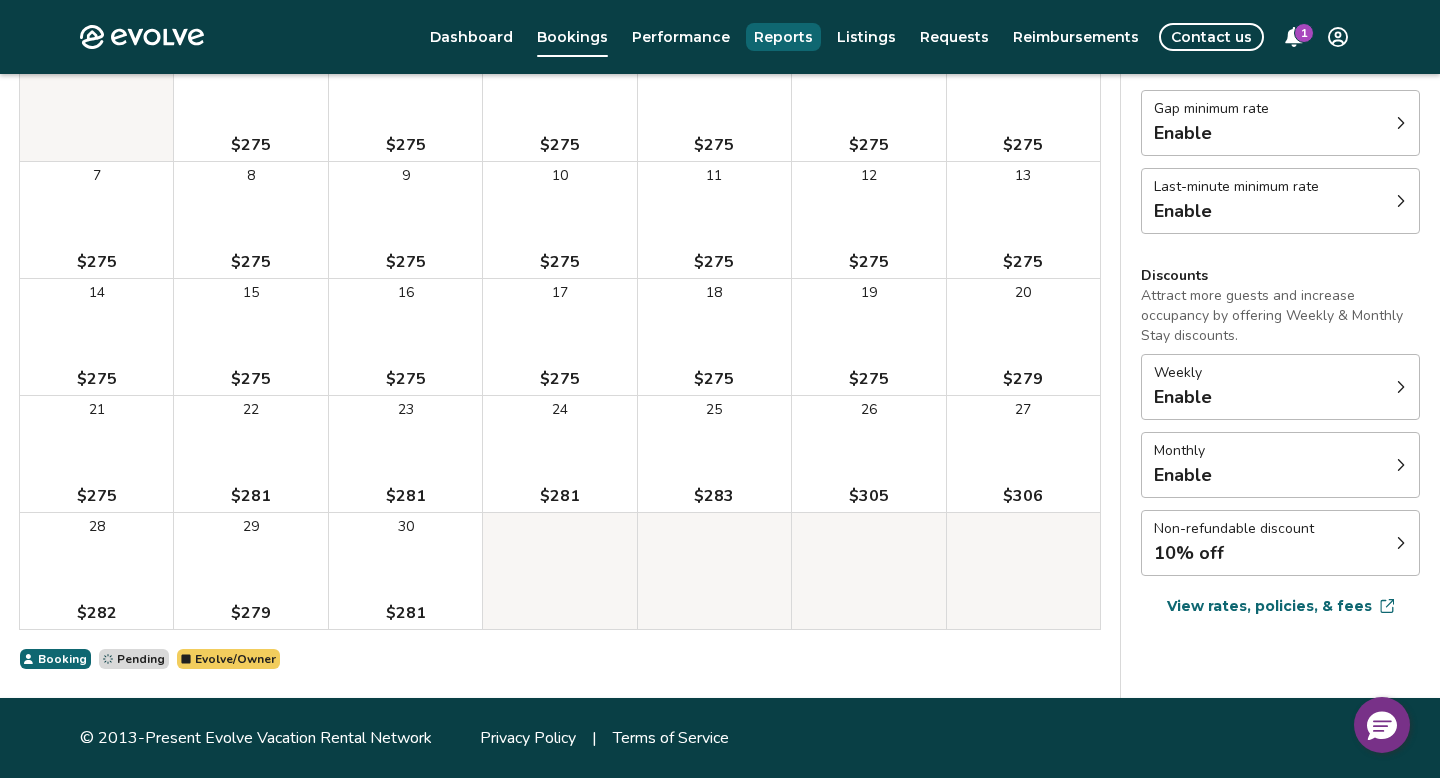 click on "Reports" at bounding box center (783, 37) 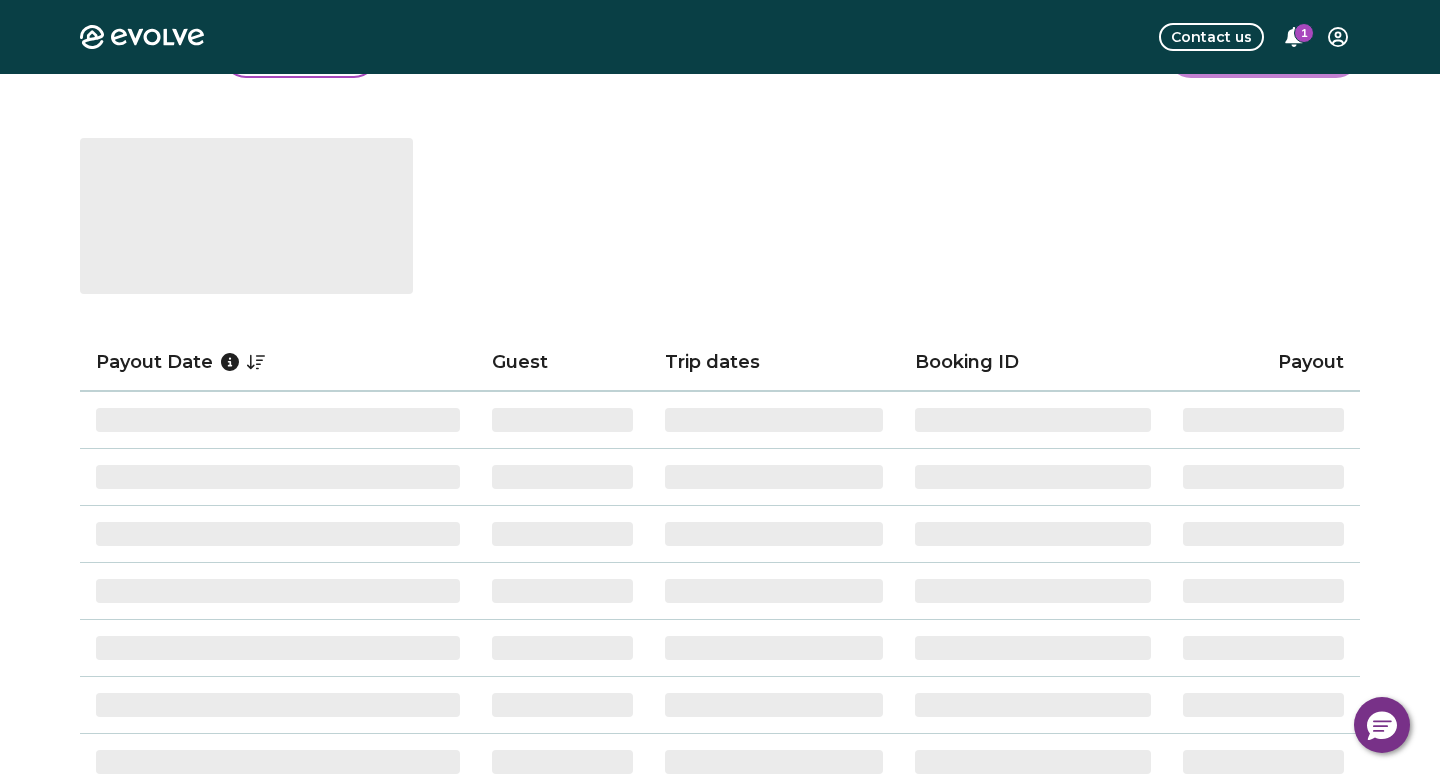 scroll, scrollTop: 0, scrollLeft: 0, axis: both 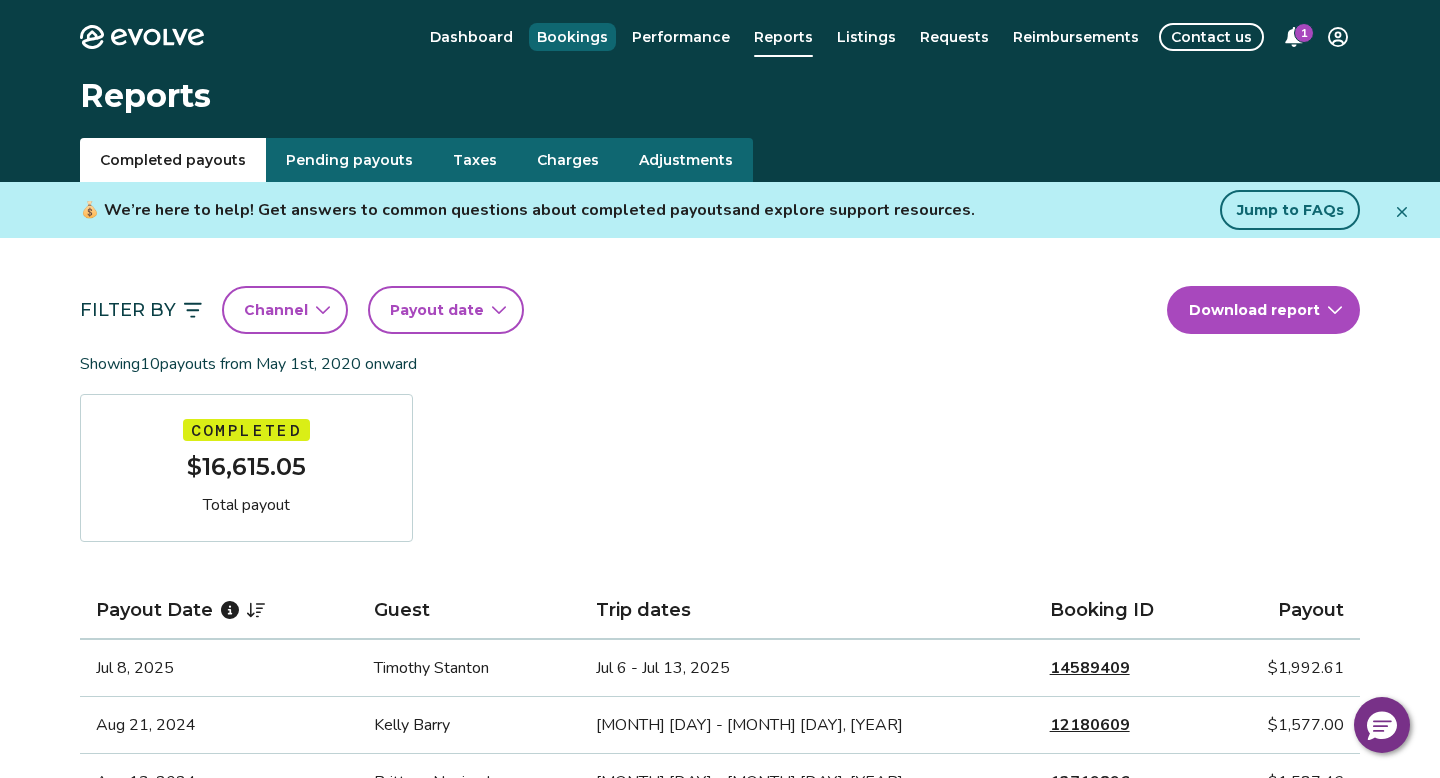 click on "Bookings" at bounding box center [572, 37] 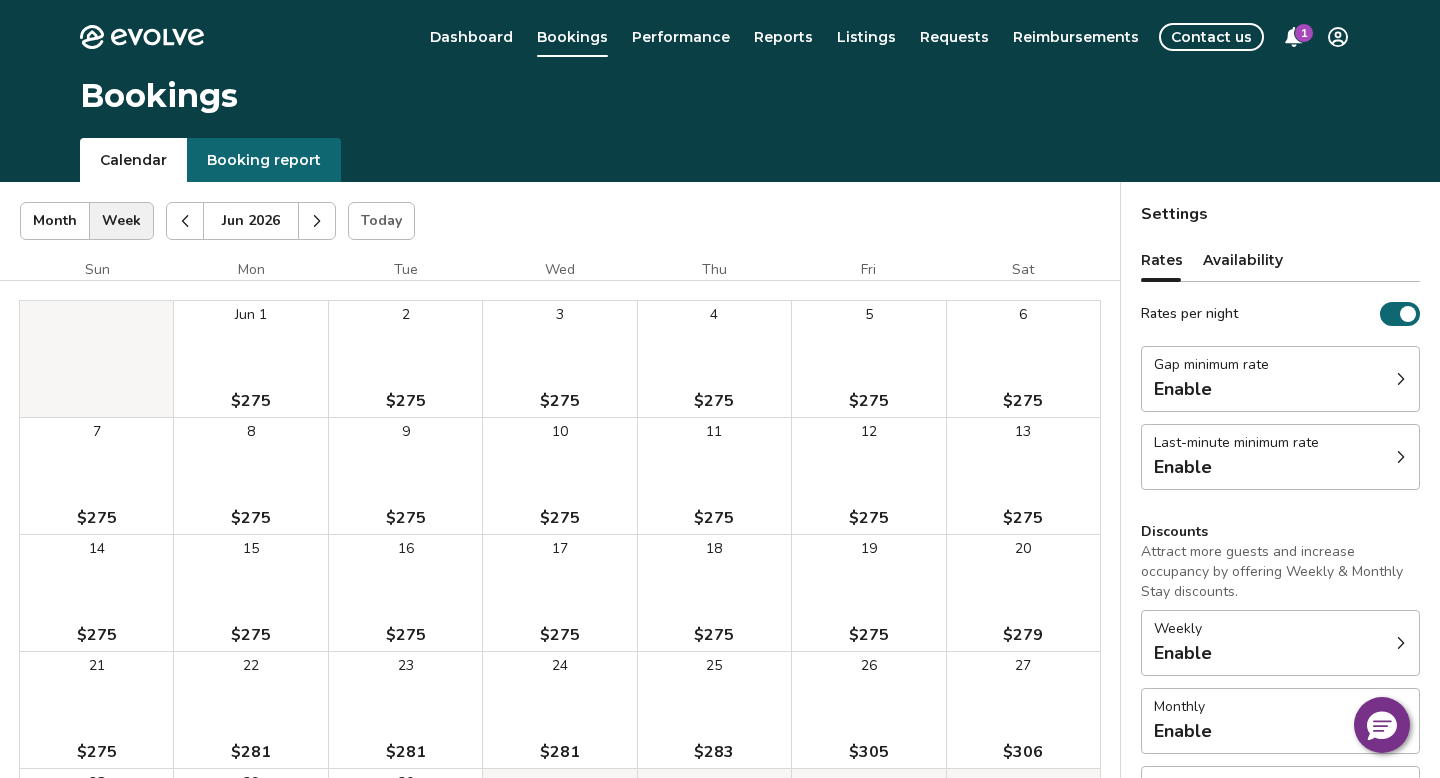 click 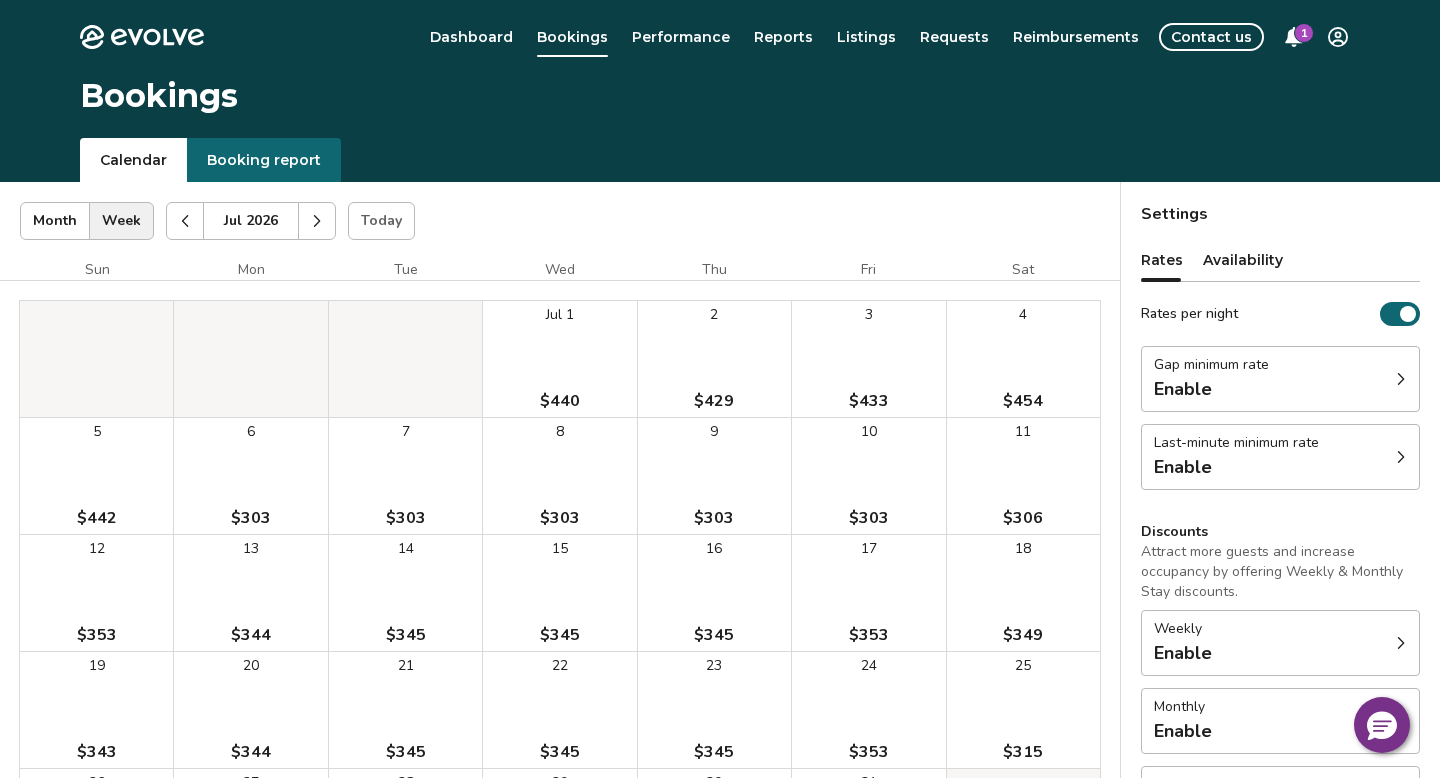 click 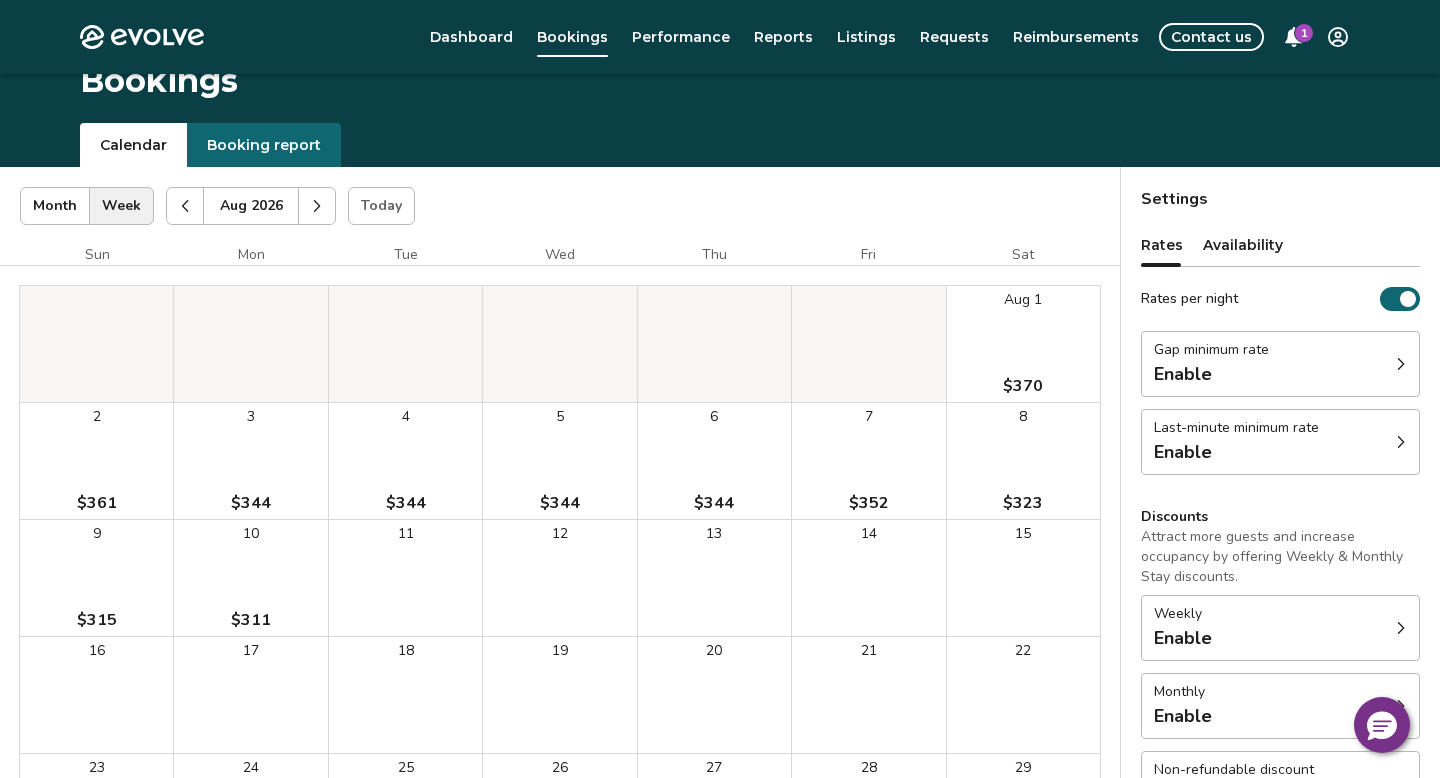 scroll, scrollTop: 0, scrollLeft: 0, axis: both 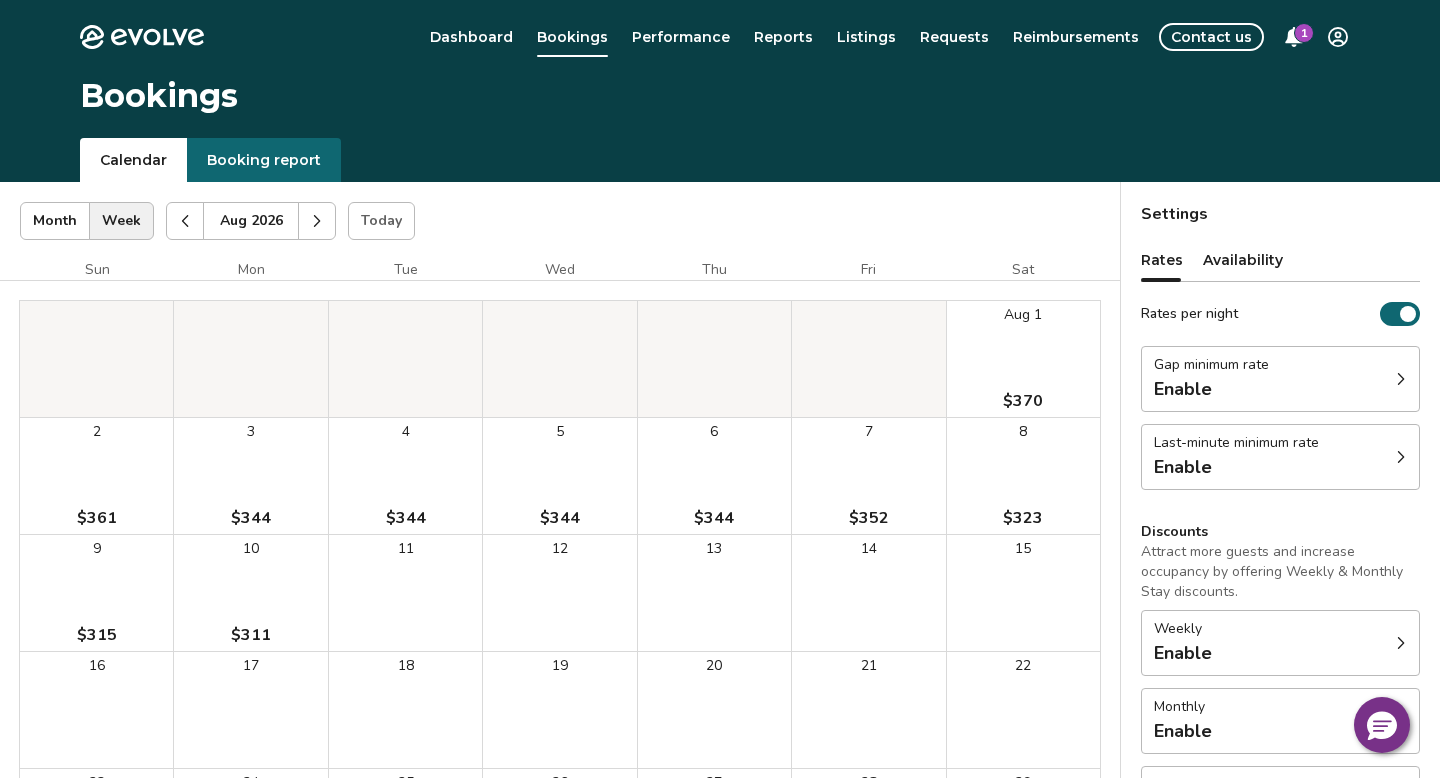 click at bounding box center (185, 221) 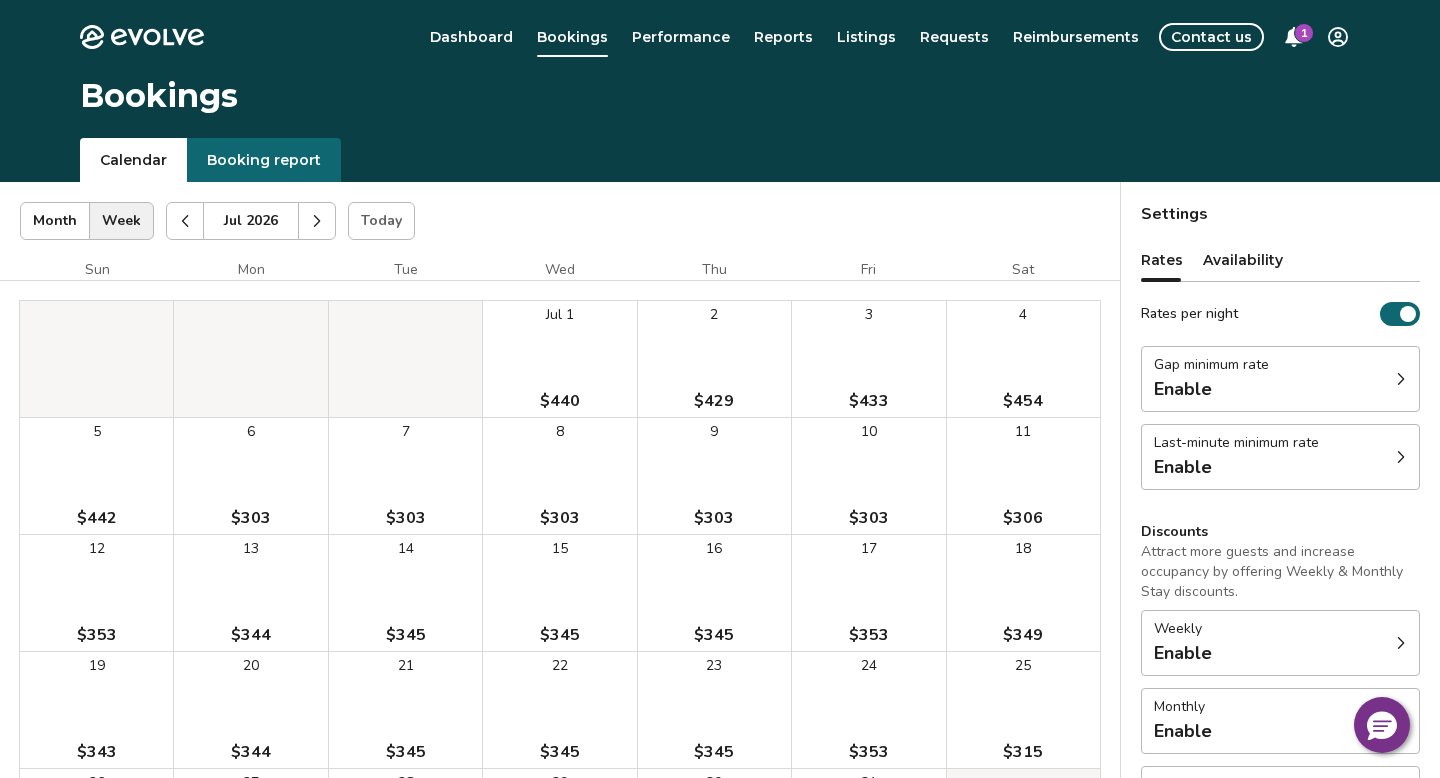 click at bounding box center (185, 221) 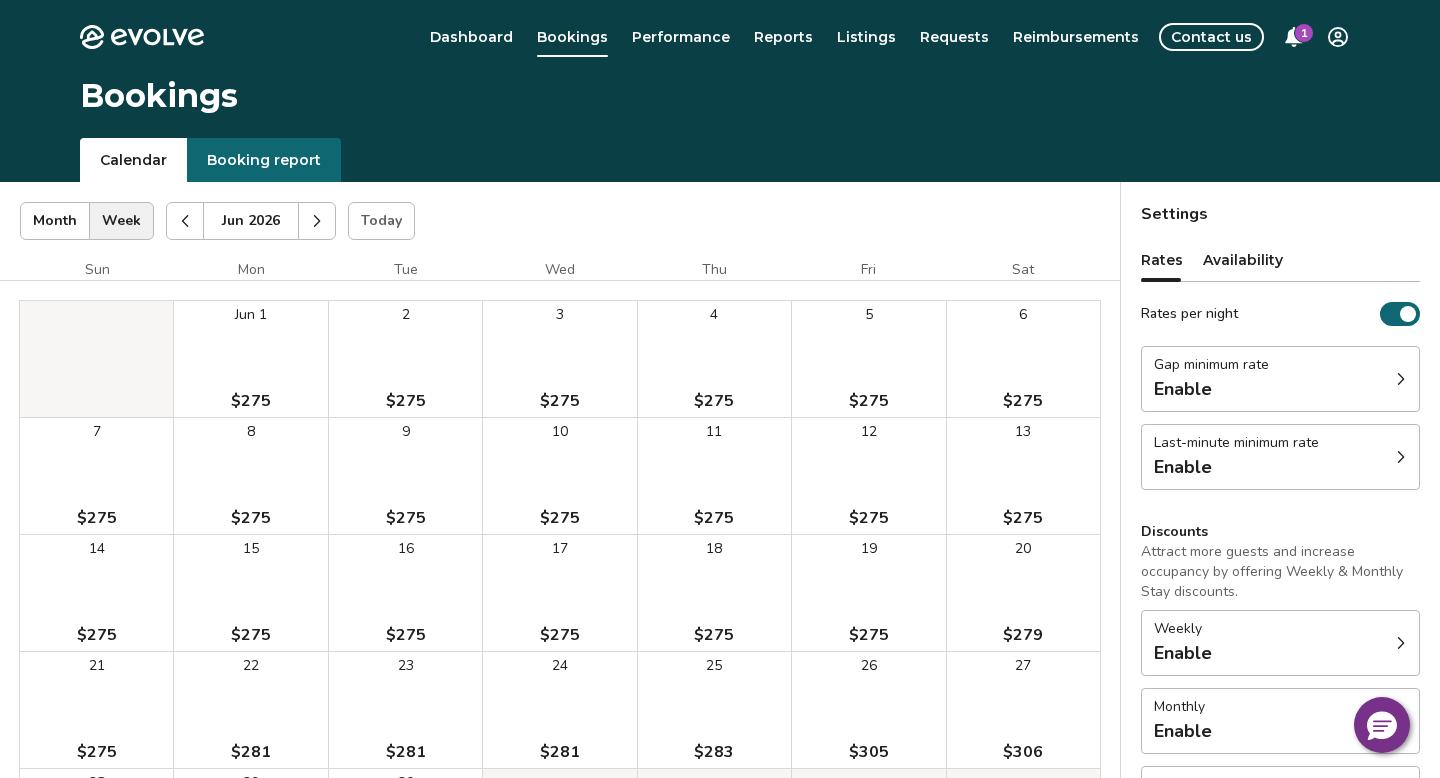 click at bounding box center (185, 221) 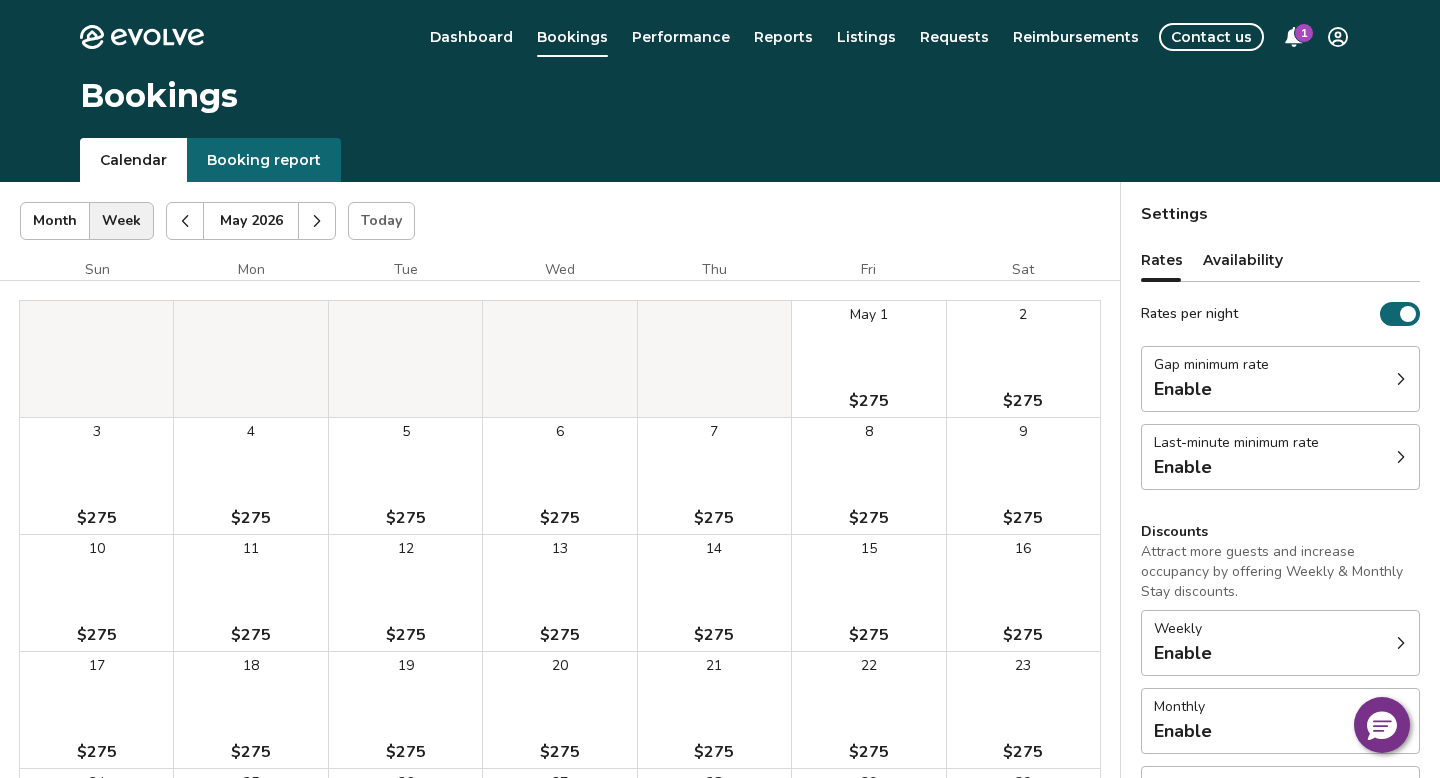 click at bounding box center [185, 221] 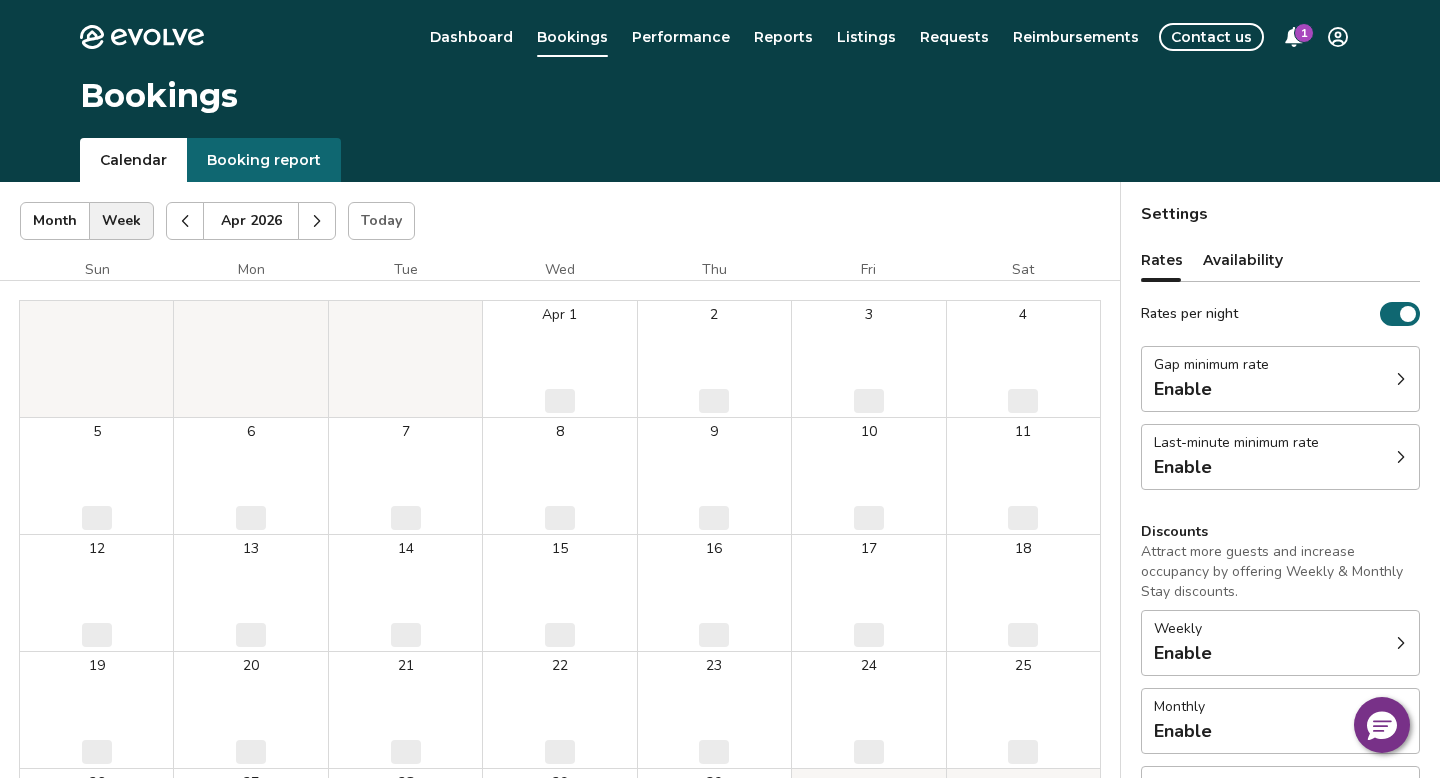 click at bounding box center (185, 221) 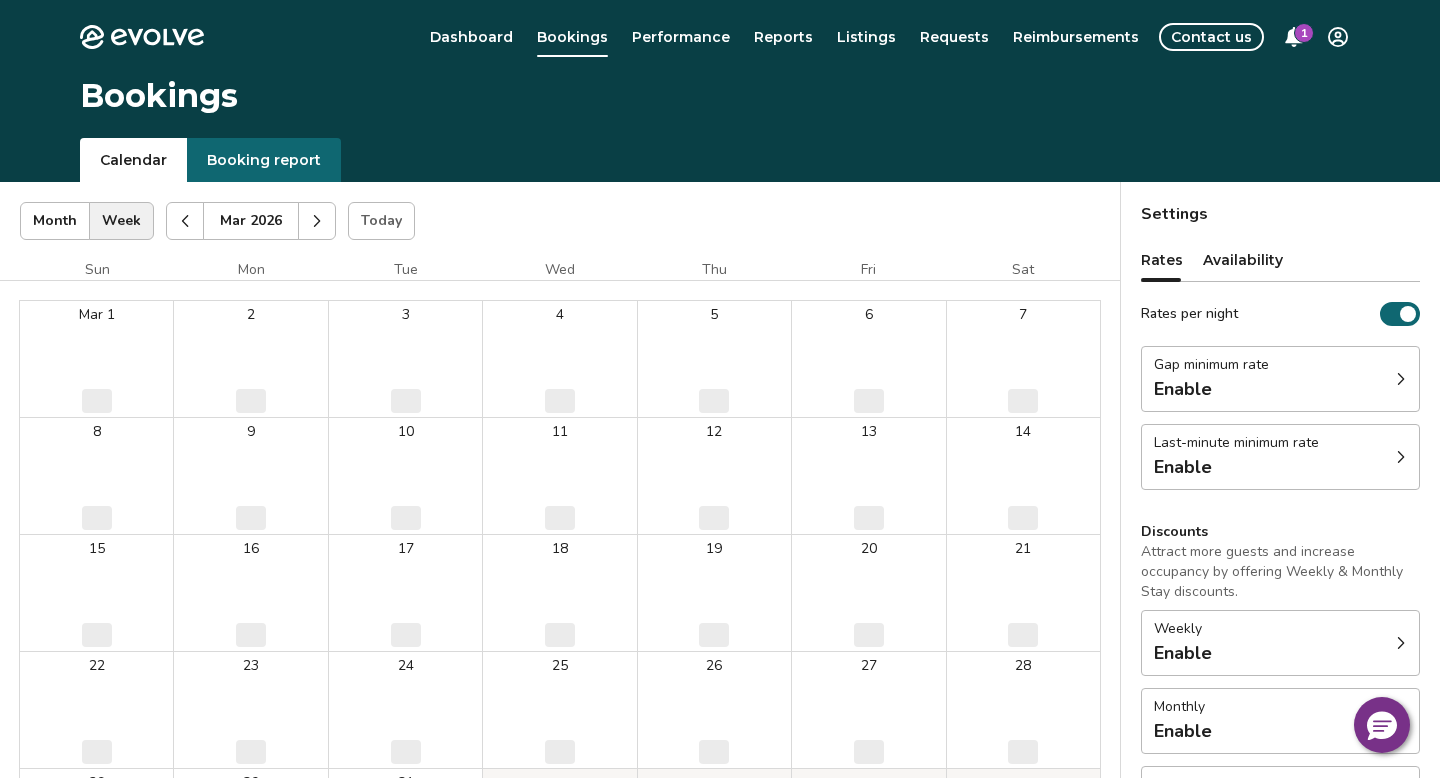 click at bounding box center [185, 221] 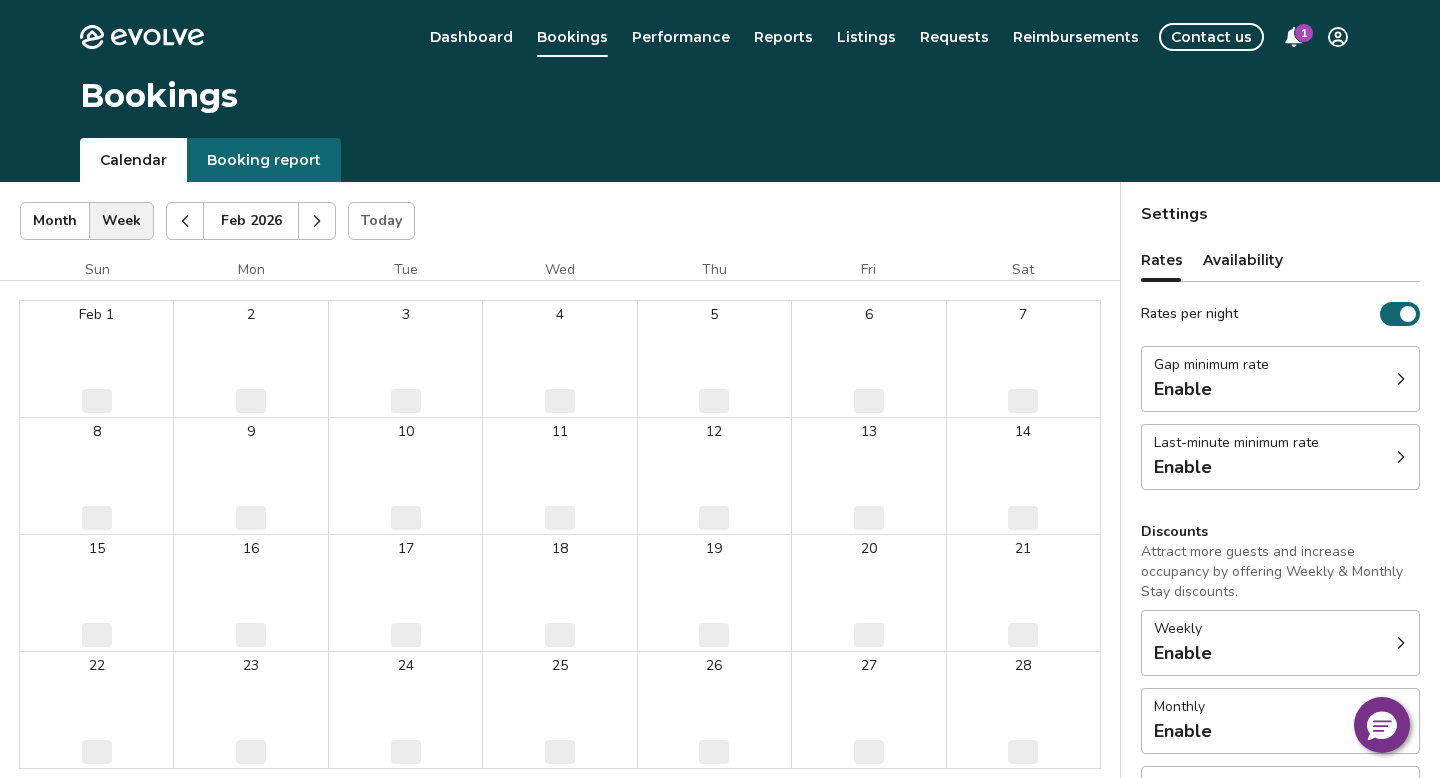click at bounding box center [185, 221] 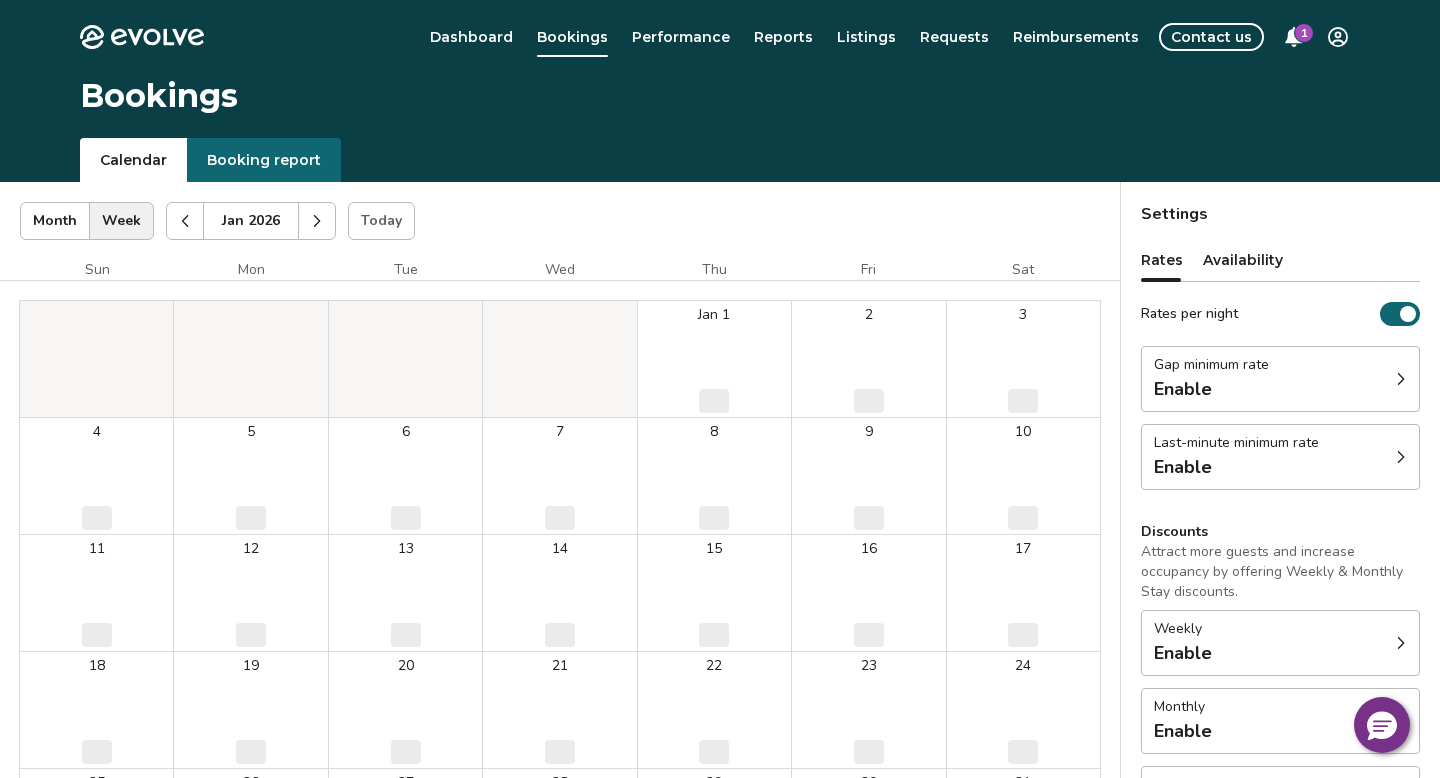 click at bounding box center (185, 221) 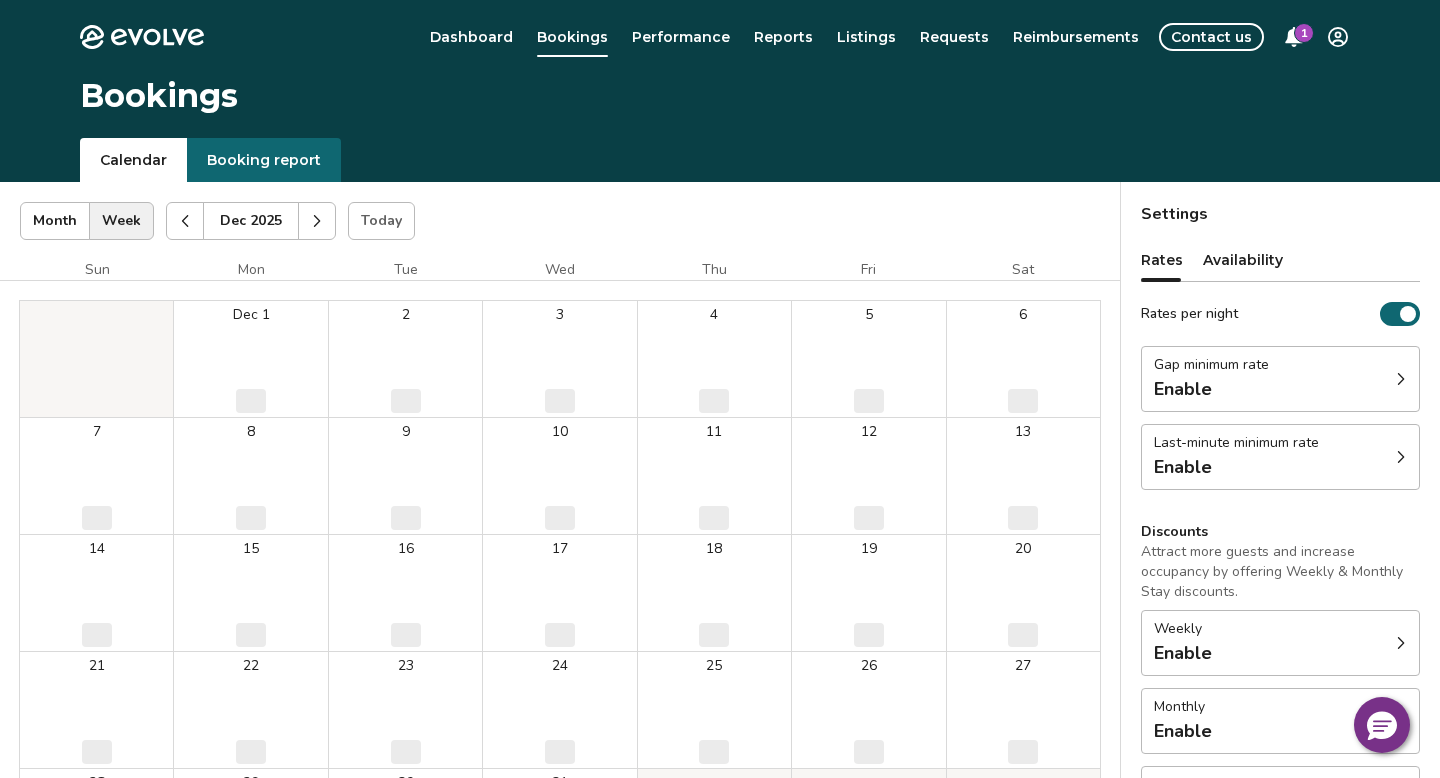 click at bounding box center (185, 221) 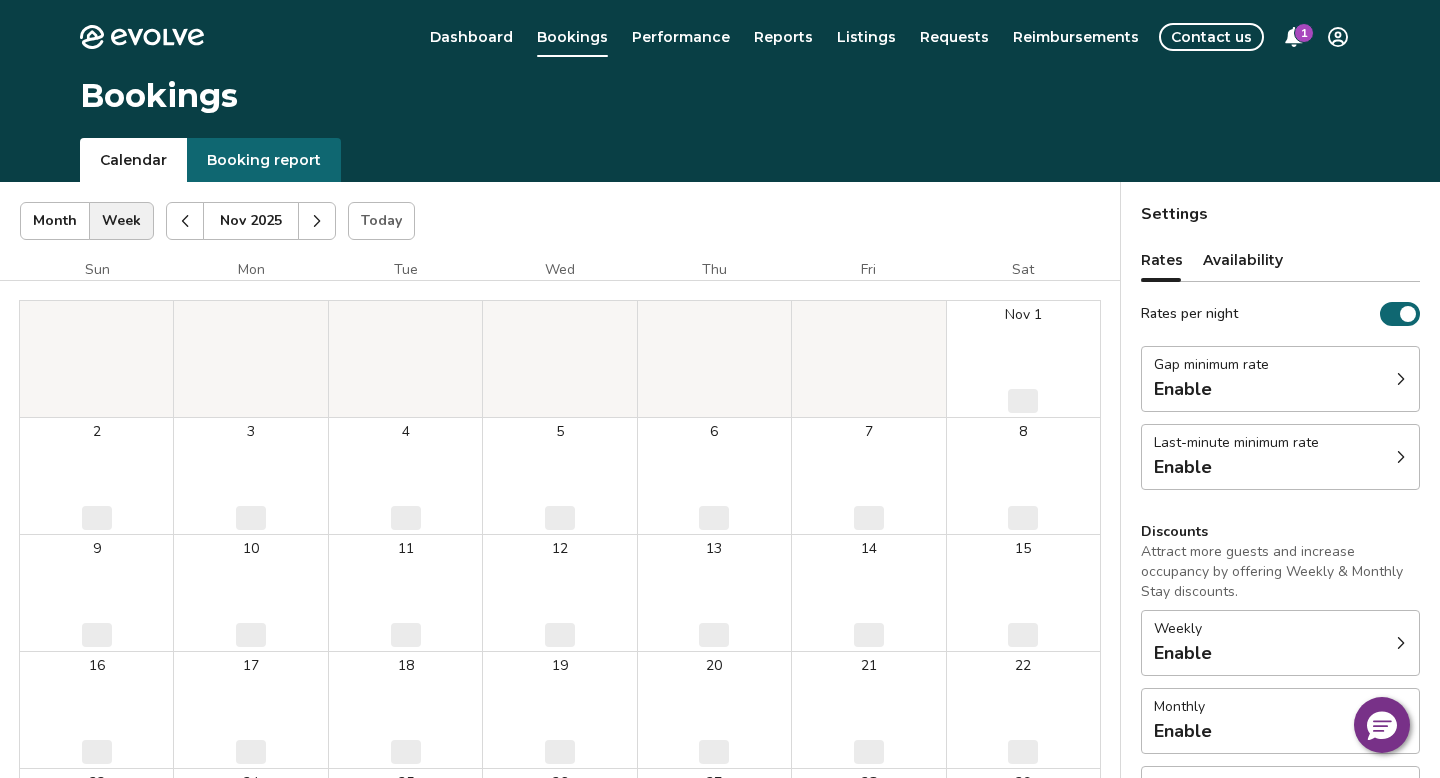 click at bounding box center [185, 221] 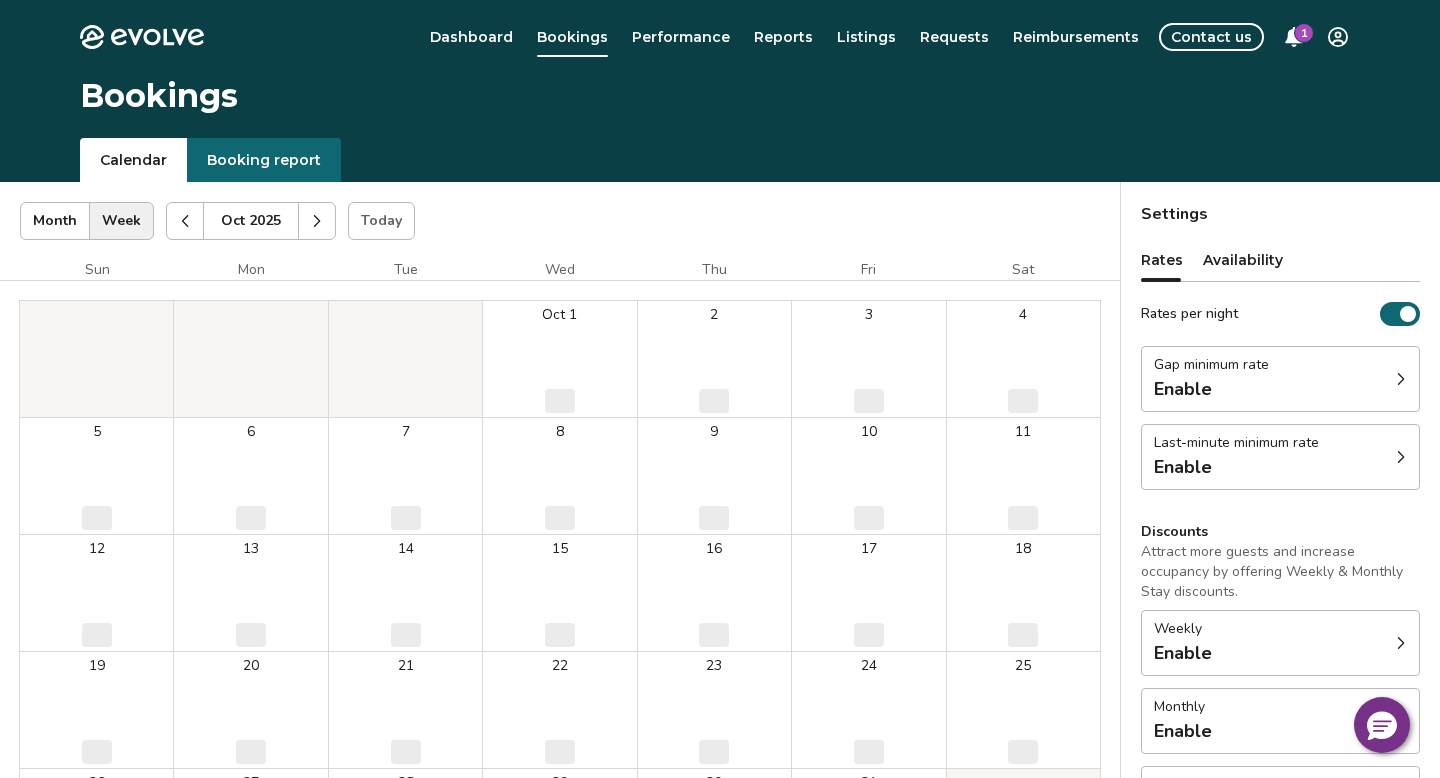click at bounding box center (185, 221) 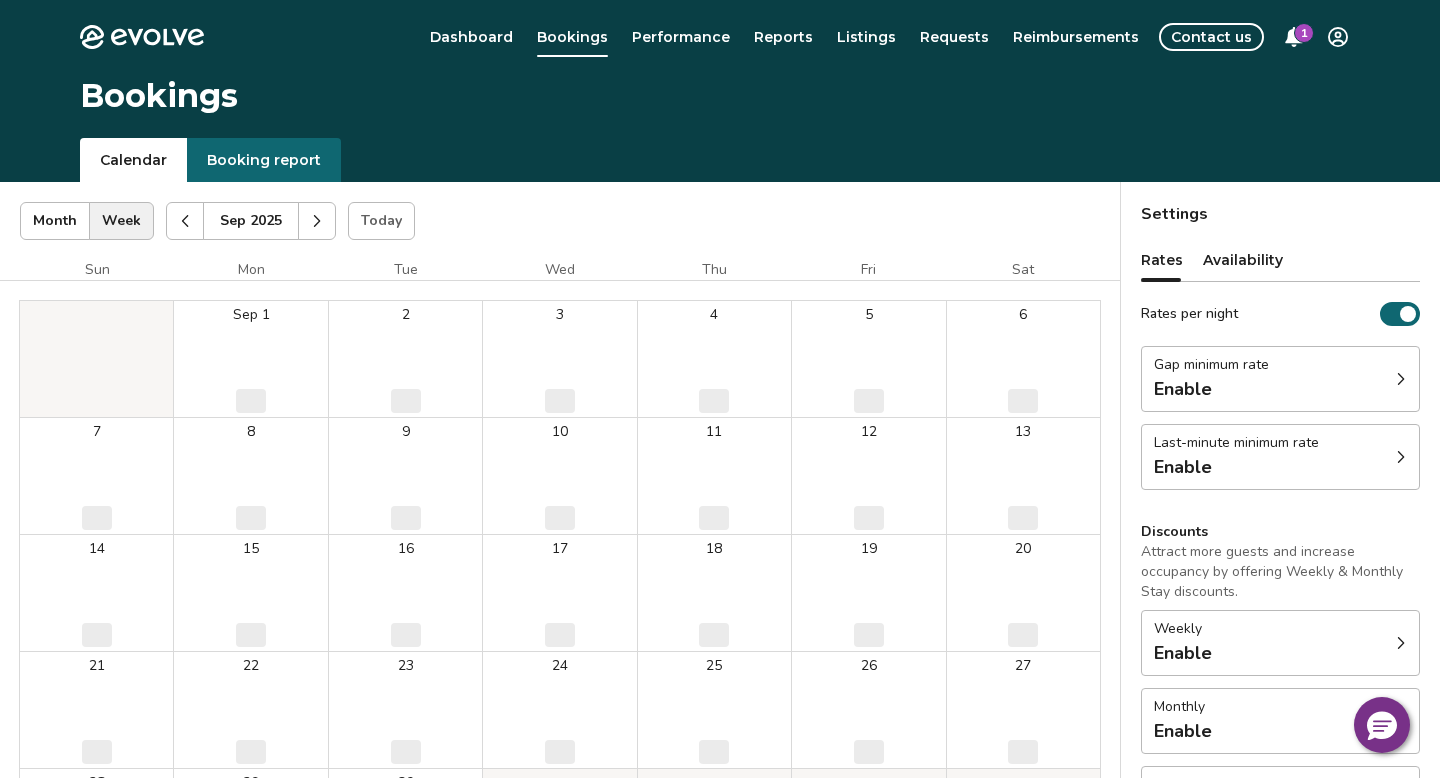 click at bounding box center (185, 221) 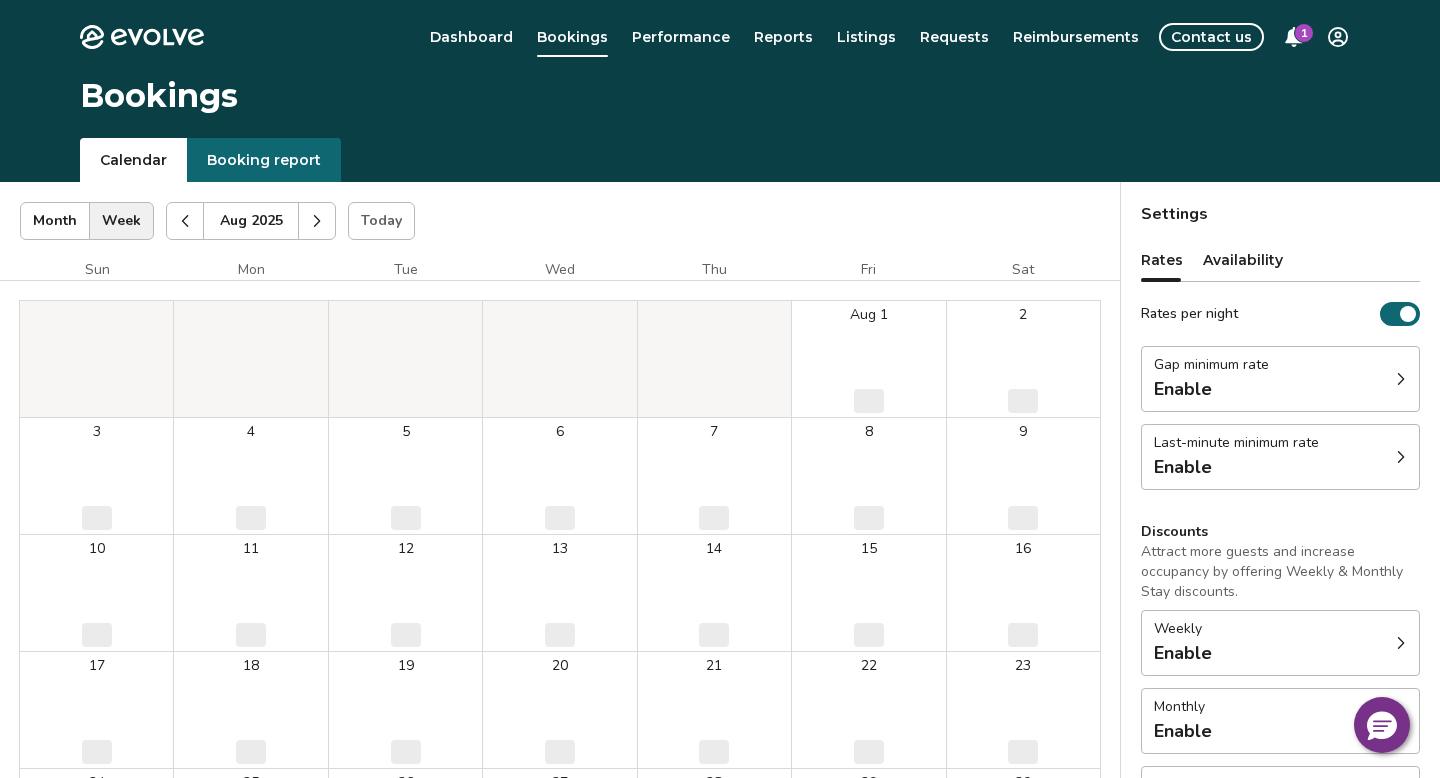 click at bounding box center (185, 221) 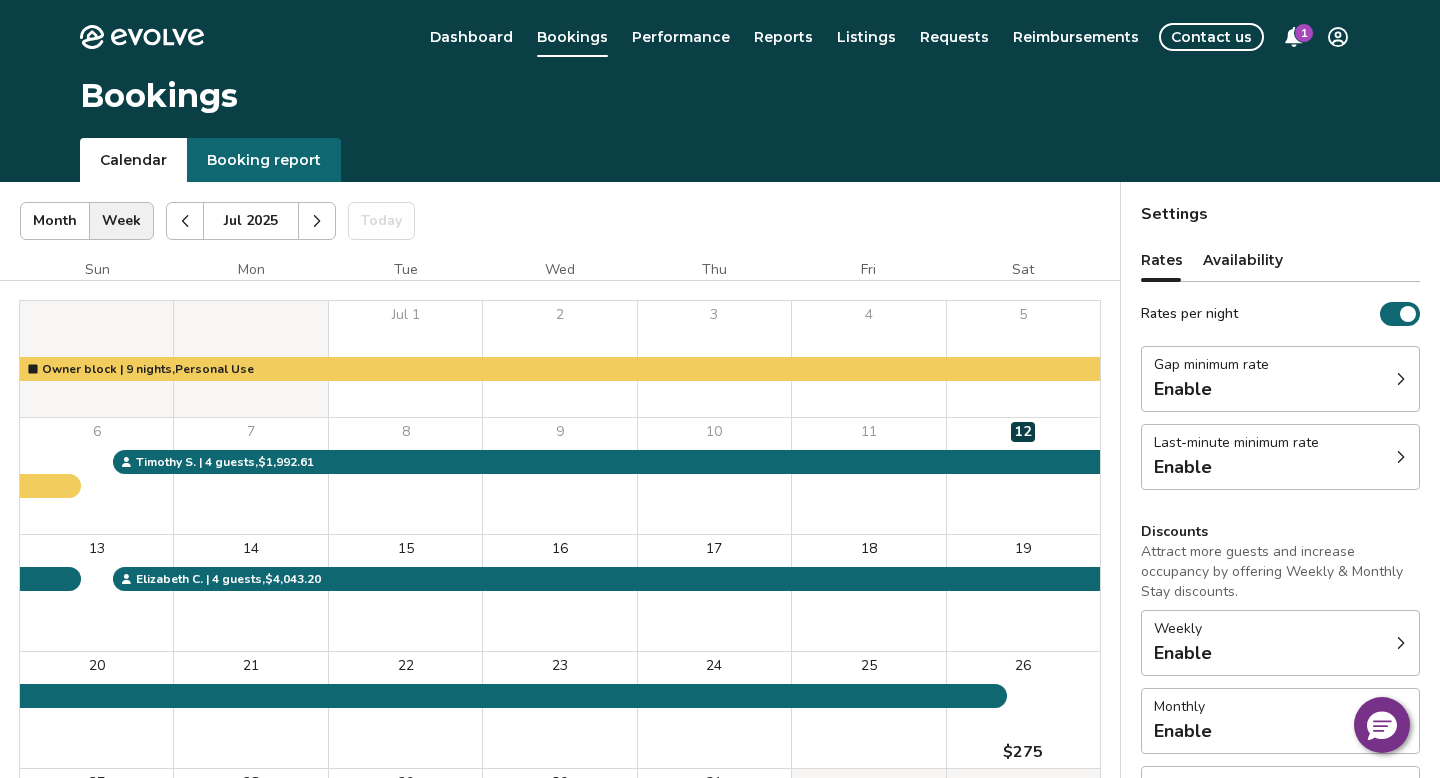 click 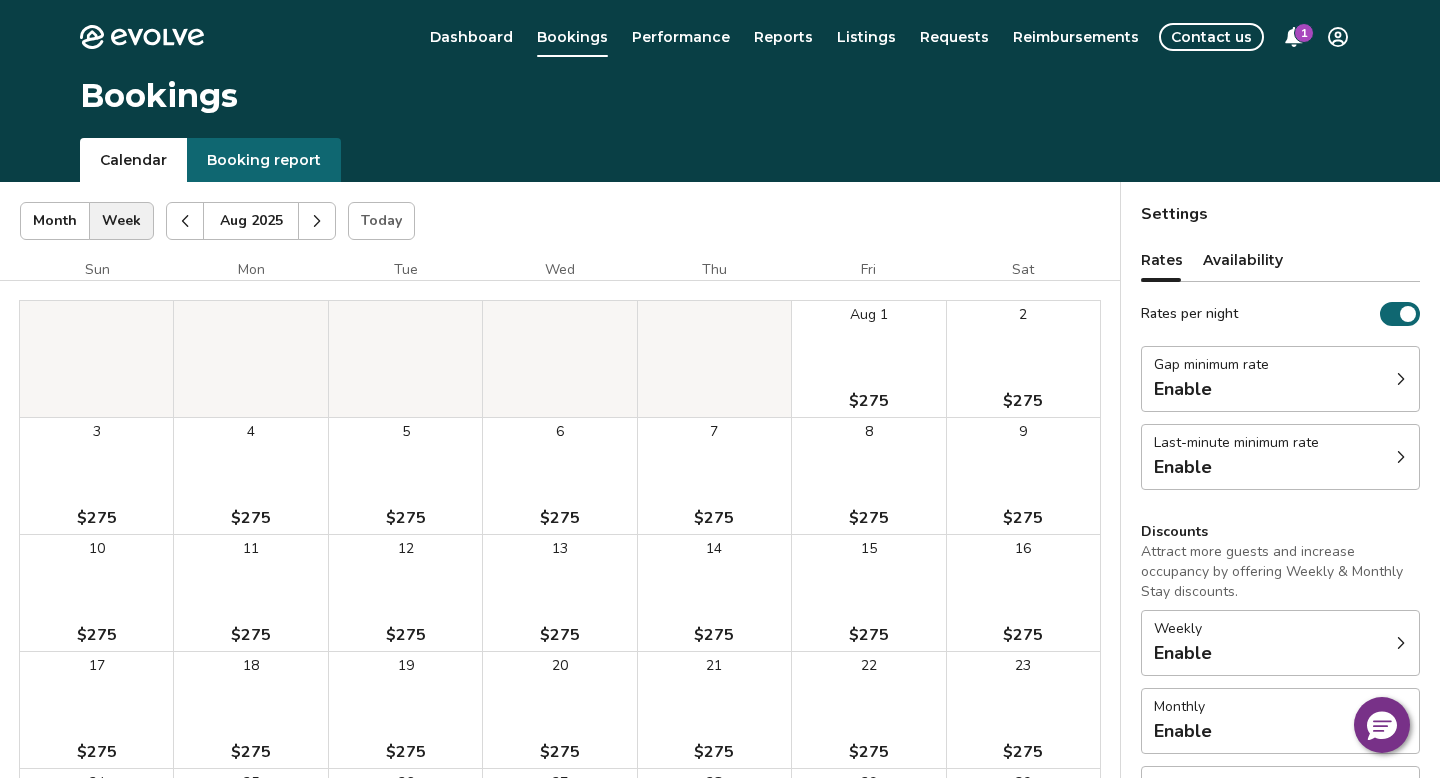 click 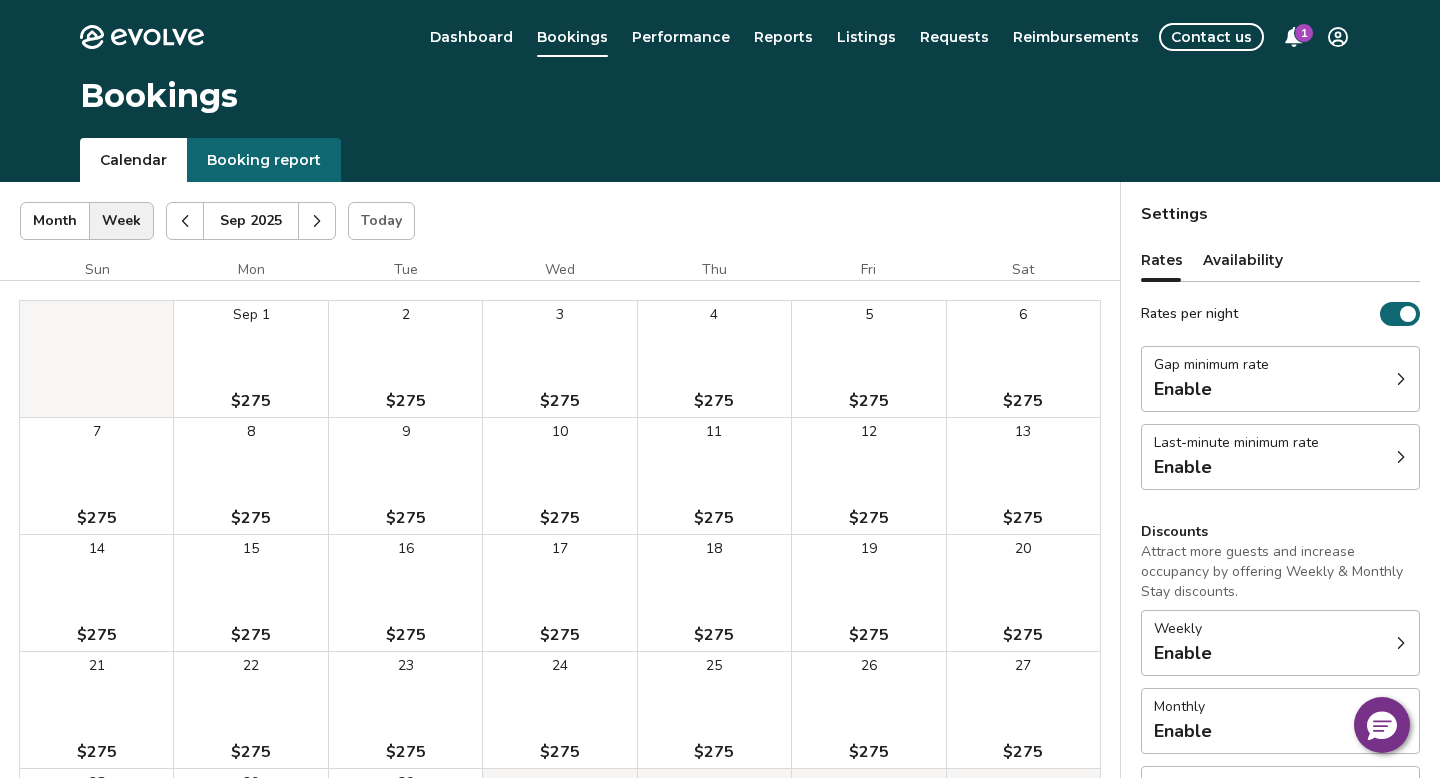 click 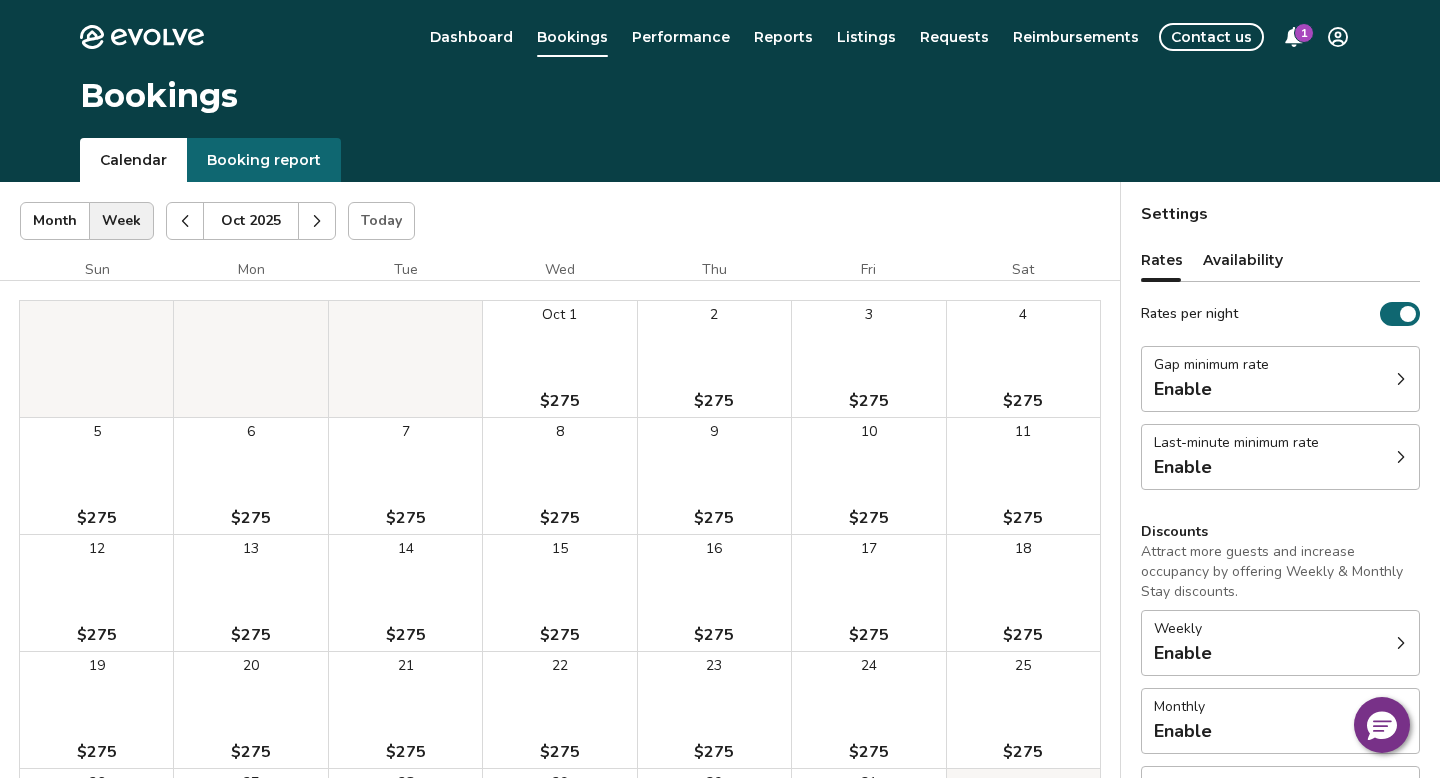 click 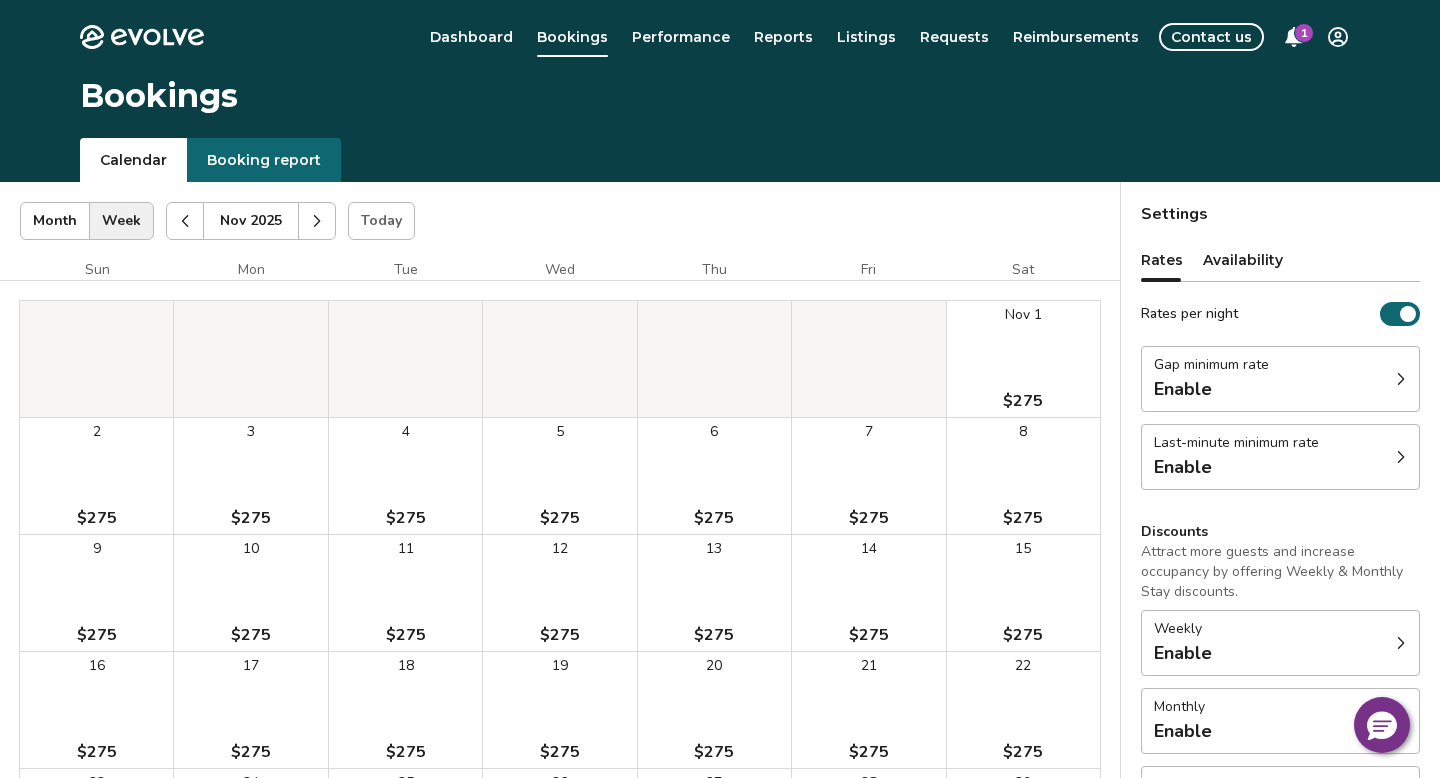 click 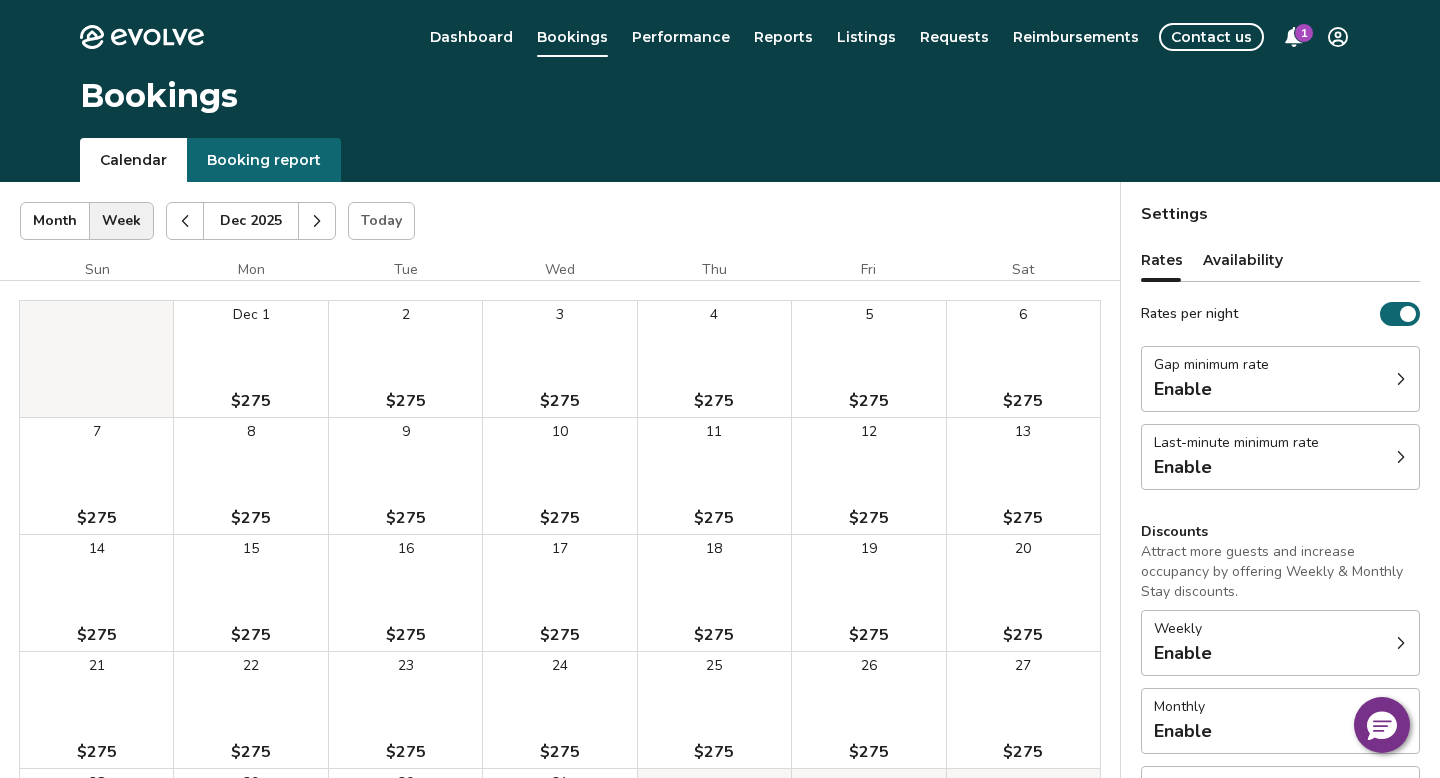 click 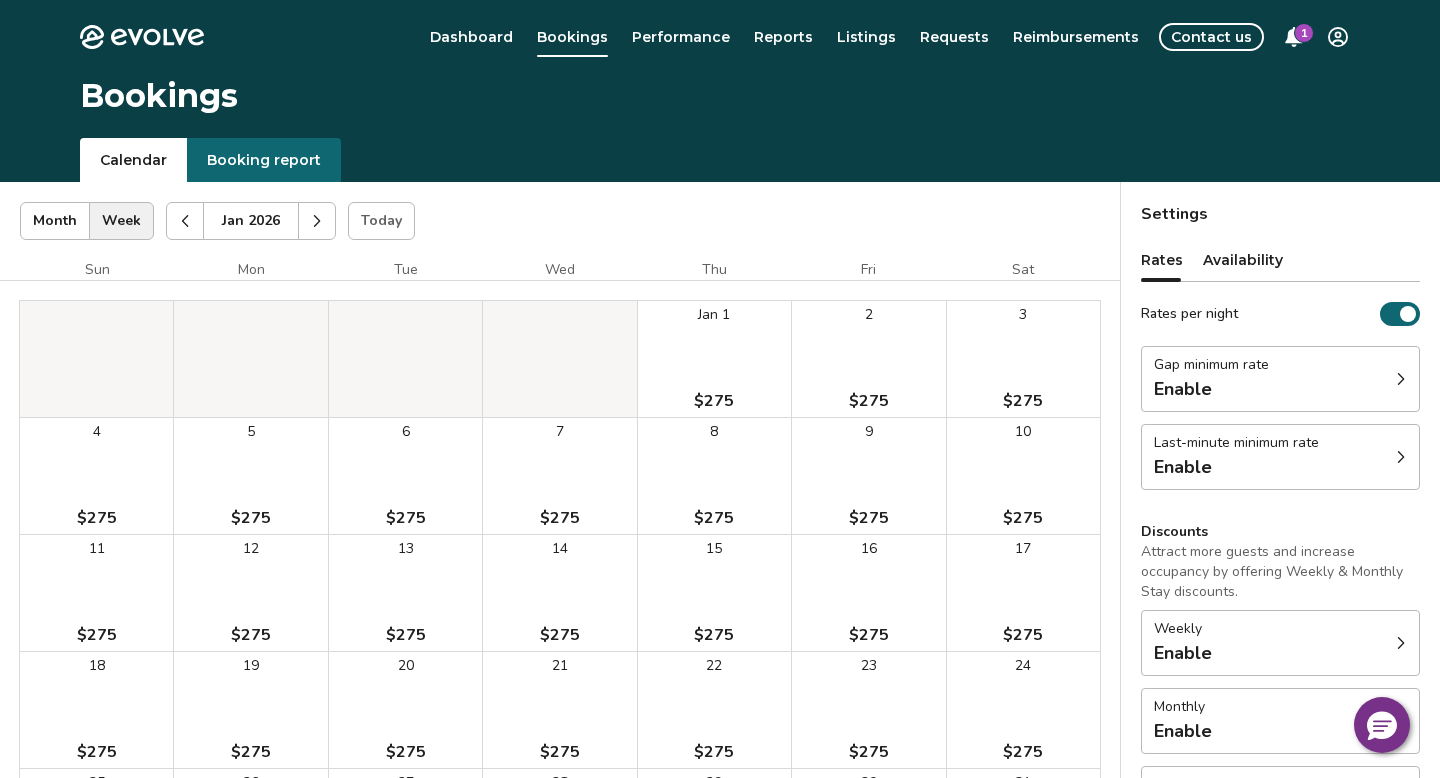 click 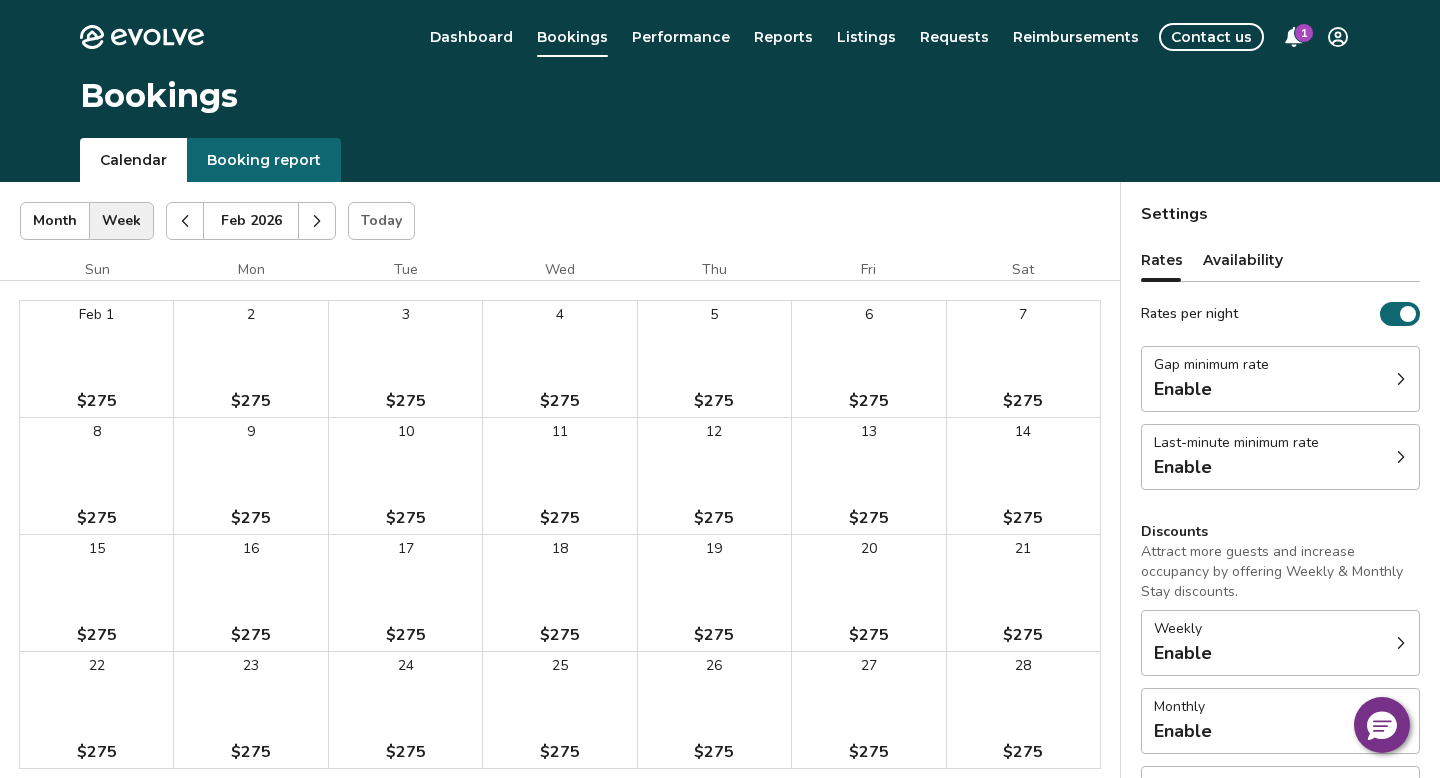 click 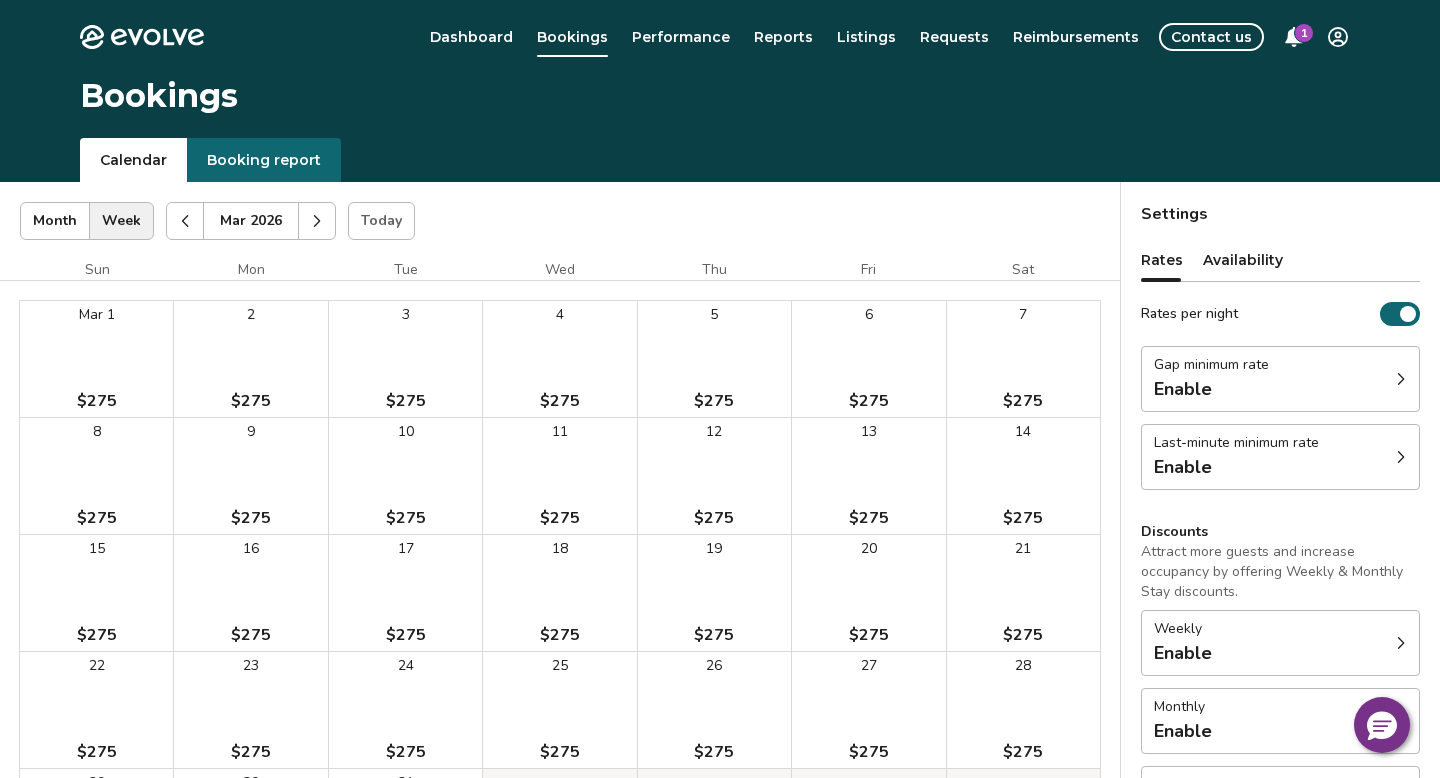 click 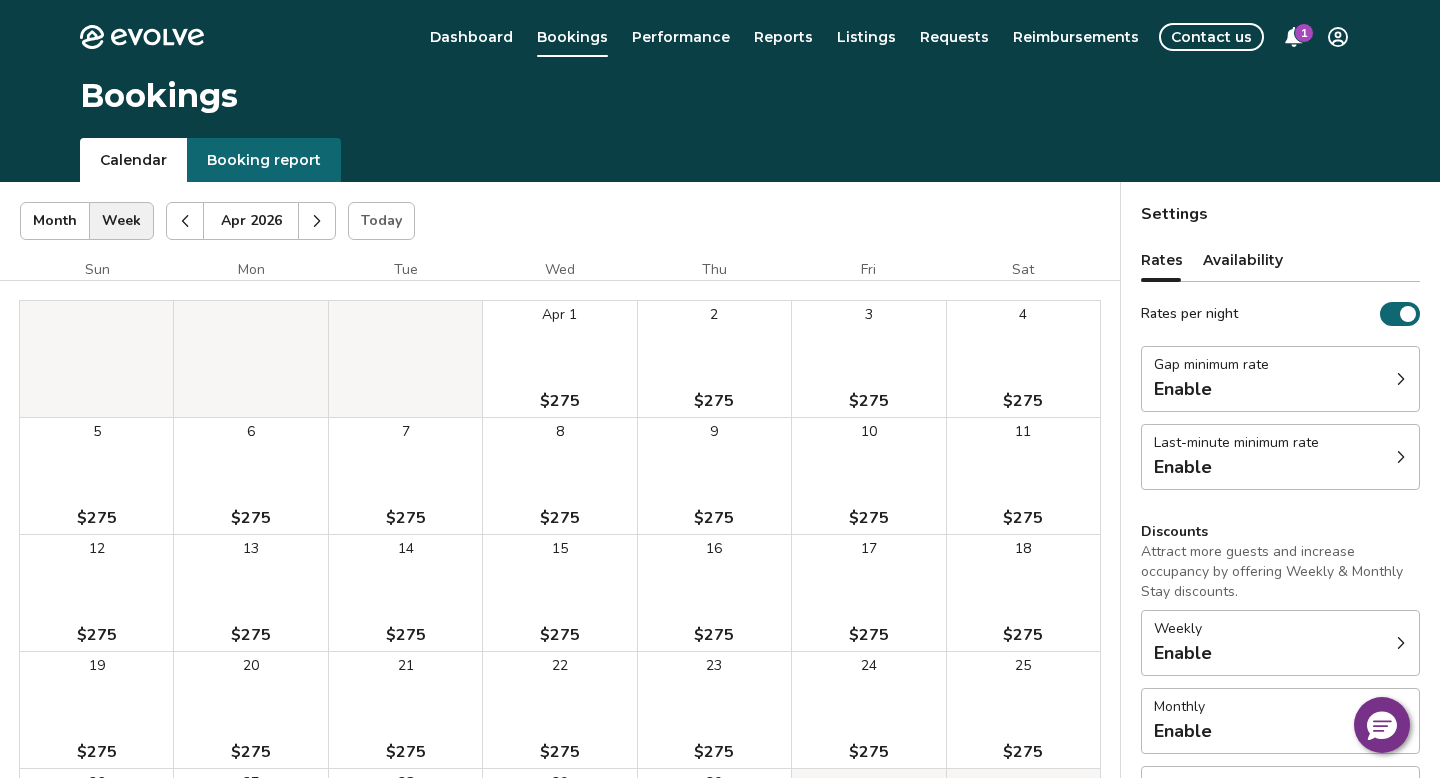 click 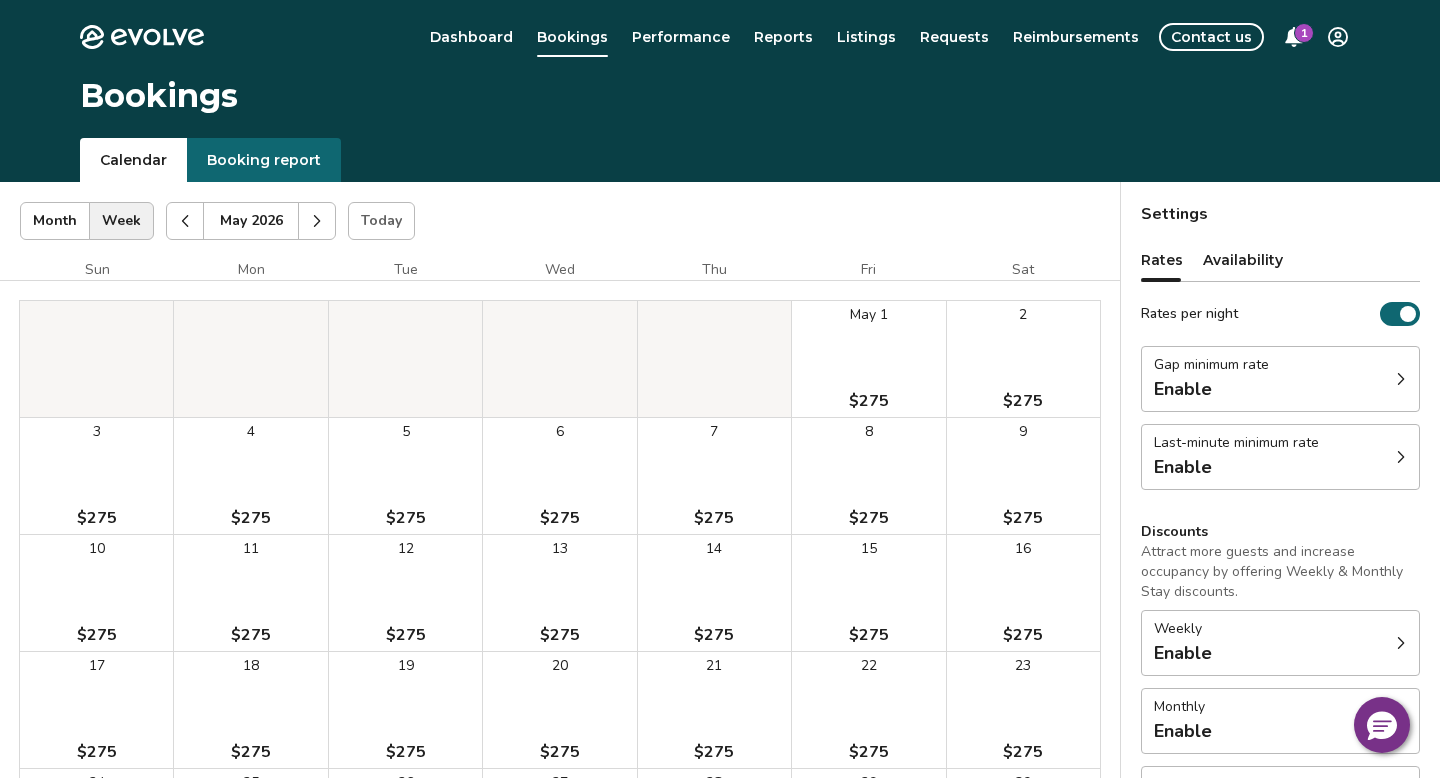 click 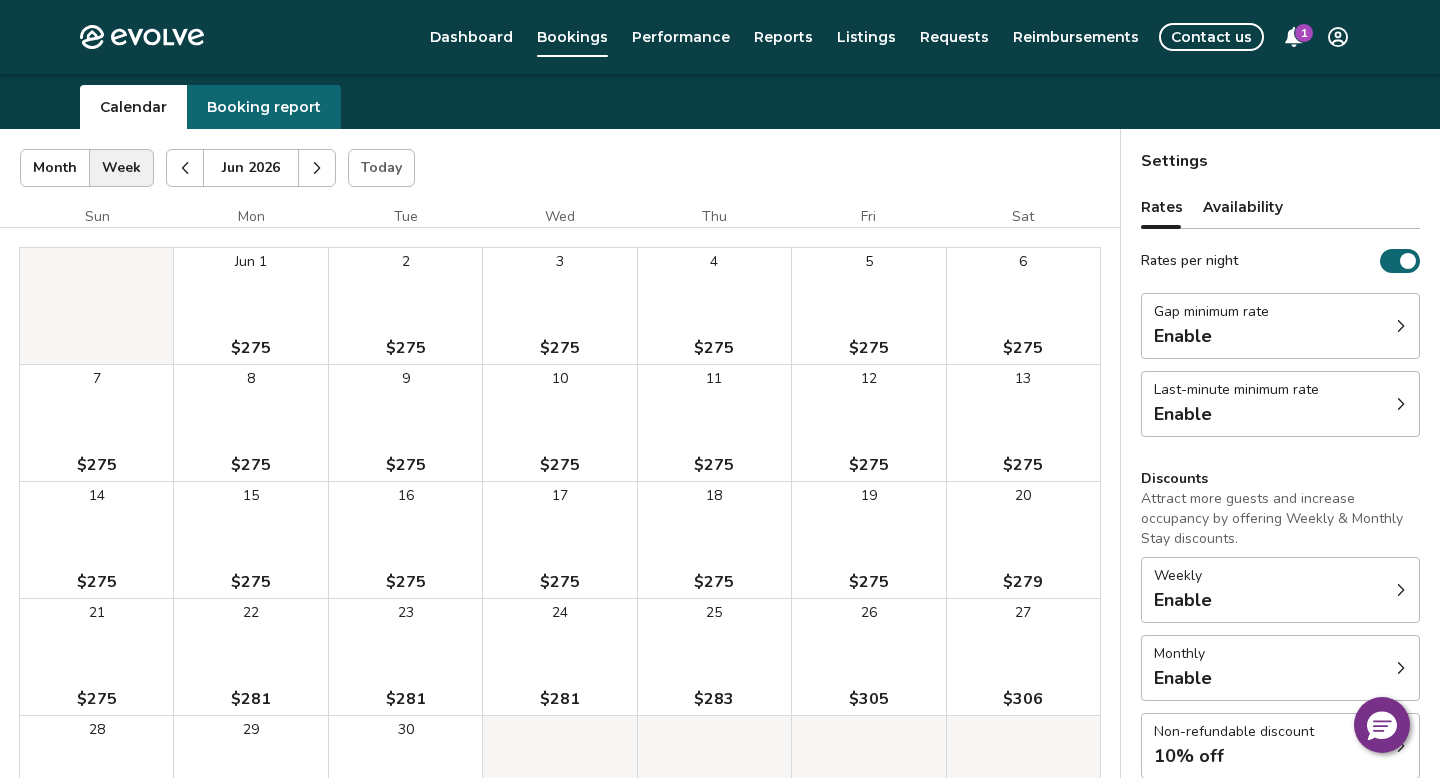scroll, scrollTop: 47, scrollLeft: 0, axis: vertical 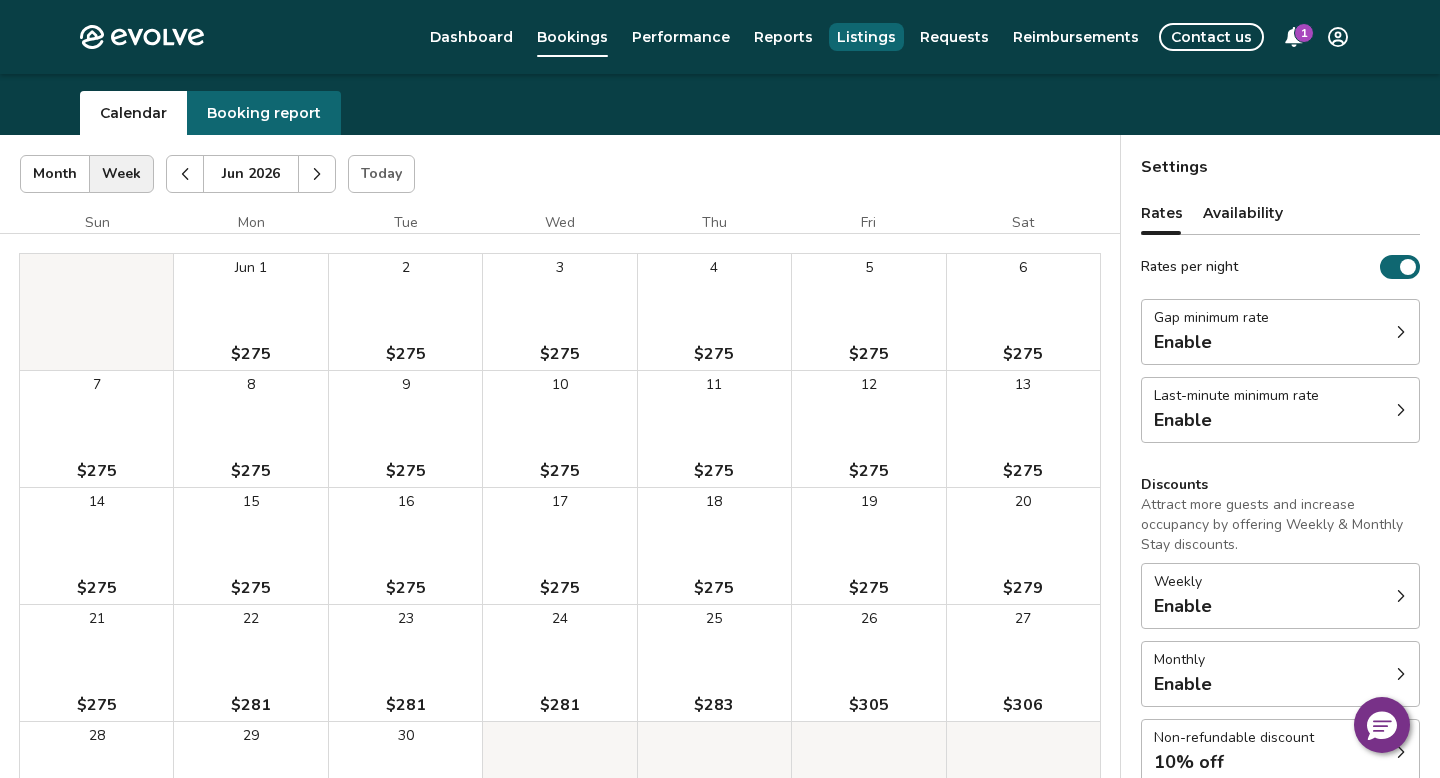 click on "Listings" at bounding box center [866, 37] 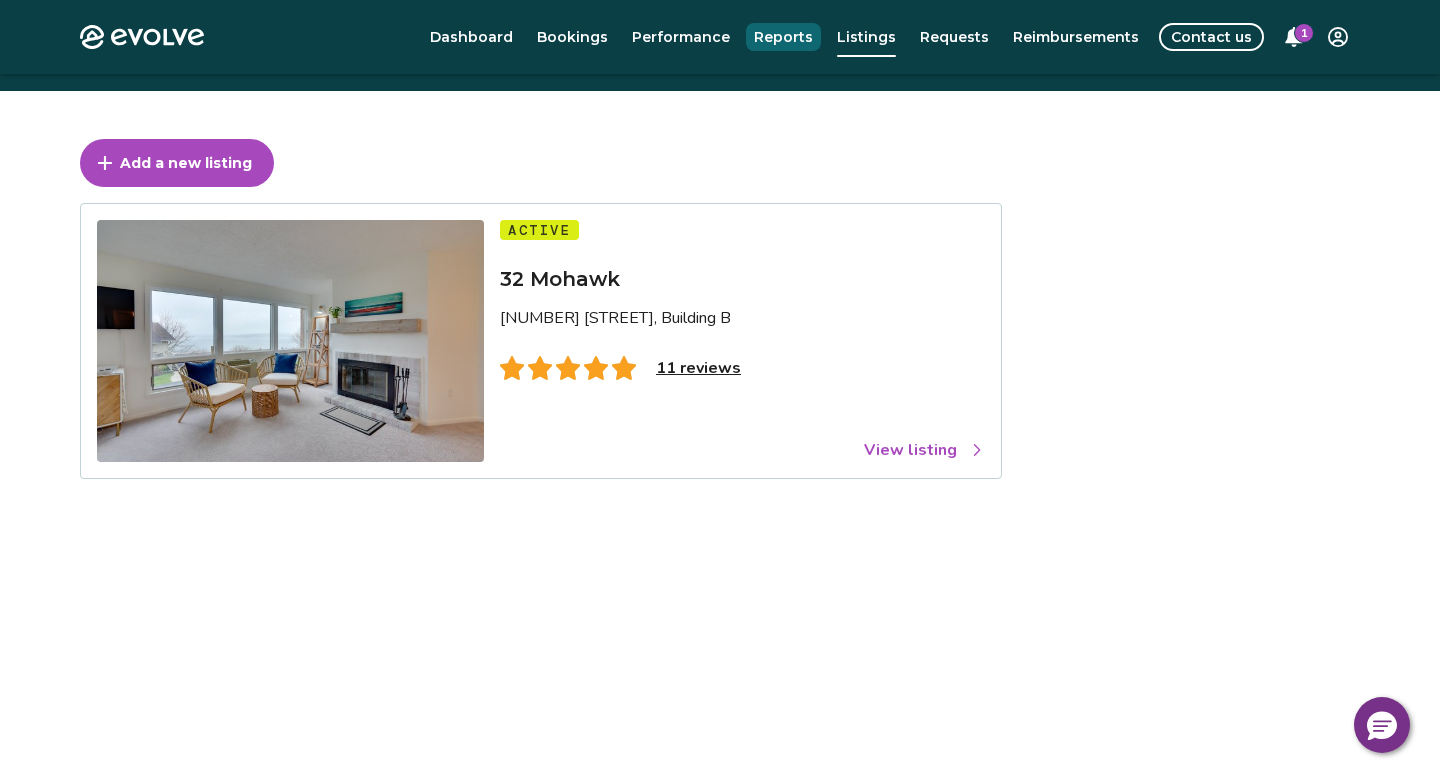 click on "Reports" at bounding box center (783, 37) 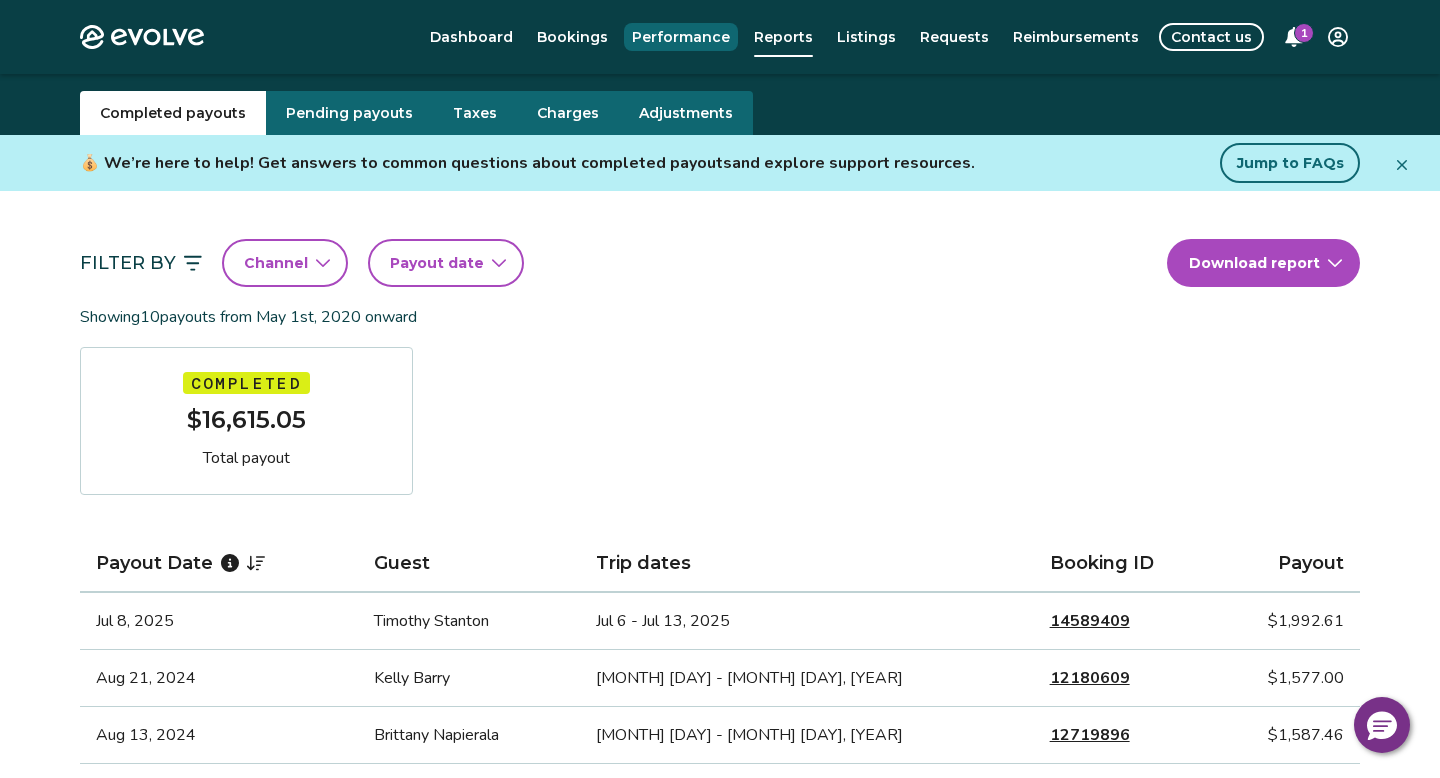 click on "Performance" at bounding box center [681, 37] 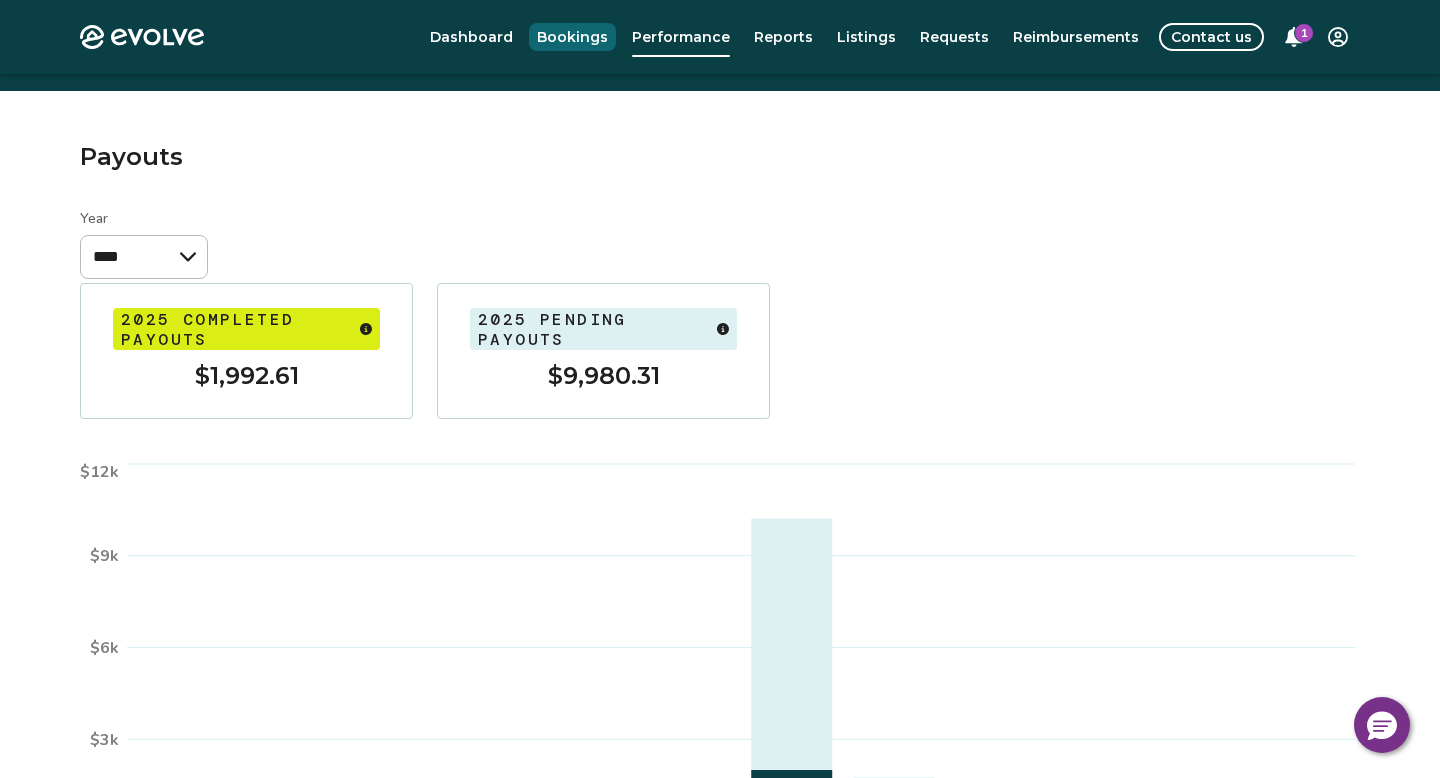 click on "Bookings" at bounding box center [572, 37] 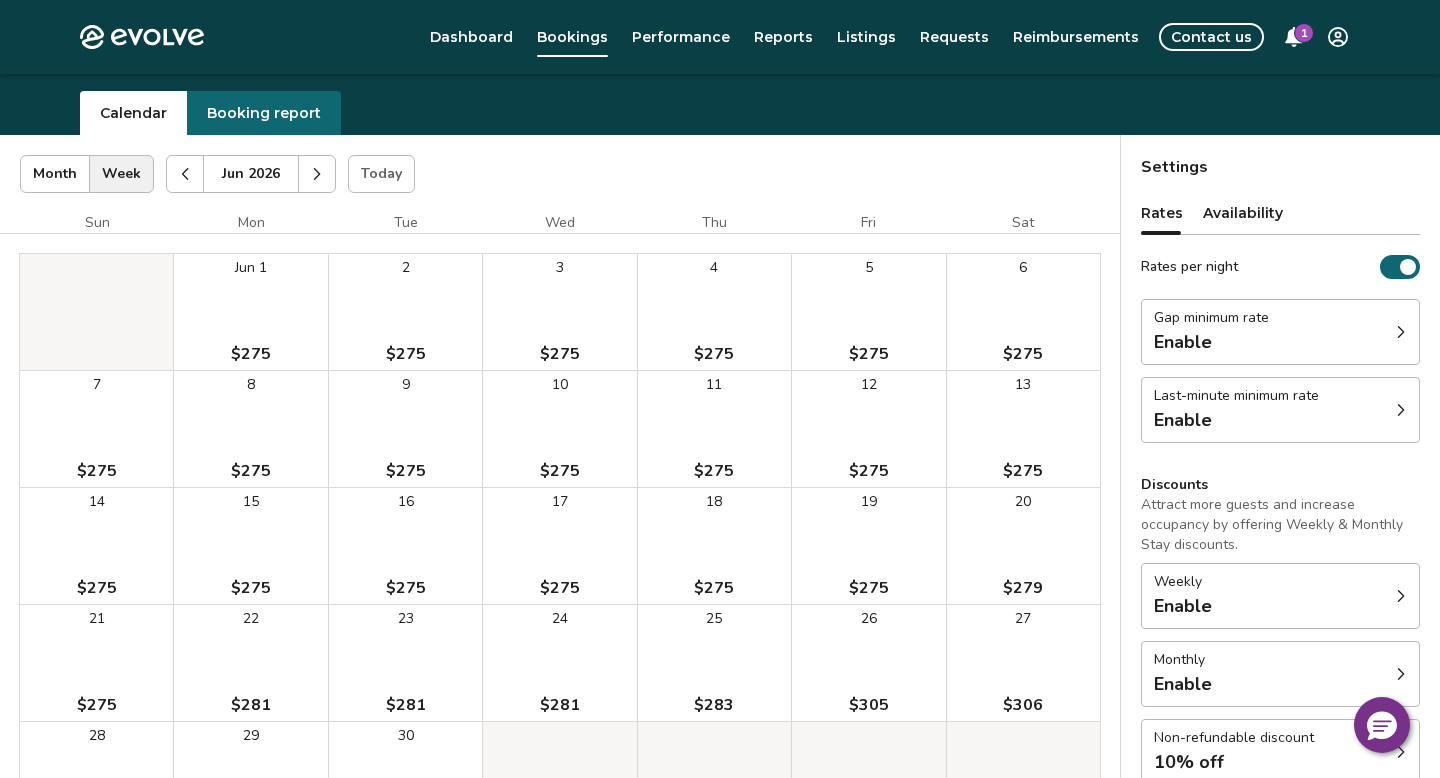 click on "1" at bounding box center (1304, 33) 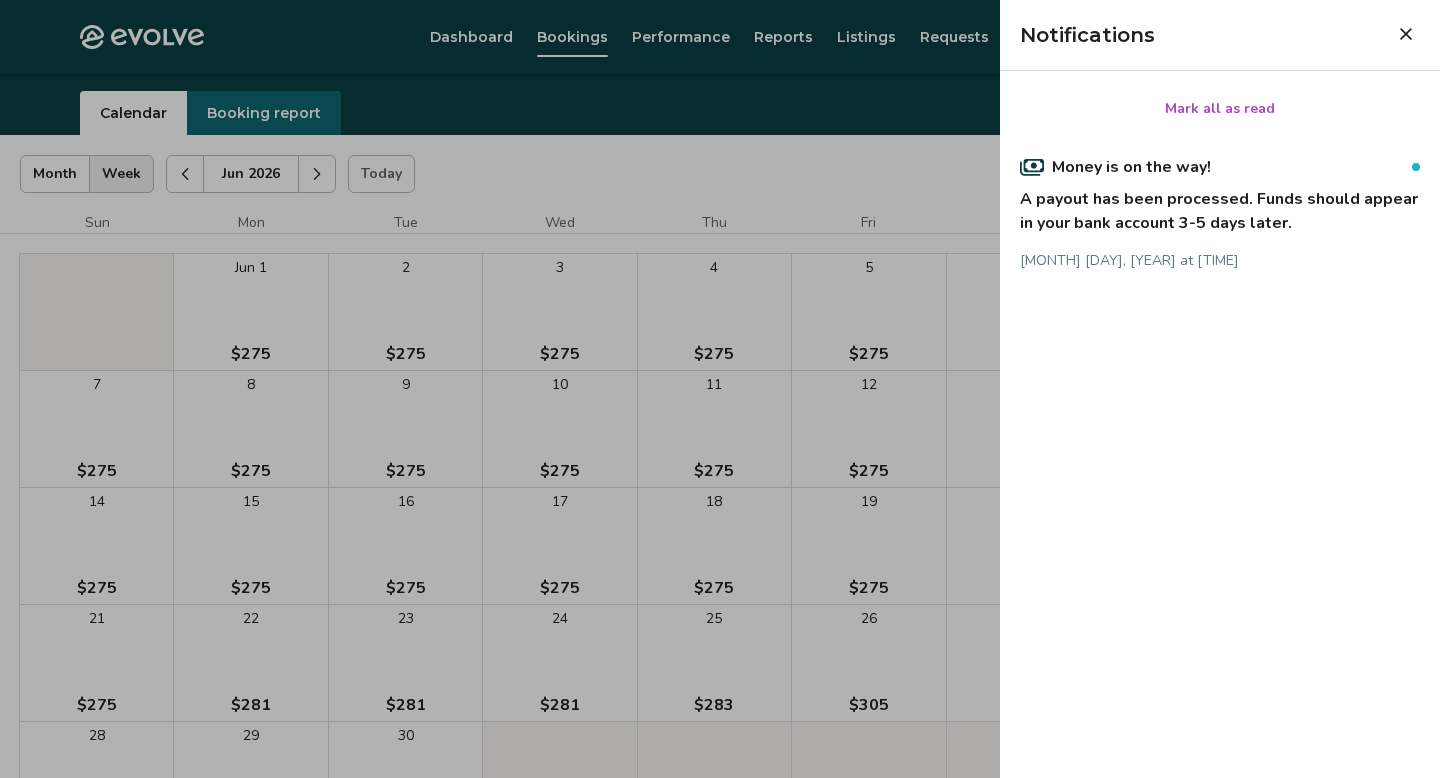click on "Mark all as read" at bounding box center [1220, 109] 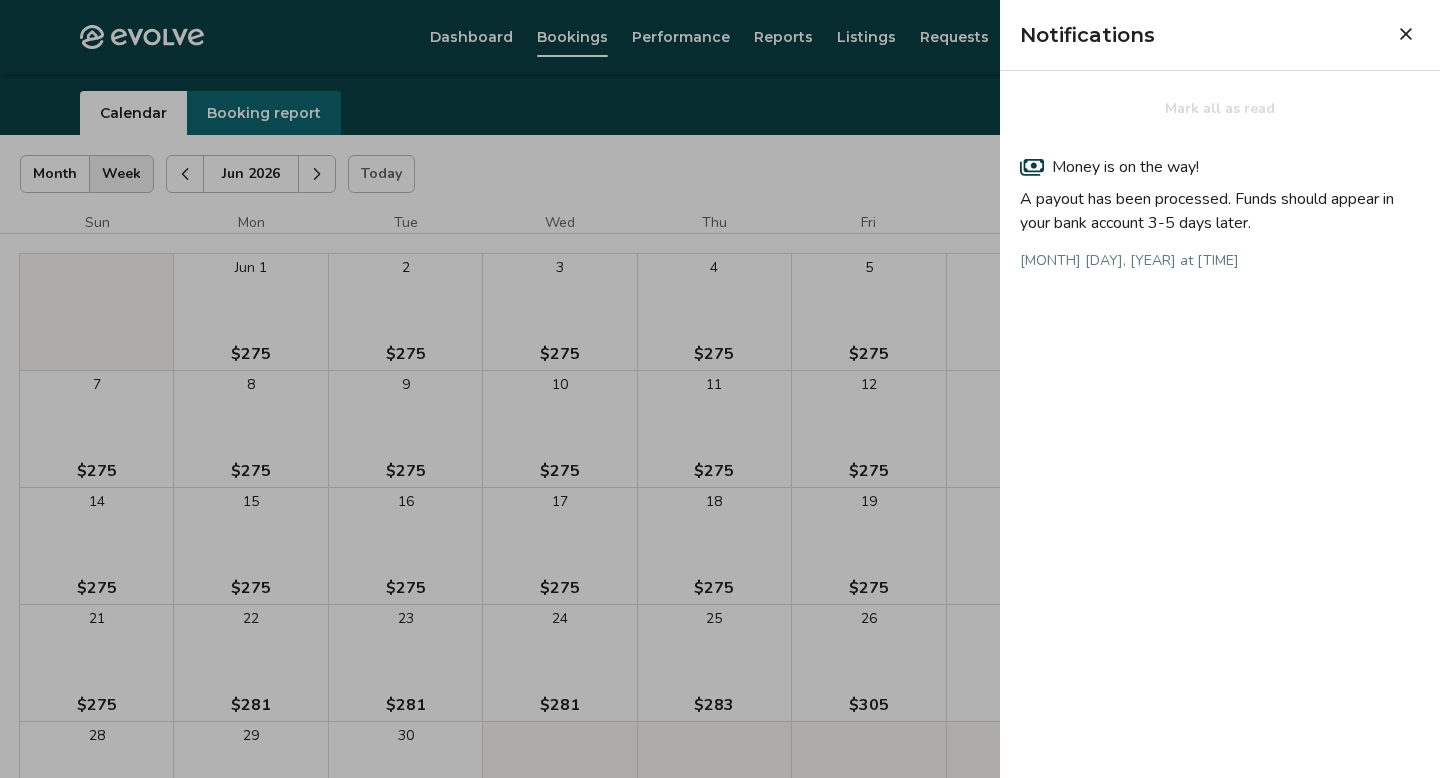 click 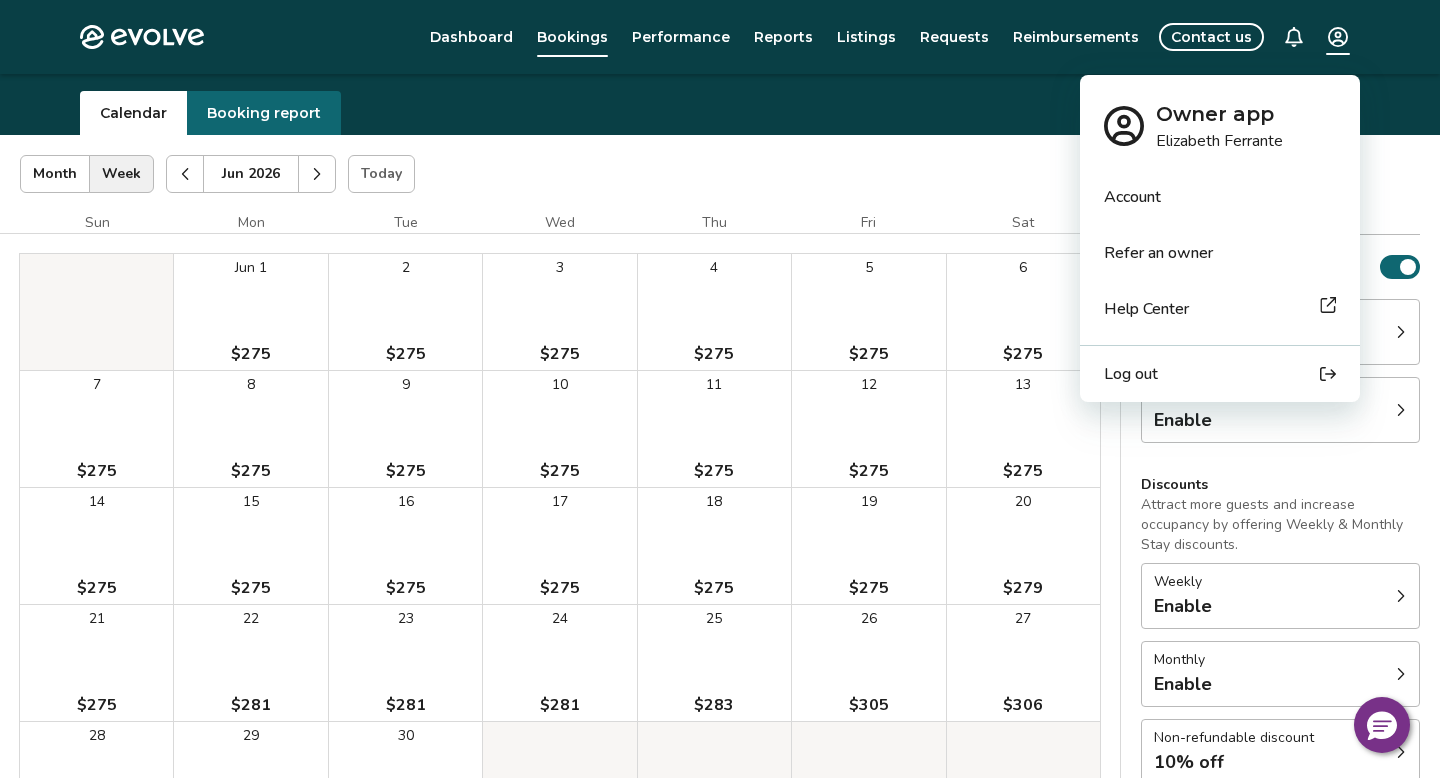 click on "Evolve Dashboard Bookings Performance Reports Listings Requests Reimbursements Contact us Bookings Calendar Booking report [MONTH] [YEAR]  | Views Month Week [MONTH] [YEAR] Today Settings 32 Mohawk [MONTH] [YEAR] Sun Mon Tue Wed Thu Fri Sat [MONTH] 1 $[PRICE] 2 $[PRICE] 3 $[PRICE] 4 $[PRICE] 5 $[PRICE] 6 $[PRICE] 7 $[PRICE] 8 $[PRICE] 9 $[PRICE] 10 $[PRICE] 11 $[PRICE] 12 $[PRICE] 13 $[PRICE] 14 $[PRICE] 15 $[PRICE] 16 $[PRICE] 17 $[PRICE] 18 $[PRICE] 19 $[PRICE] 20 $[PRICE] 21 $[PRICE] 22 $[PRICE] 23 $[PRICE] 24 $[PRICE] 25 $[PRICE] 26 $[PRICE] 27 $[PRICE] 28 $[PRICE] 29 $[PRICE] 30 $[PRICE] Booking Pending Evolve/Owner Settings Rates Availability Rates per night Gap minimum rate Enable Last-minute minimum rate Enable Discounts Attract more guests and increase occupancy by offering Weekly & Monthly Stay discounts. Weekly Enable Monthly Enable Non-refundable discount 10% off View rates, policies, & fees Gap minimum rate Reduce your minimum rate by 20%  to help fill nights between bookings  (Fridays and Saturdays excluded). Enable Once enabled, the % off may take up to 24 hours to activate and will stay active until you disable. Enable   Learn more" at bounding box center [720, 470] 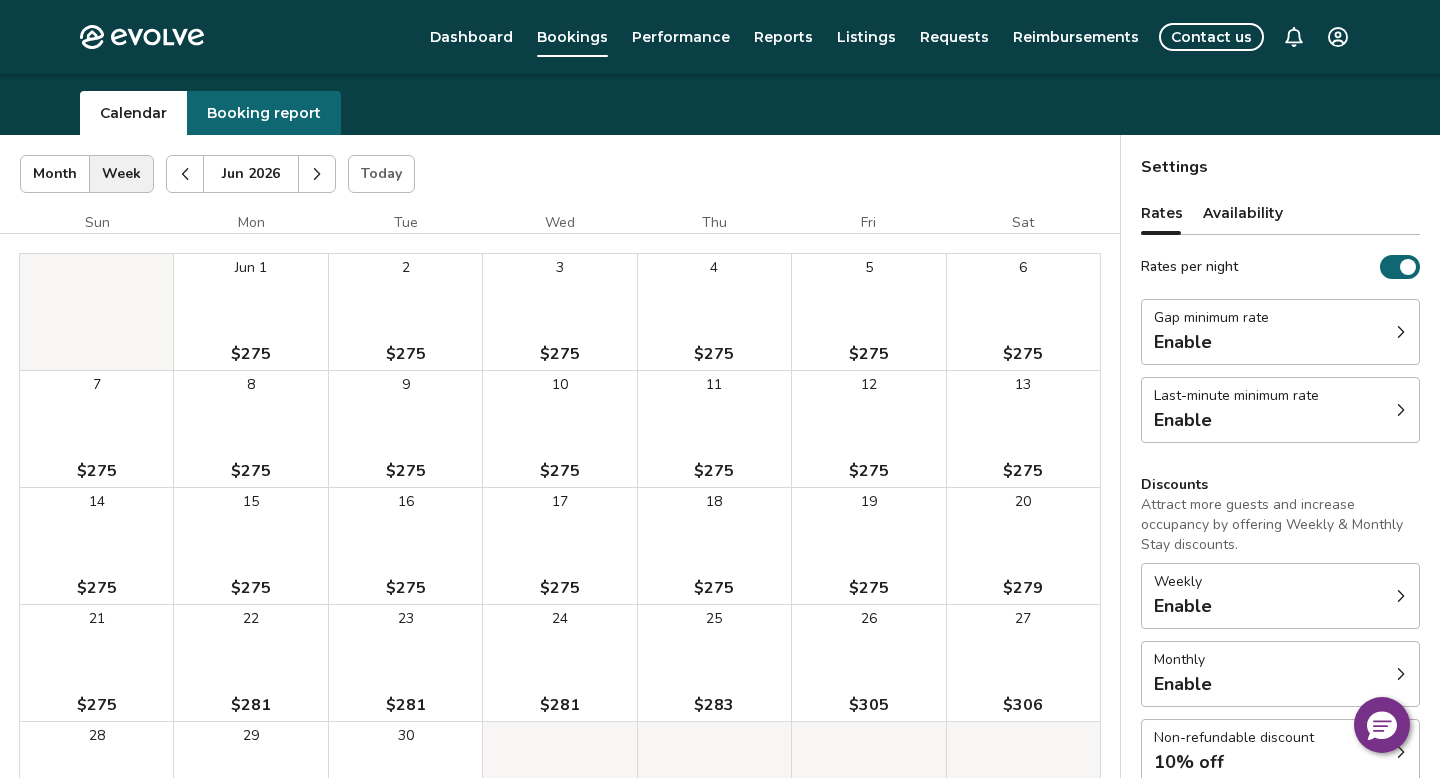 click on "Evolve Dashboard Bookings Performance Reports Listings Requests Reimbursements Contact us Bookings Calendar Booking report [MONTH] [YEAR]  | Views Month Week [MONTH] [YEAR] Today Settings 32 Mohawk [MONTH] [YEAR] Sun Mon Tue Wed Thu Fri Sat [MONTH] 1 $[PRICE] 2 $[PRICE] 3 $[PRICE] 4 $[PRICE] 5 $[PRICE] 6 $[PRICE] 7 $[PRICE] 8 $[PRICE] 9 $[PRICE] 10 $[PRICE] 11 $[PRICE] 12 $[PRICE] 13 $[PRICE] 14 $[PRICE] 15 $[PRICE] 16 $[PRICE] 17 $[PRICE] 18 $[PRICE] 19 $[PRICE] 20 $[PRICE] 21 $[PRICE] 22 $[PRICE] 23 $[PRICE] 24 $[PRICE] 25 $[PRICE] 26 $[PRICE] 27 $[PRICE] 28 $[PRICE] 29 $[PRICE] 30 $[PRICE] Booking Pending Evolve/Owner Settings Rates Availability Rates per night Gap minimum rate Enable Last-minute minimum rate Enable Discounts Attract more guests and increase occupancy by offering Weekly & Monthly Stay discounts. Weekly Enable Monthly Enable Non-refundable discount 10% off View rates, policies, & fees Gap minimum rate Reduce your minimum rate by 20%  to help fill nights between bookings  (Fridays and Saturdays excluded). Enable Once enabled, the % off may take up to 24 hours to activate and will stay active until you disable. Enable   Learn more" at bounding box center [720, 470] 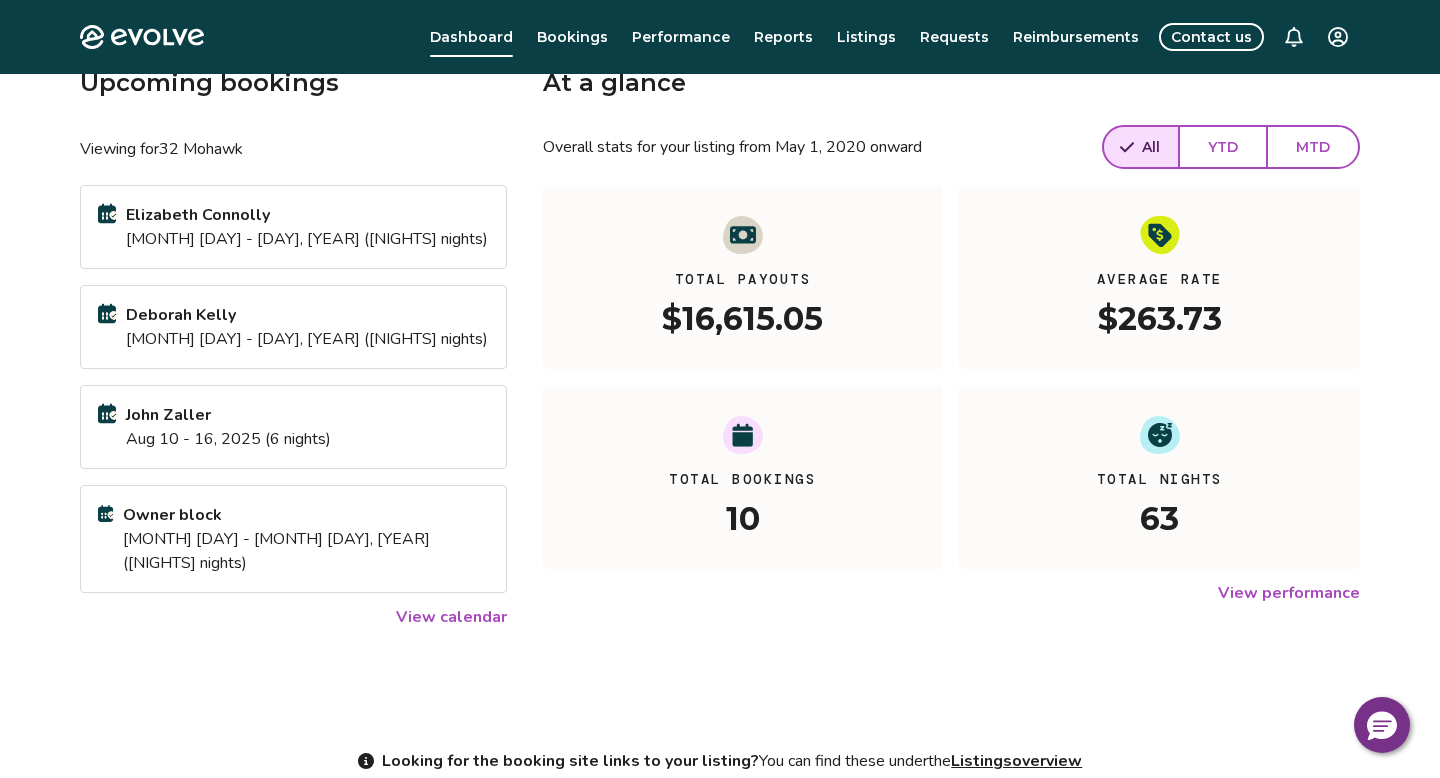 scroll, scrollTop: 0, scrollLeft: 0, axis: both 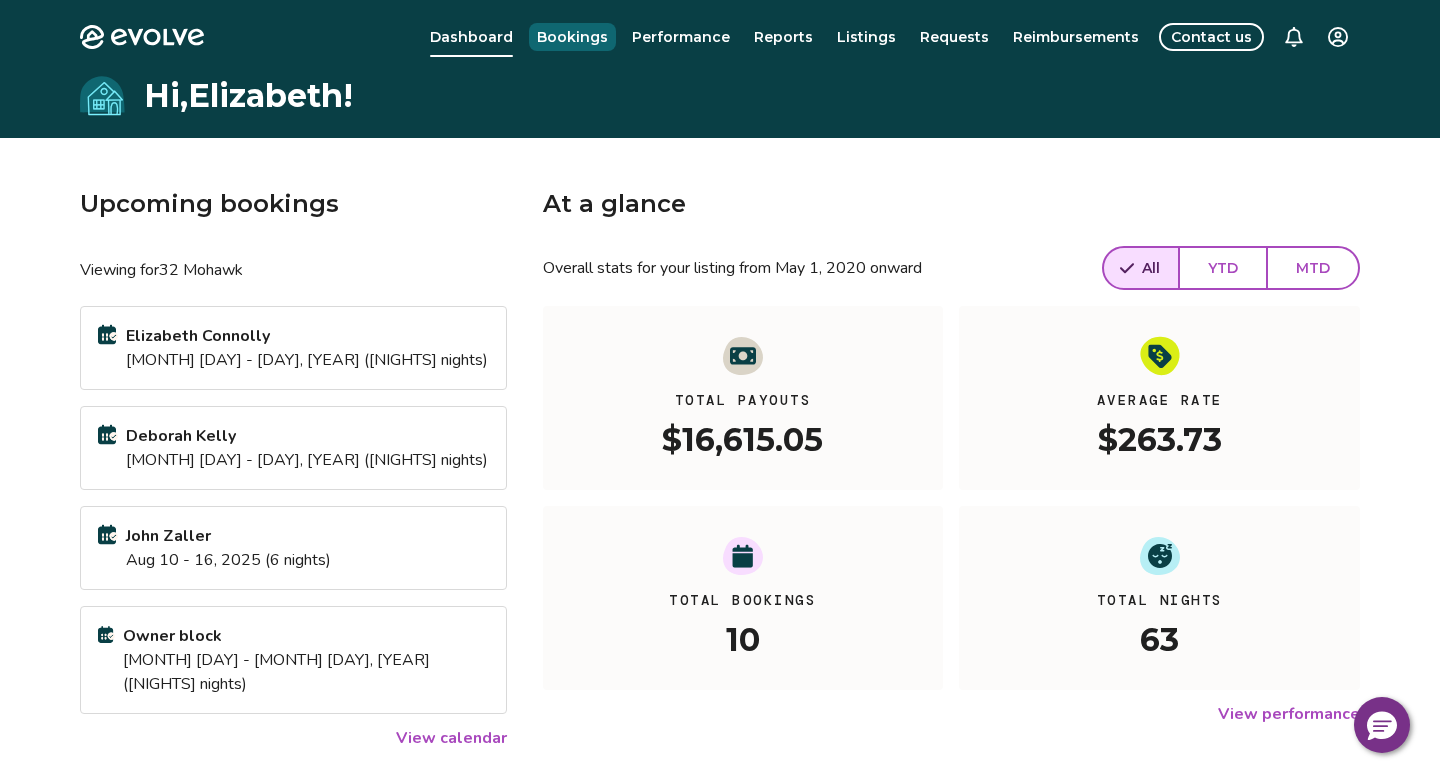 click on "Bookings" at bounding box center [572, 37] 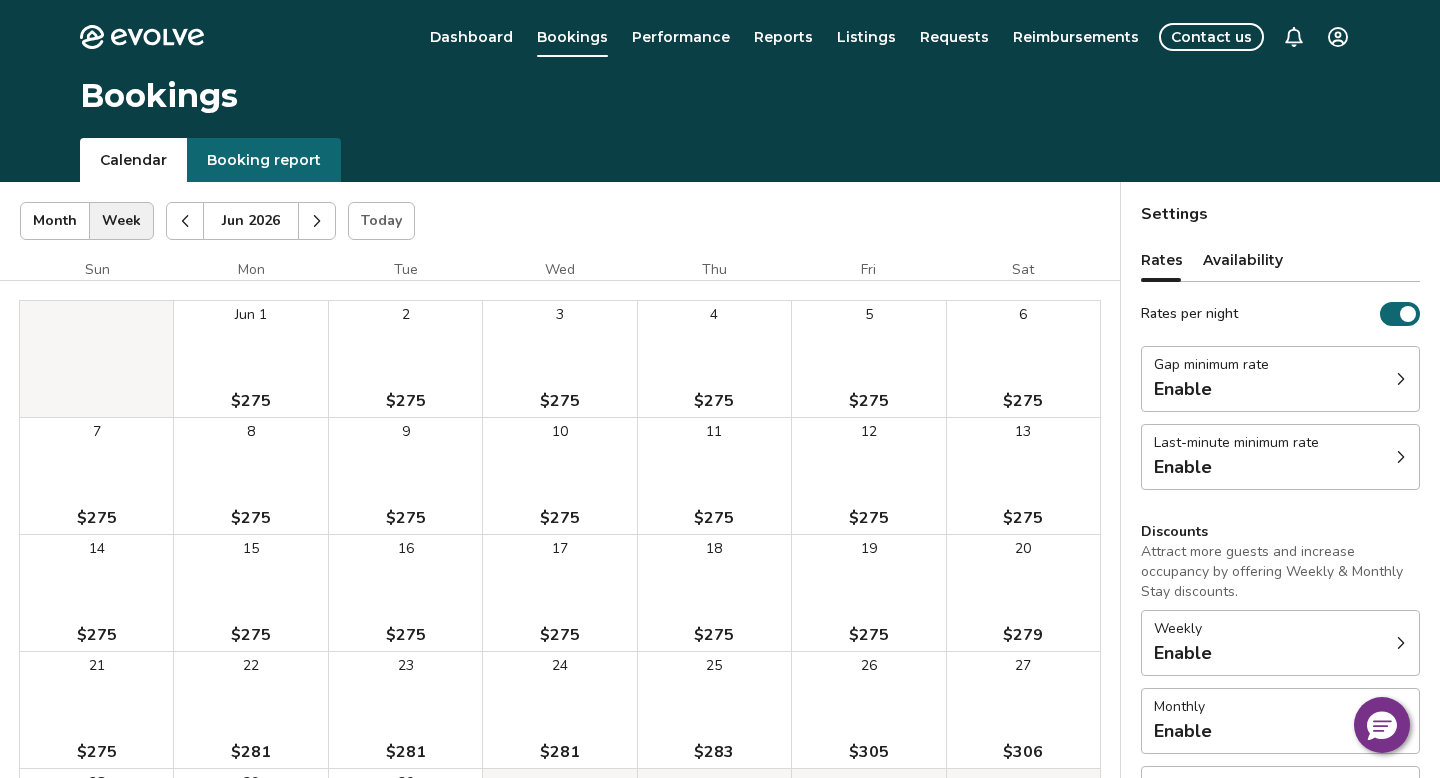 click on "Today" at bounding box center [381, 221] 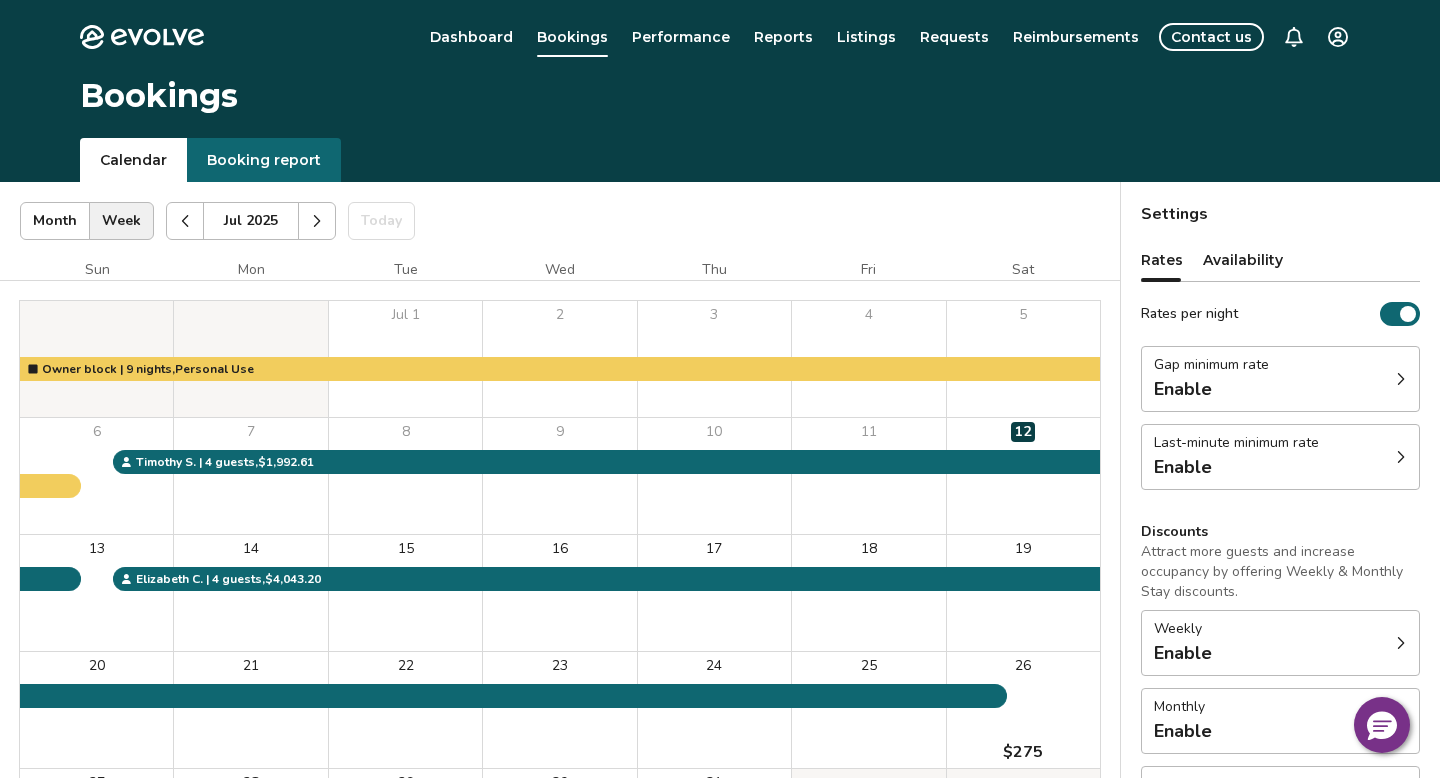 click 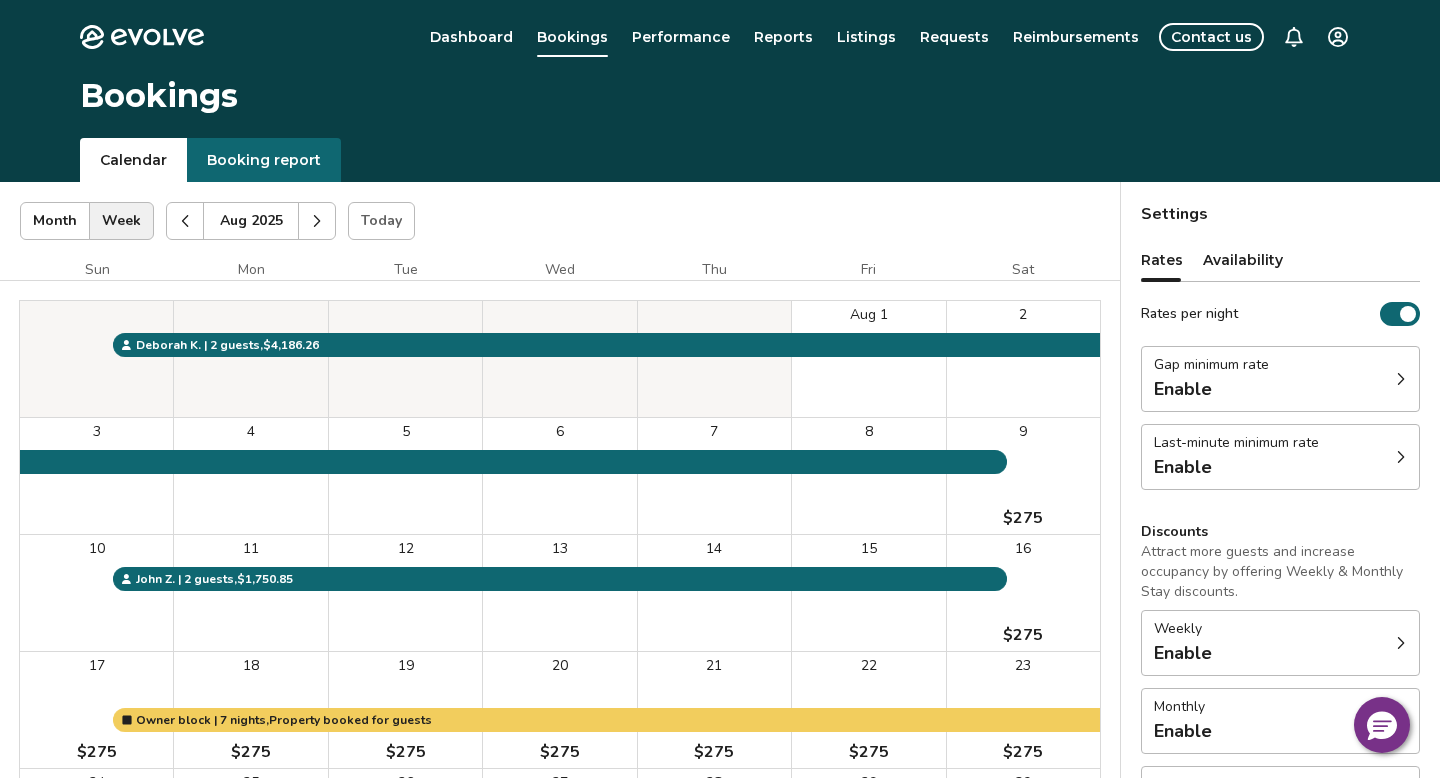 click 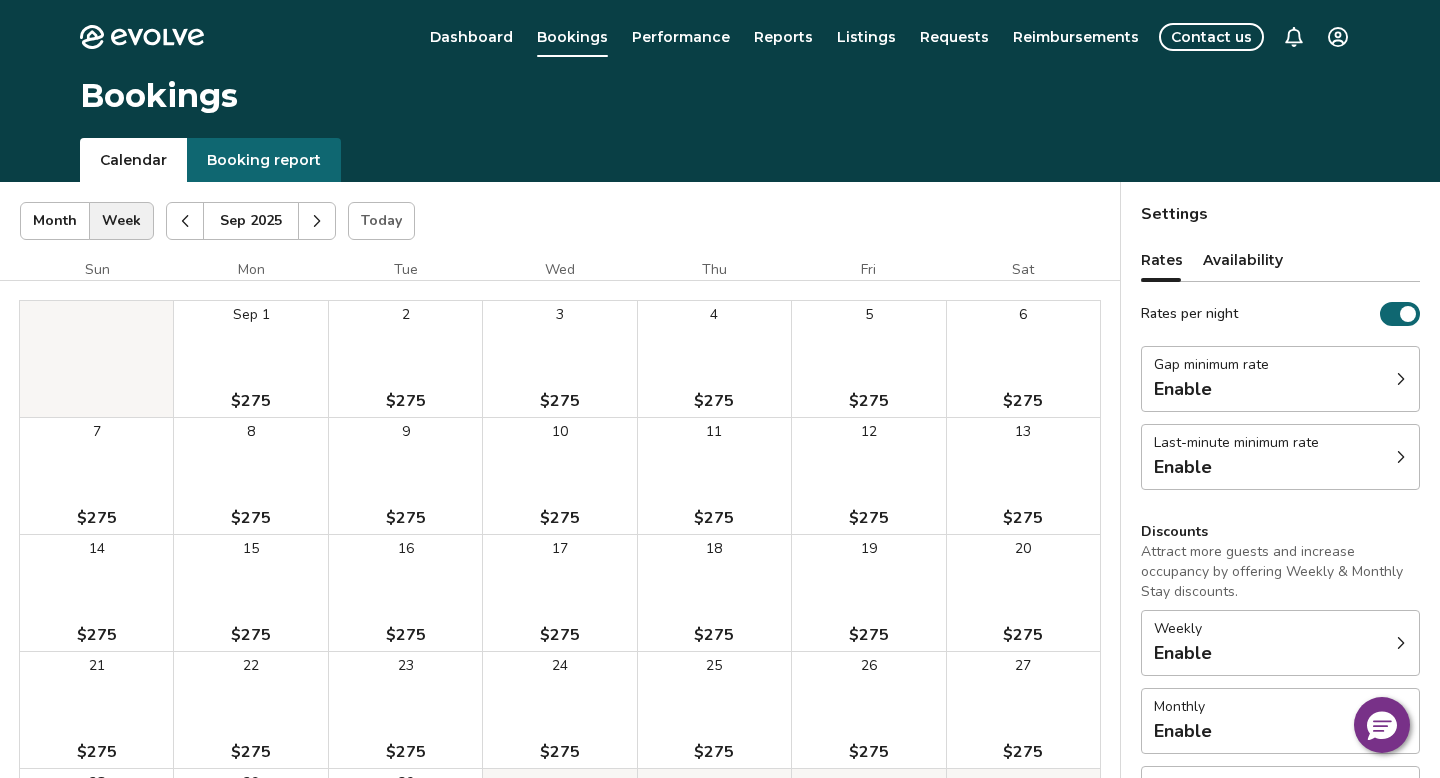 click 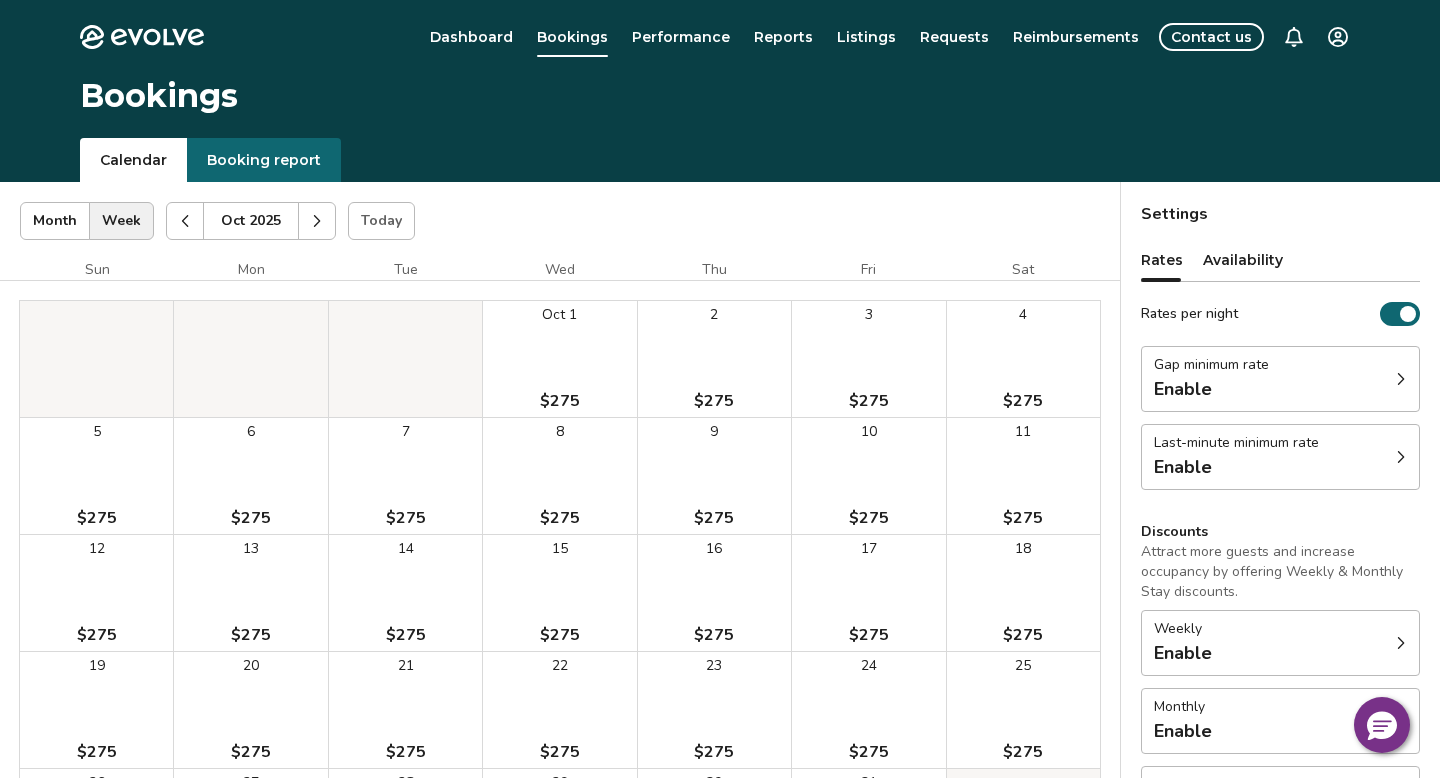 click on "Month" at bounding box center (55, 221) 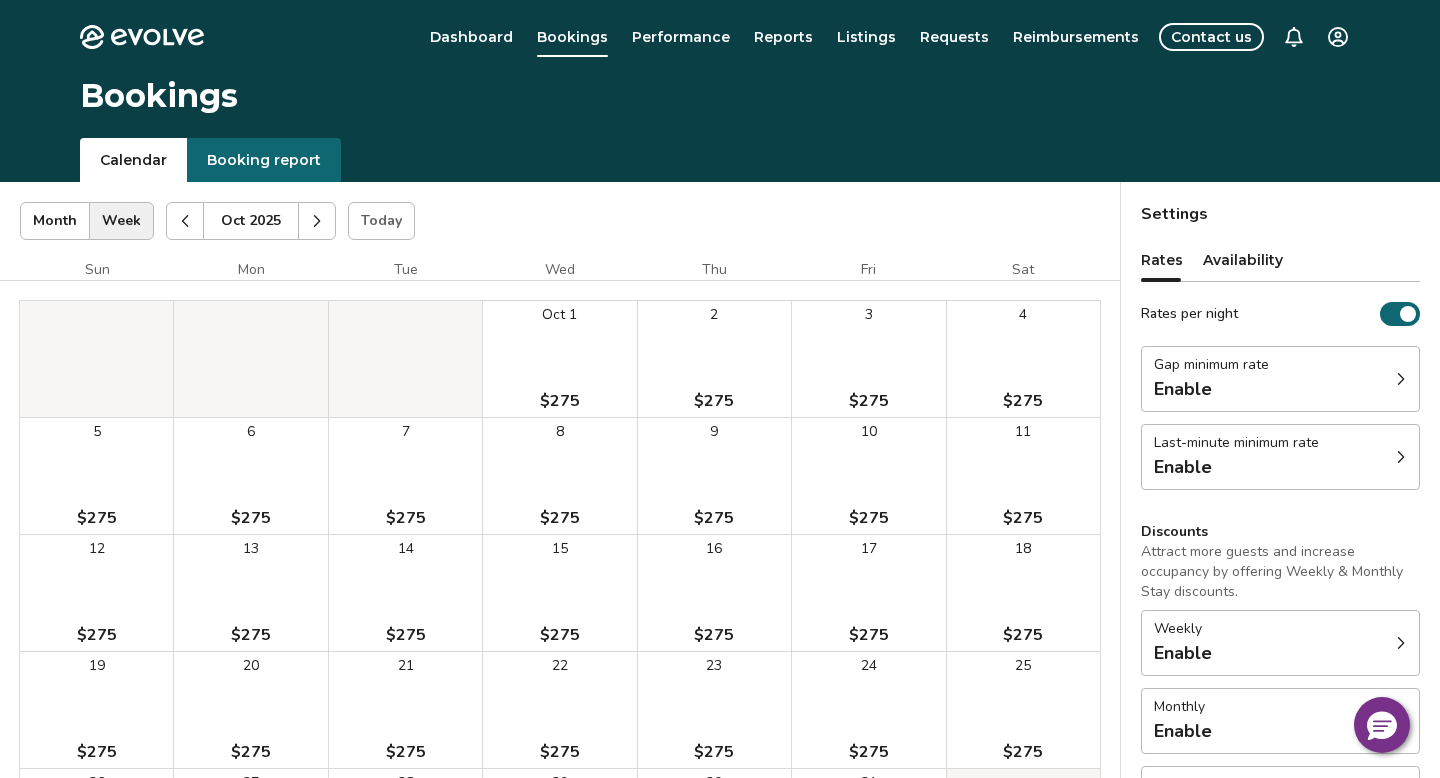 click at bounding box center [317, 221] 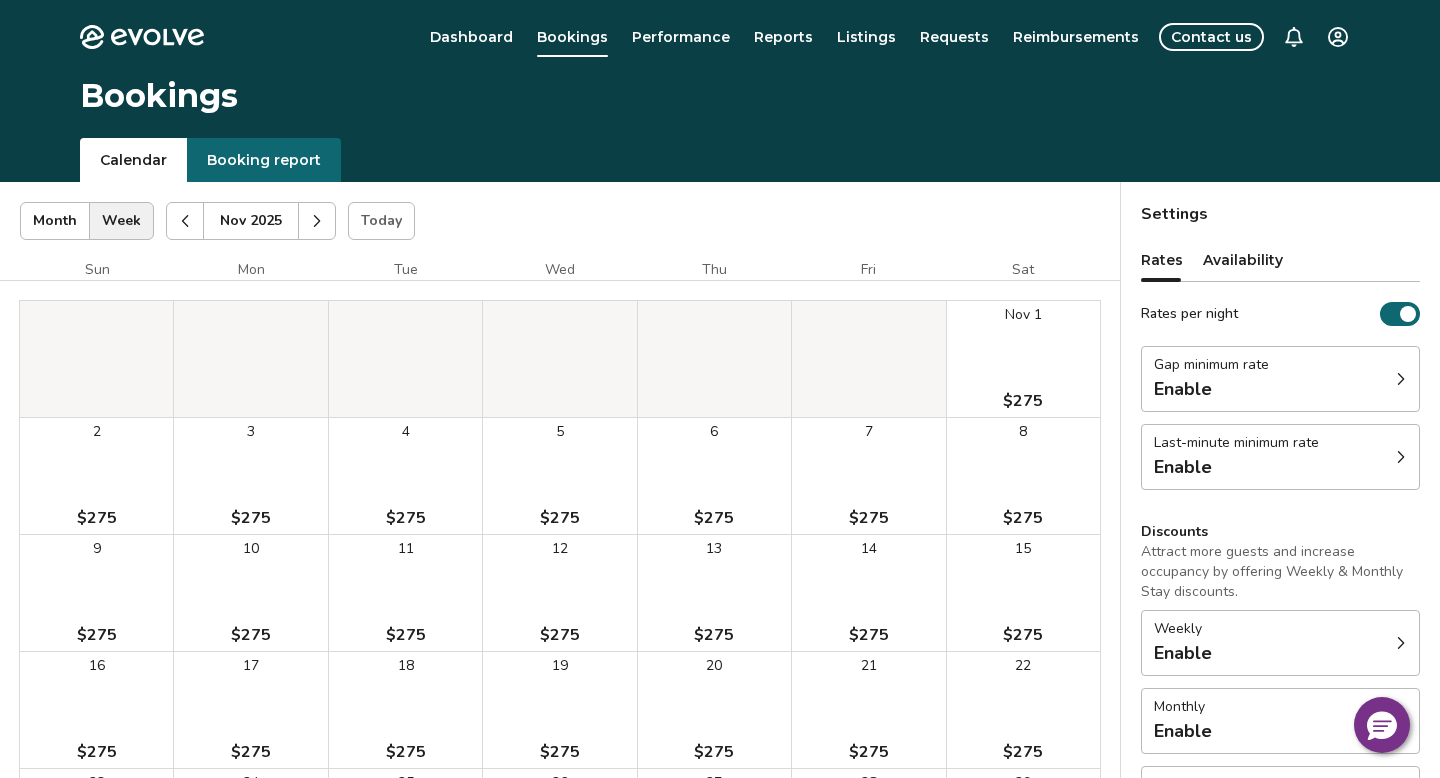 click at bounding box center [317, 221] 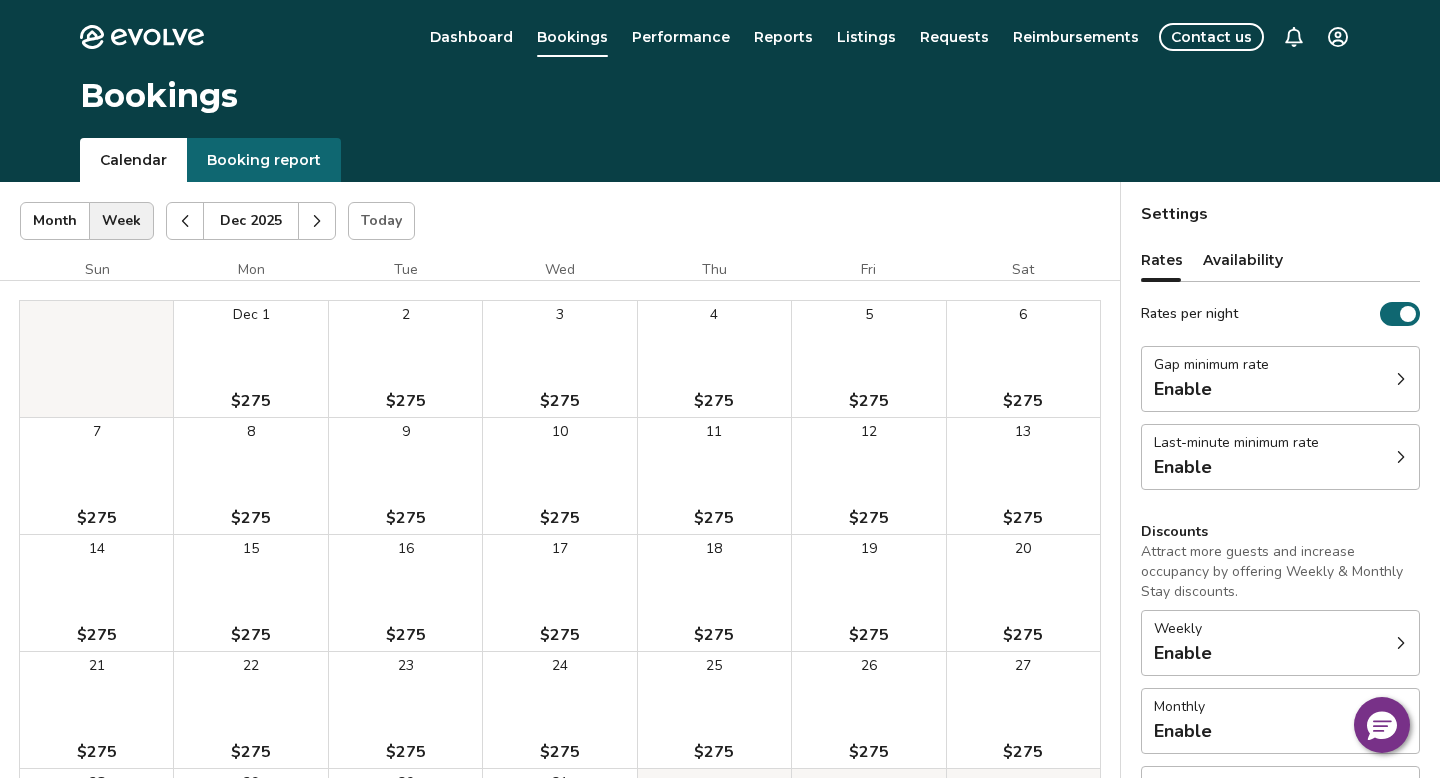 click at bounding box center (317, 221) 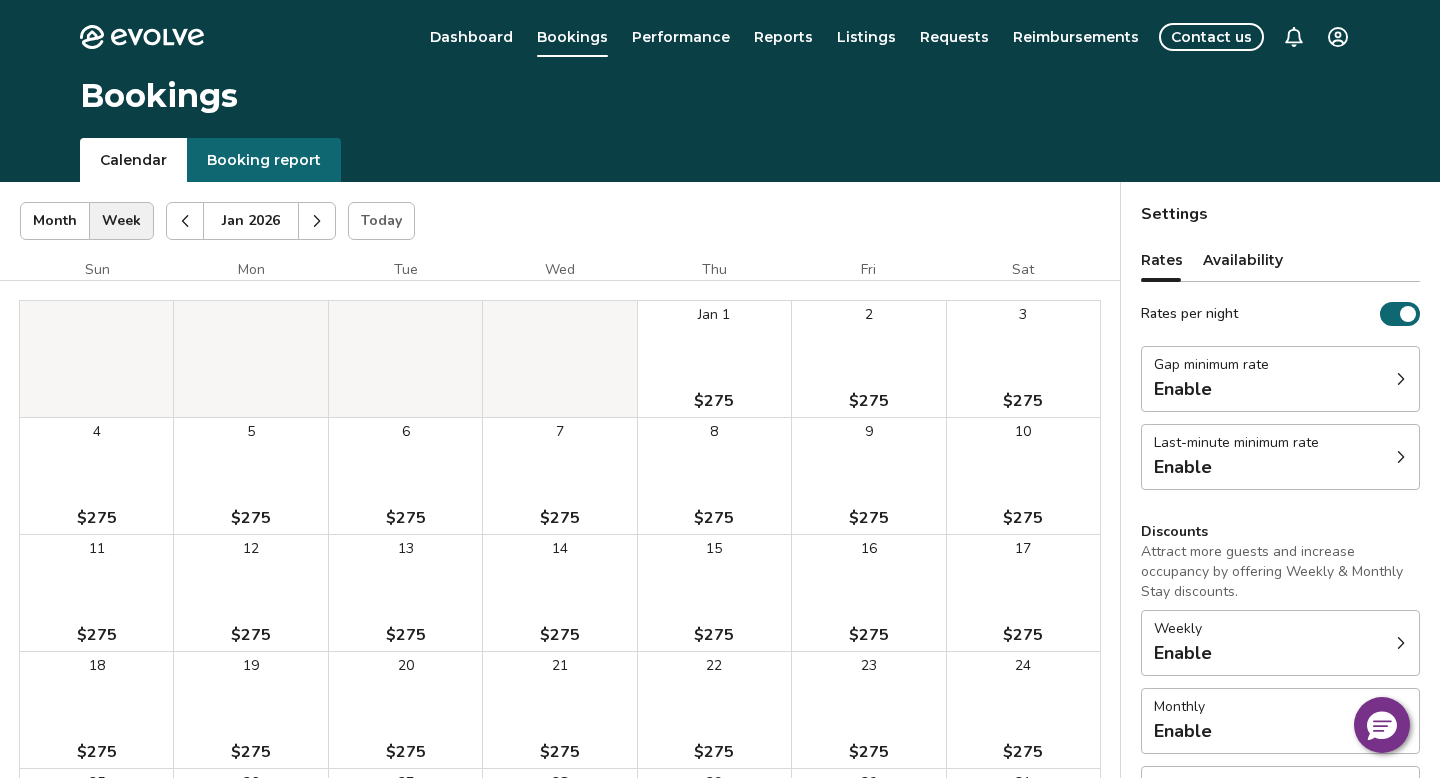 click 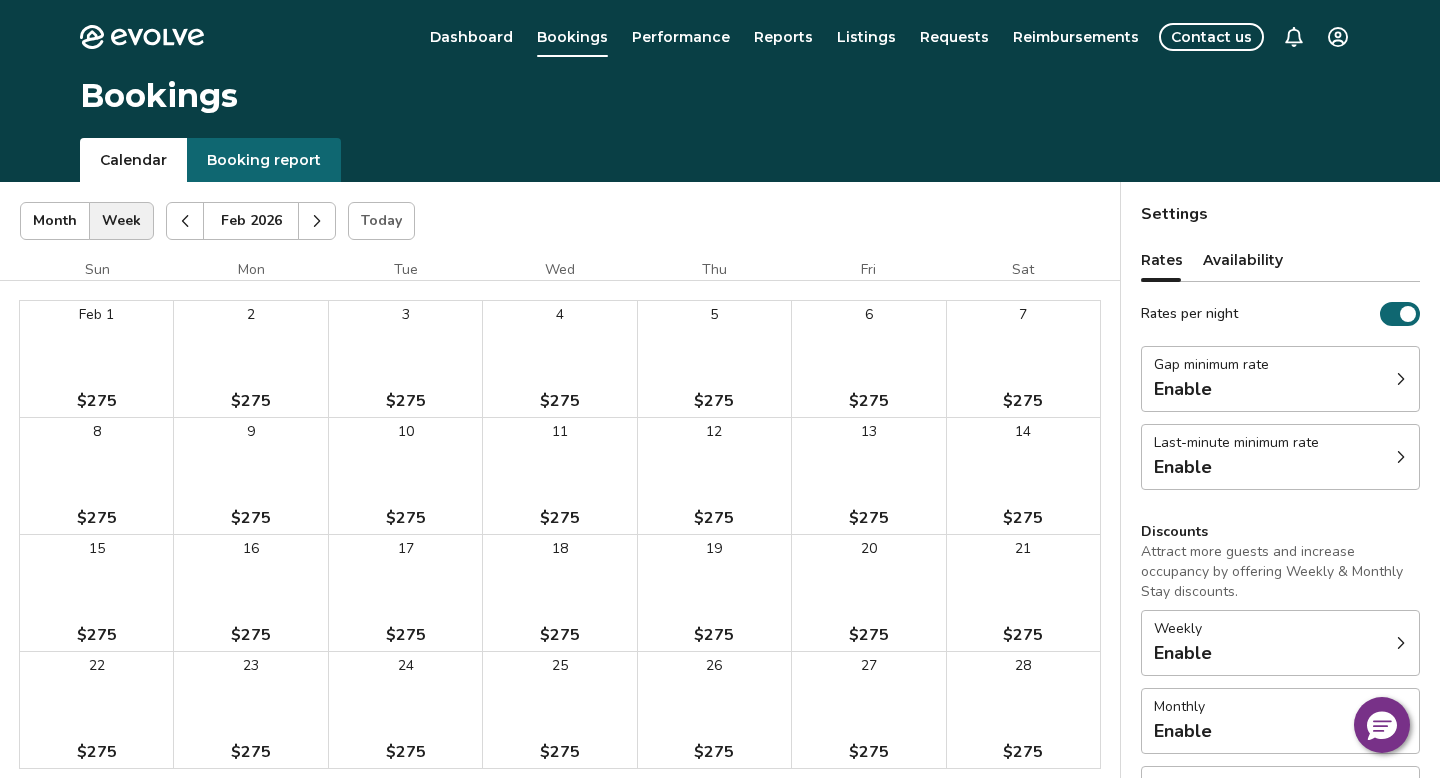 click 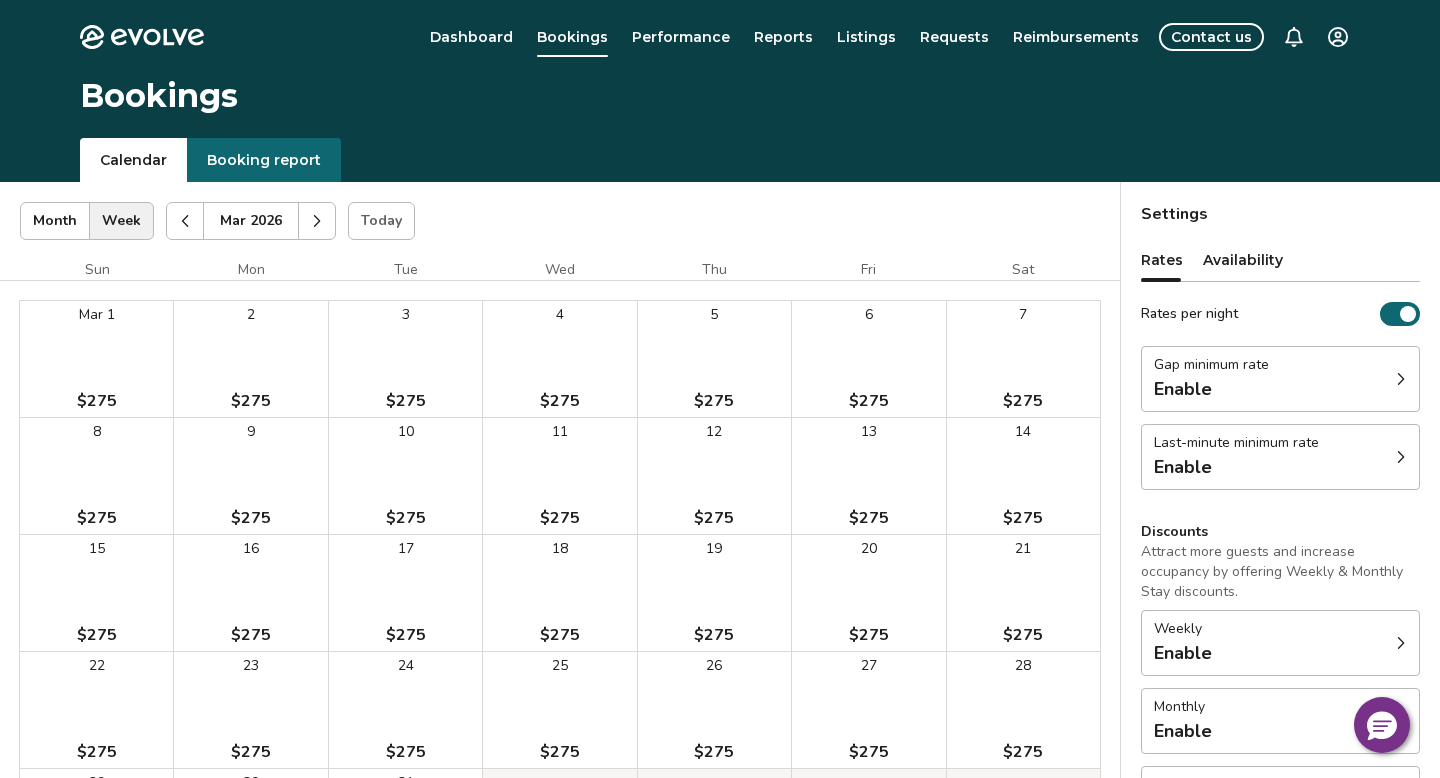 click 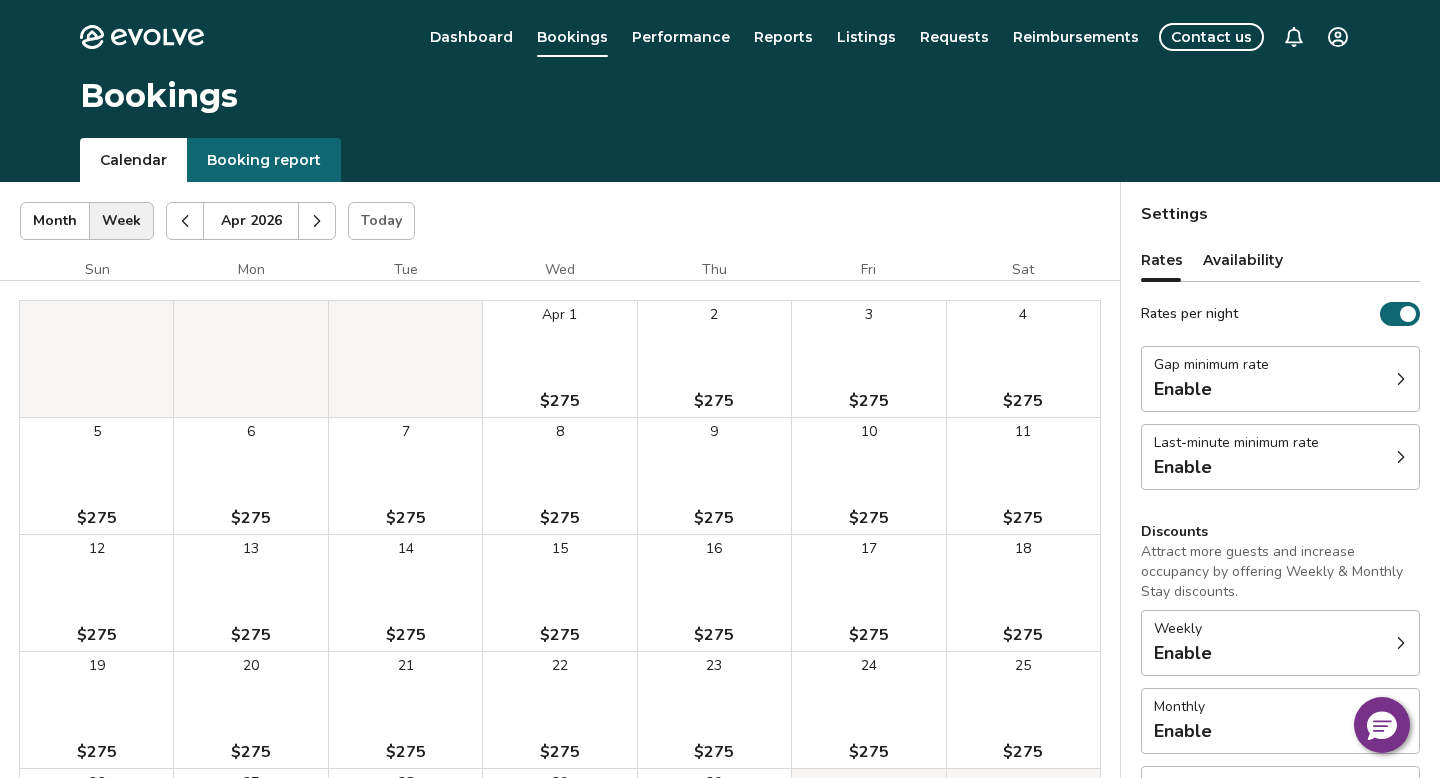 click 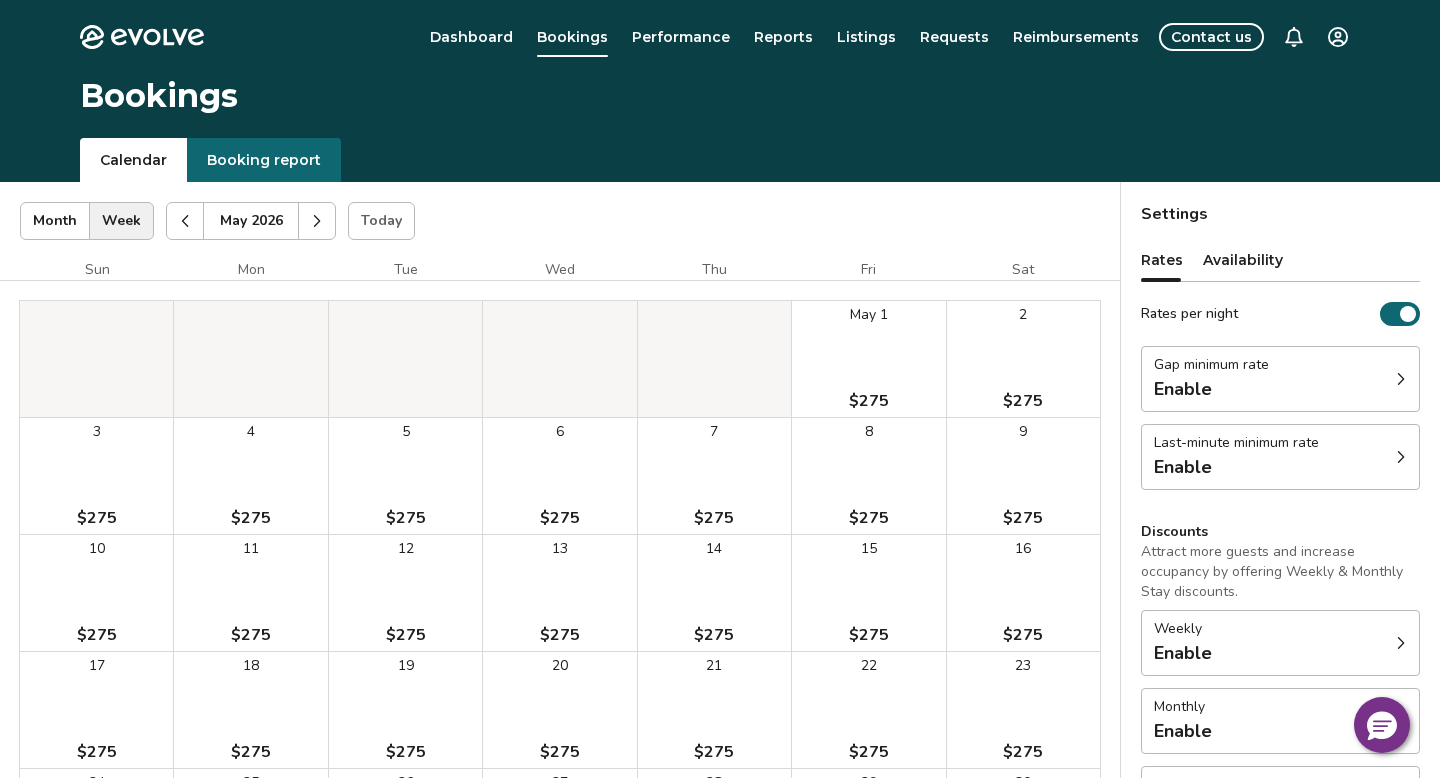 click 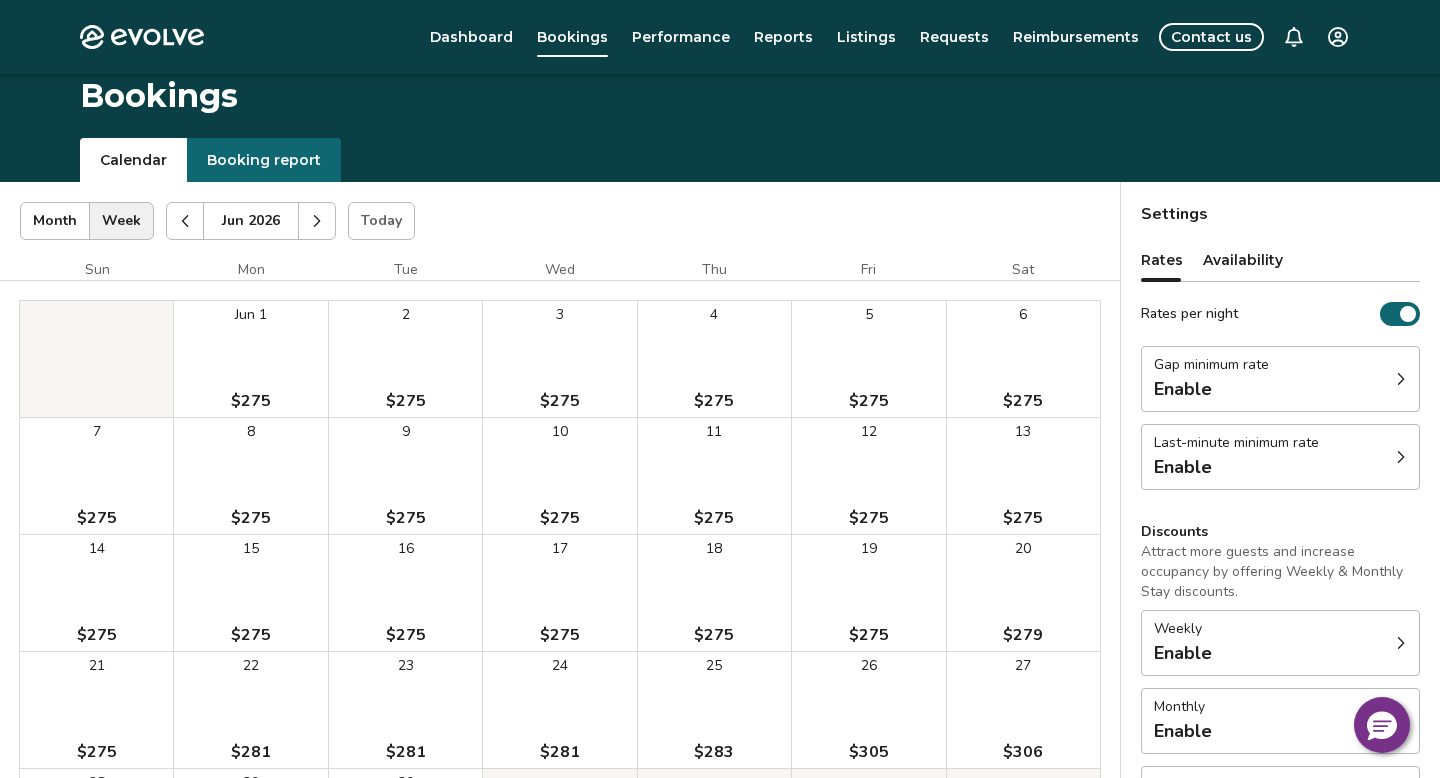 scroll, scrollTop: 256, scrollLeft: 0, axis: vertical 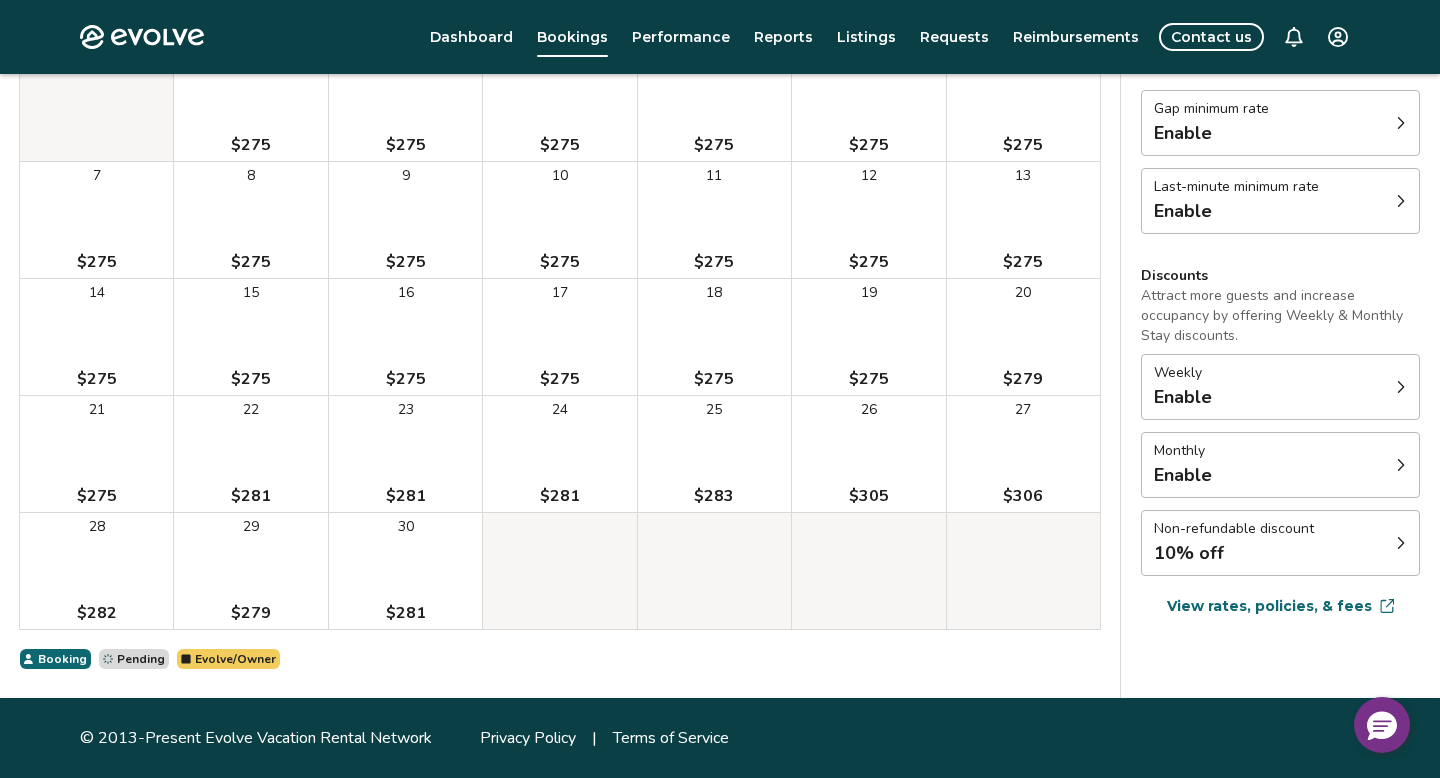 click on "27 $306" at bounding box center [1023, 454] 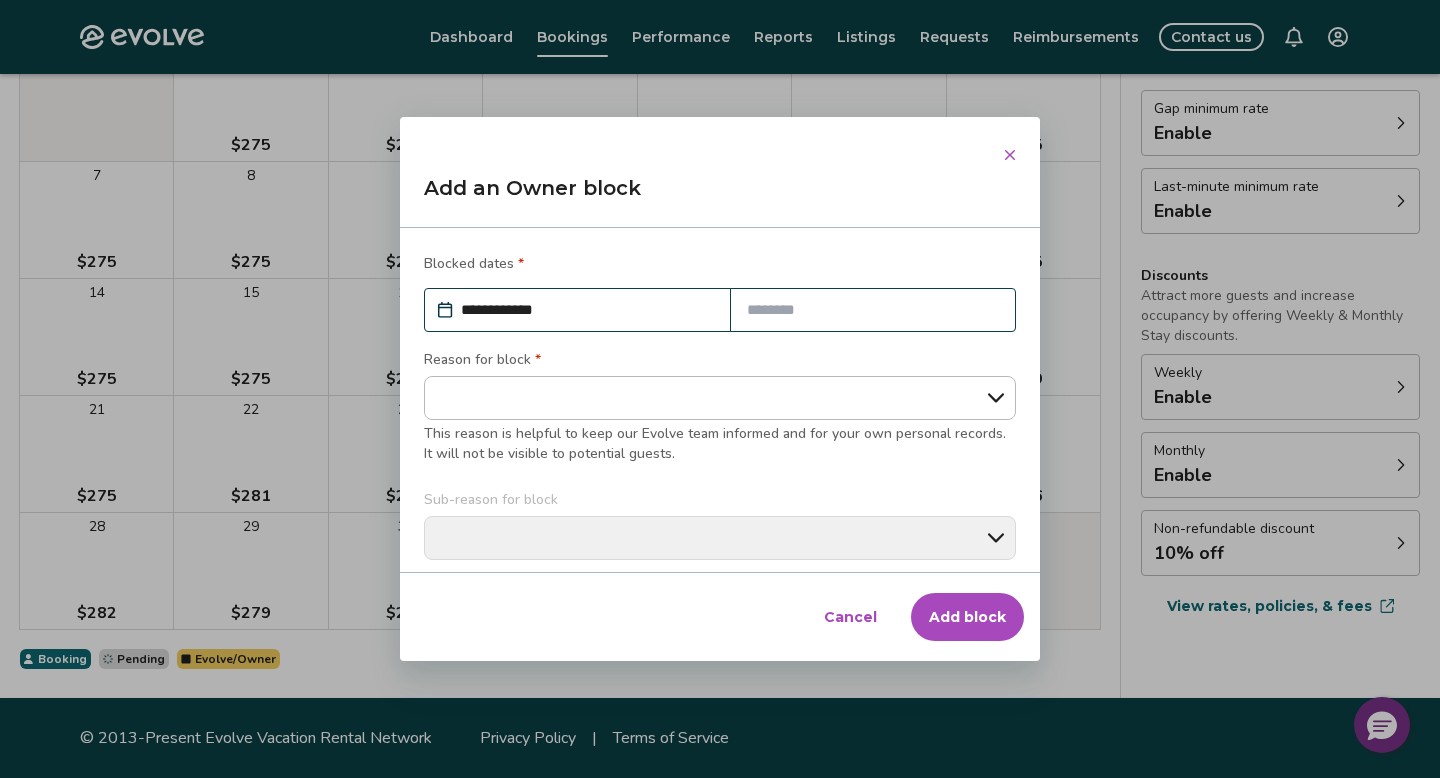 click at bounding box center (873, 310) 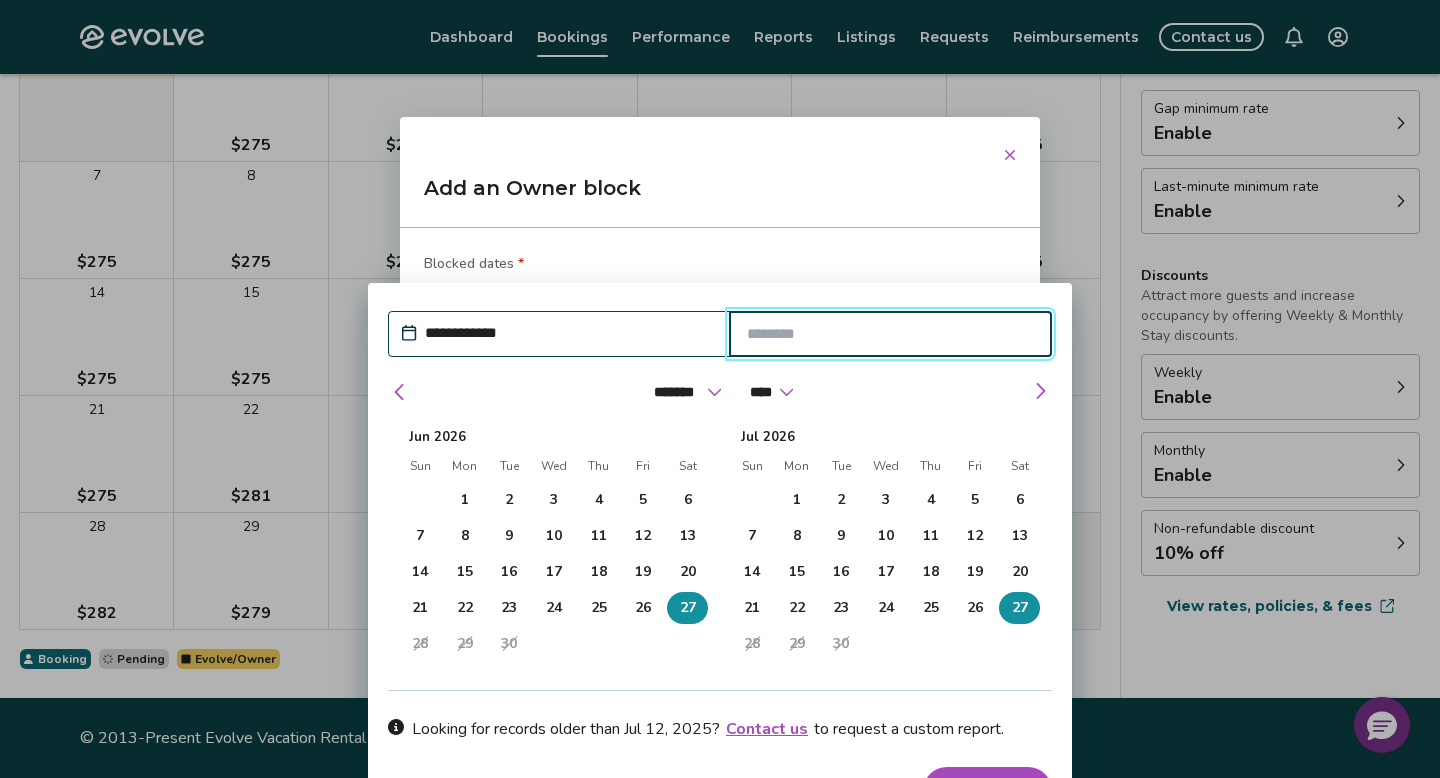 click at bounding box center (891, 334) 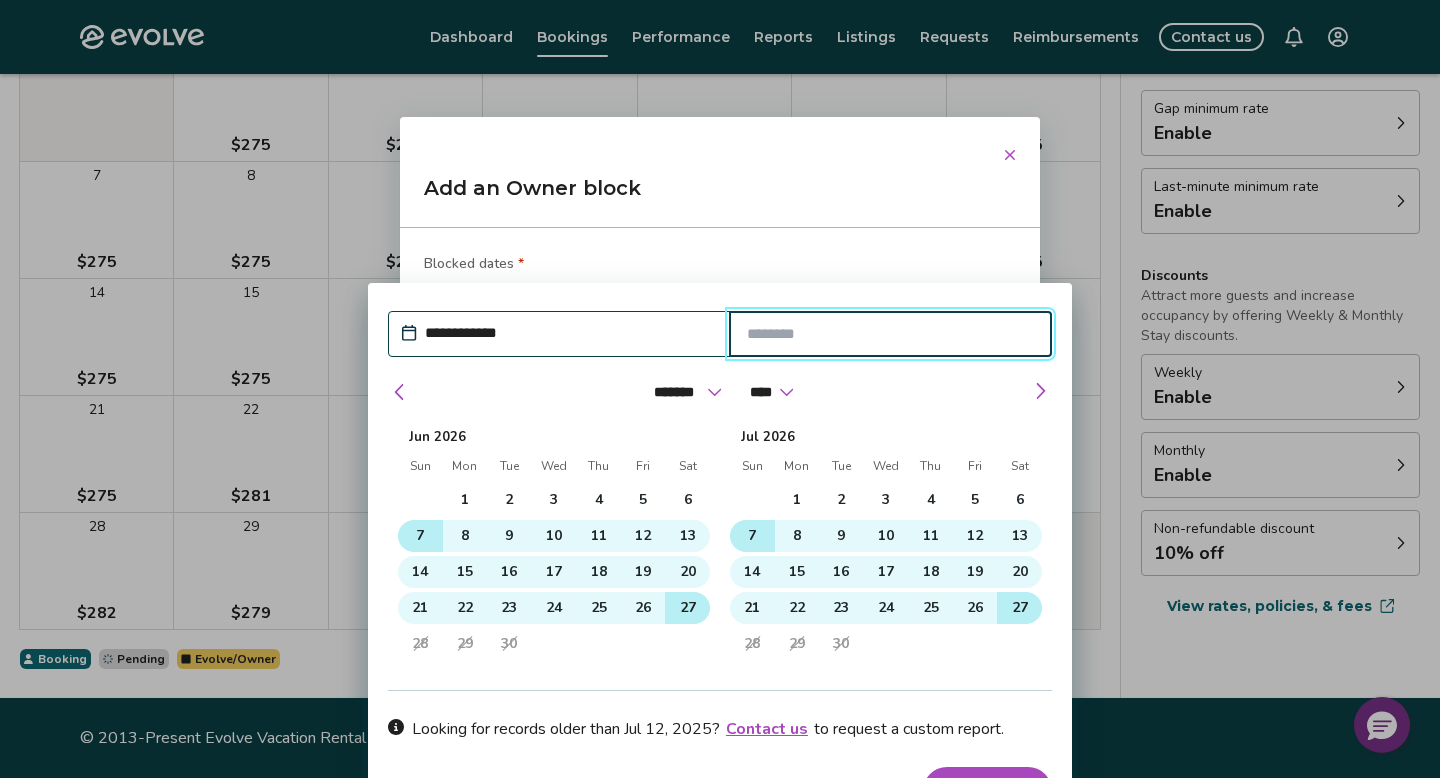 click on "7" at bounding box center (752, 536) 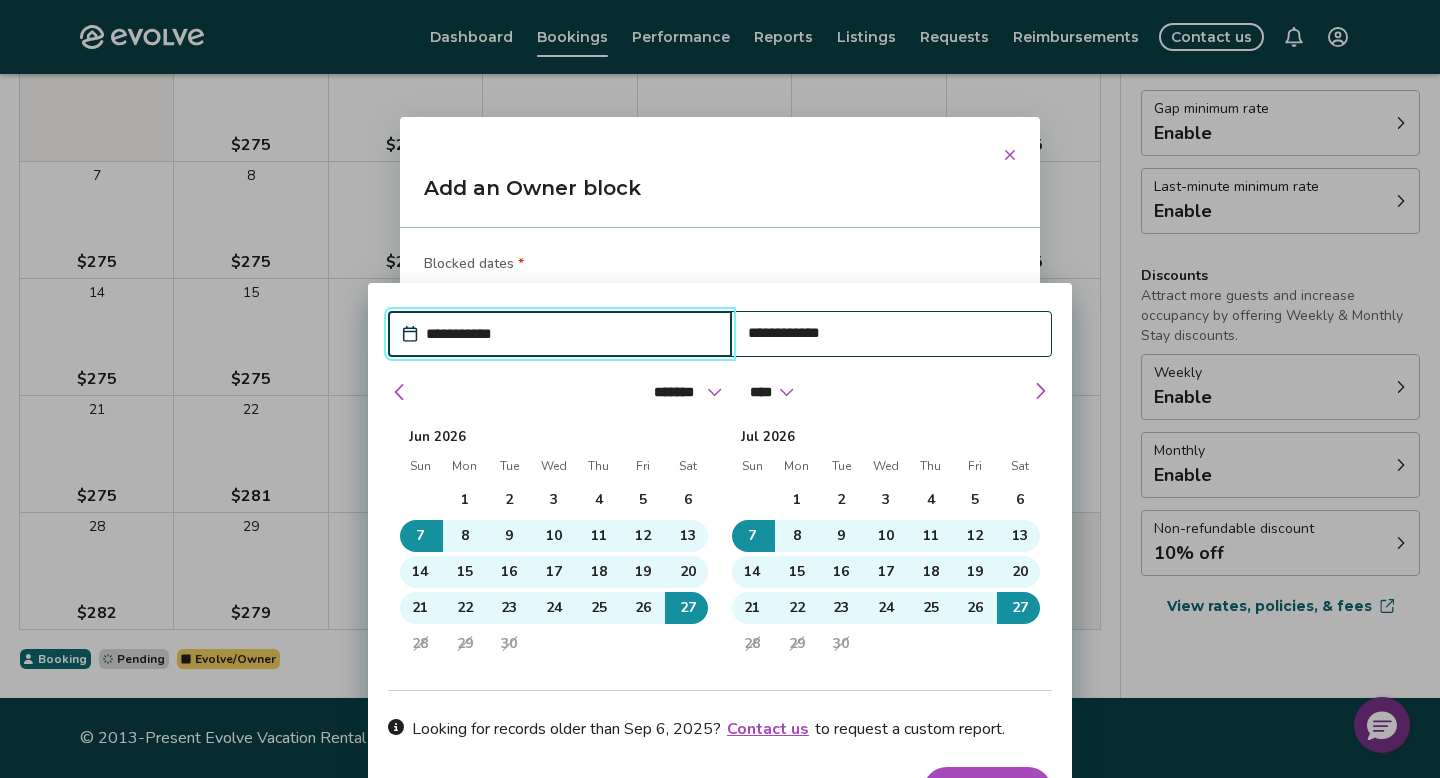 type on "*" 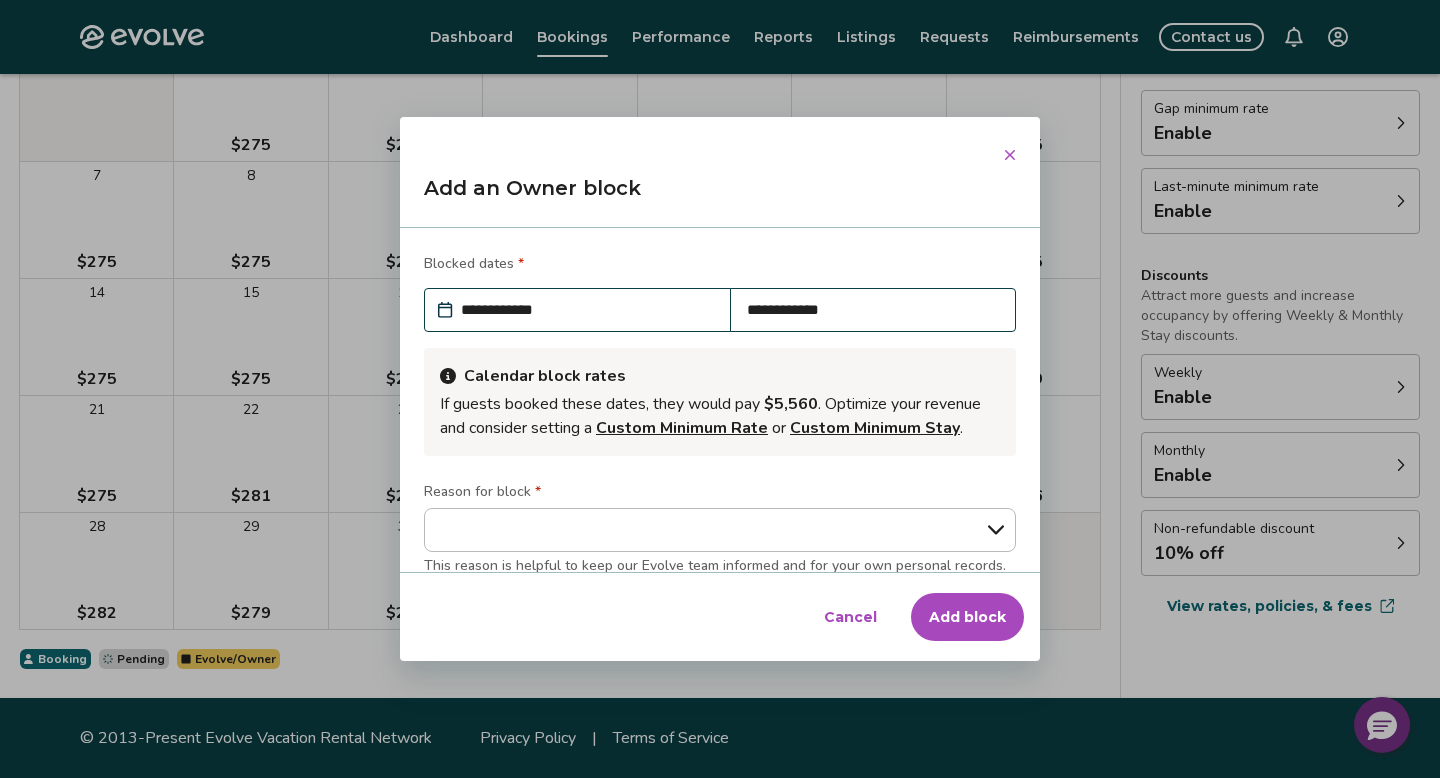 click on "**********" at bounding box center [587, 310] 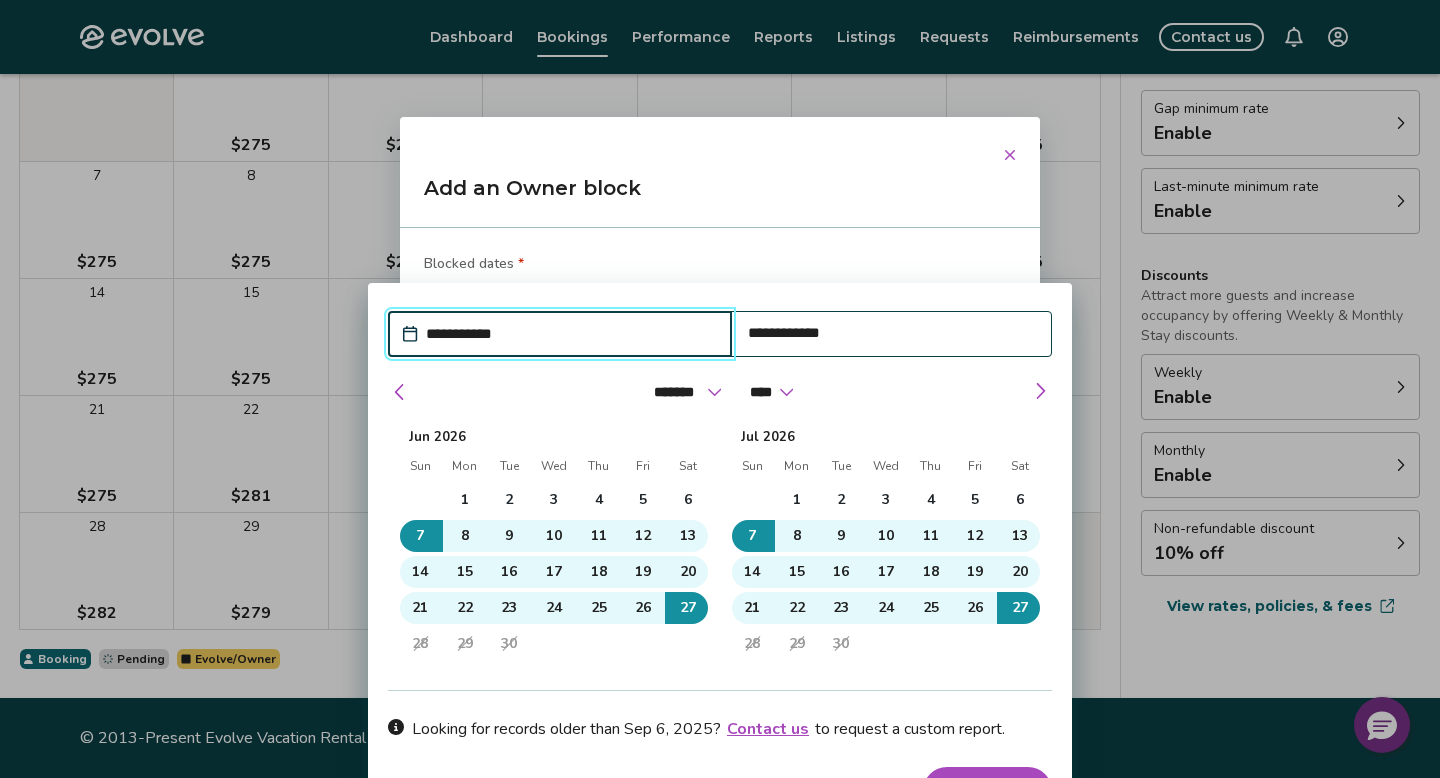 click at bounding box center (420, 643) 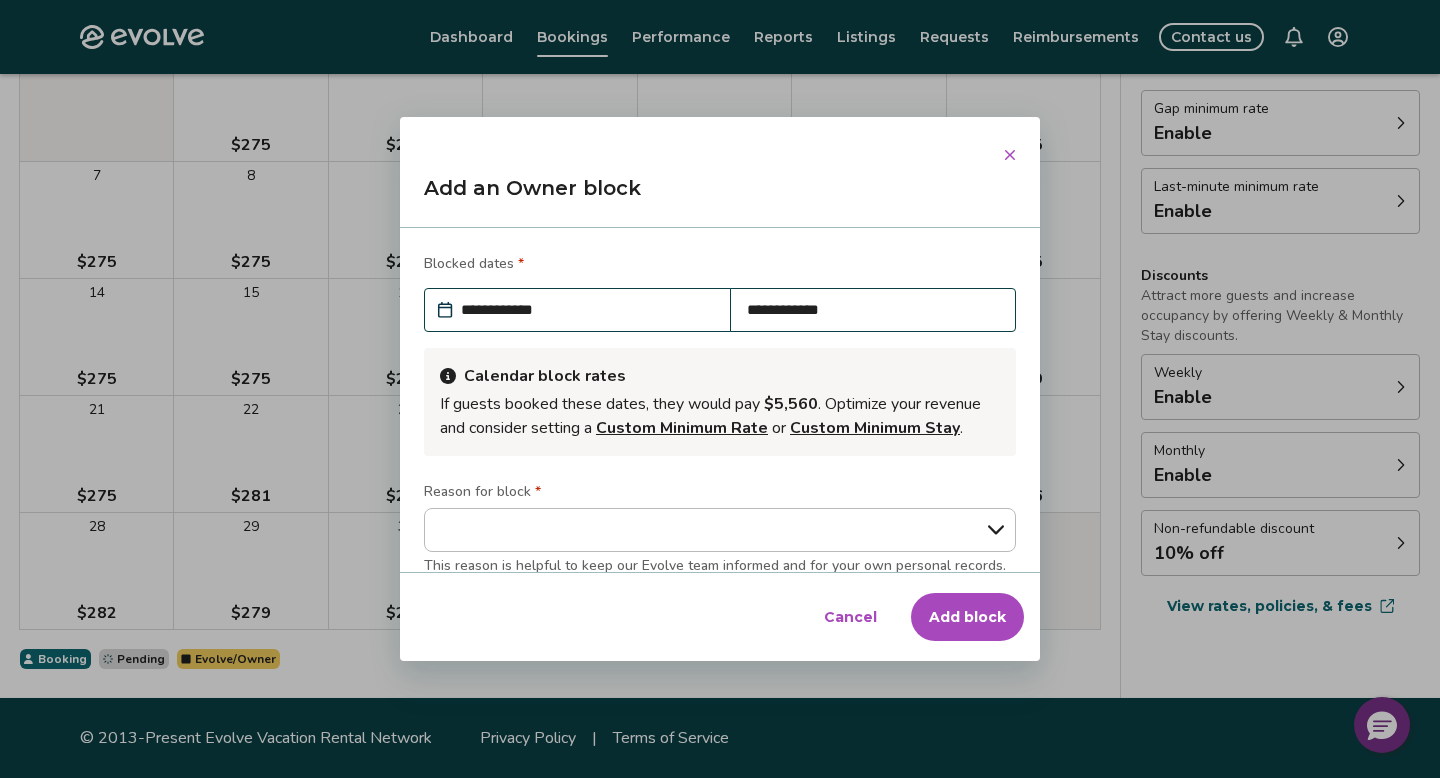 click 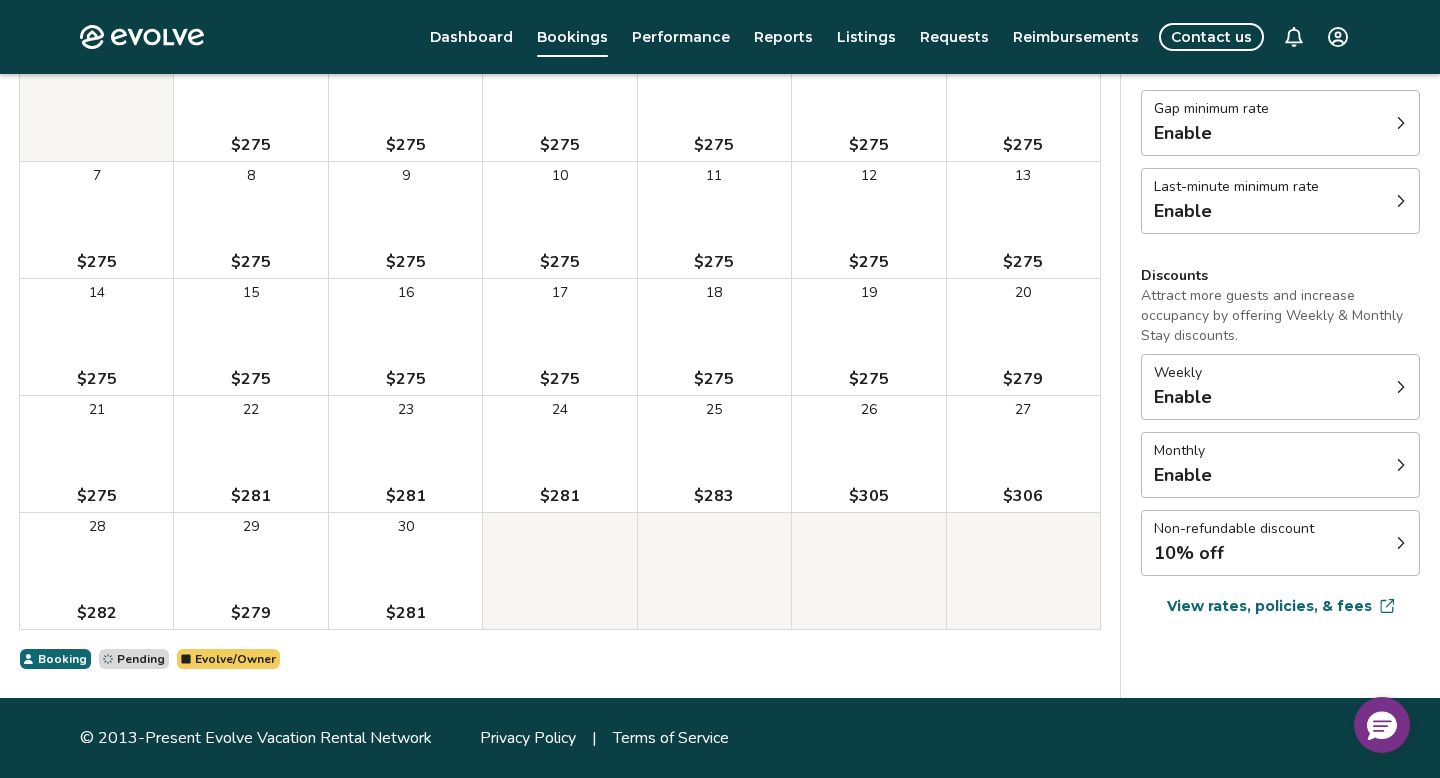 scroll, scrollTop: 0, scrollLeft: 0, axis: both 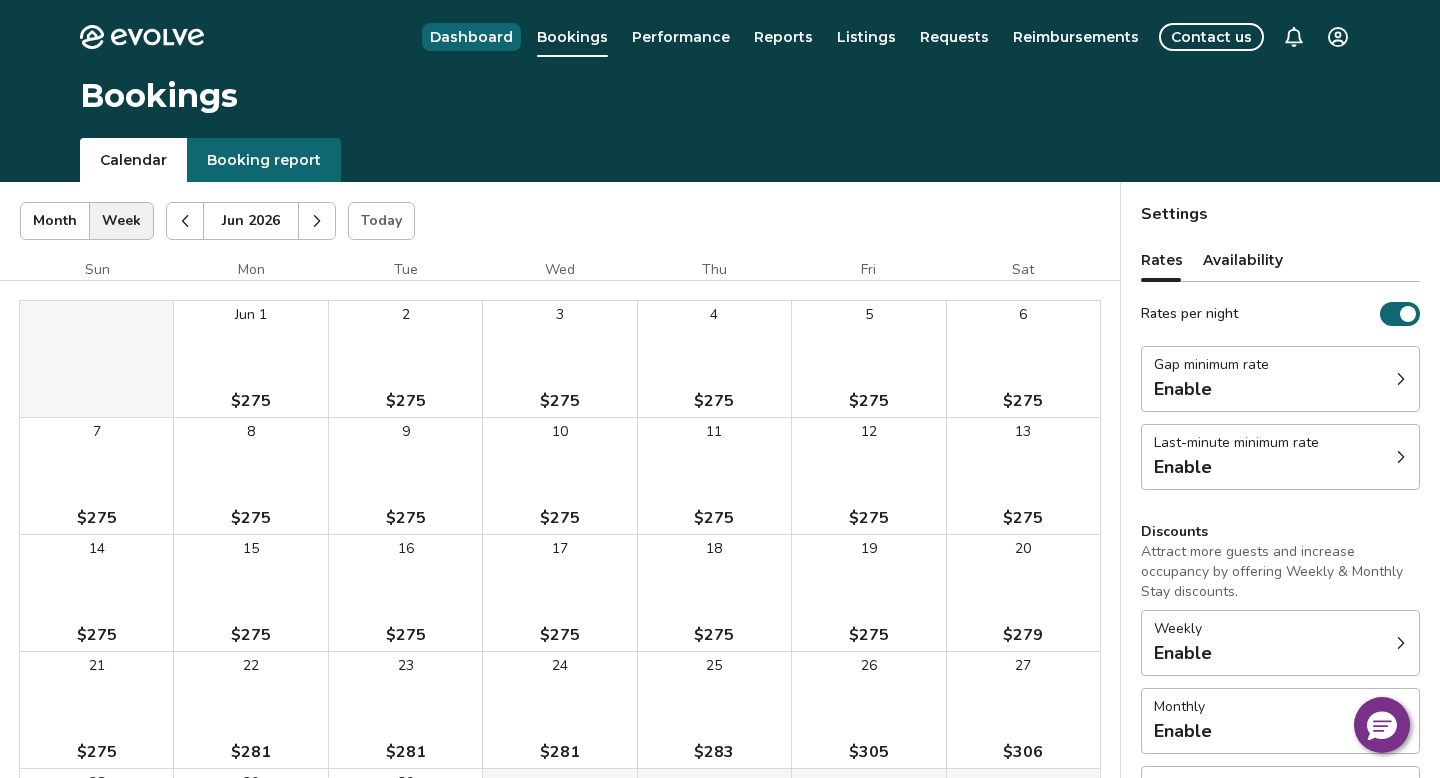 click on "Dashboard" at bounding box center [471, 37] 